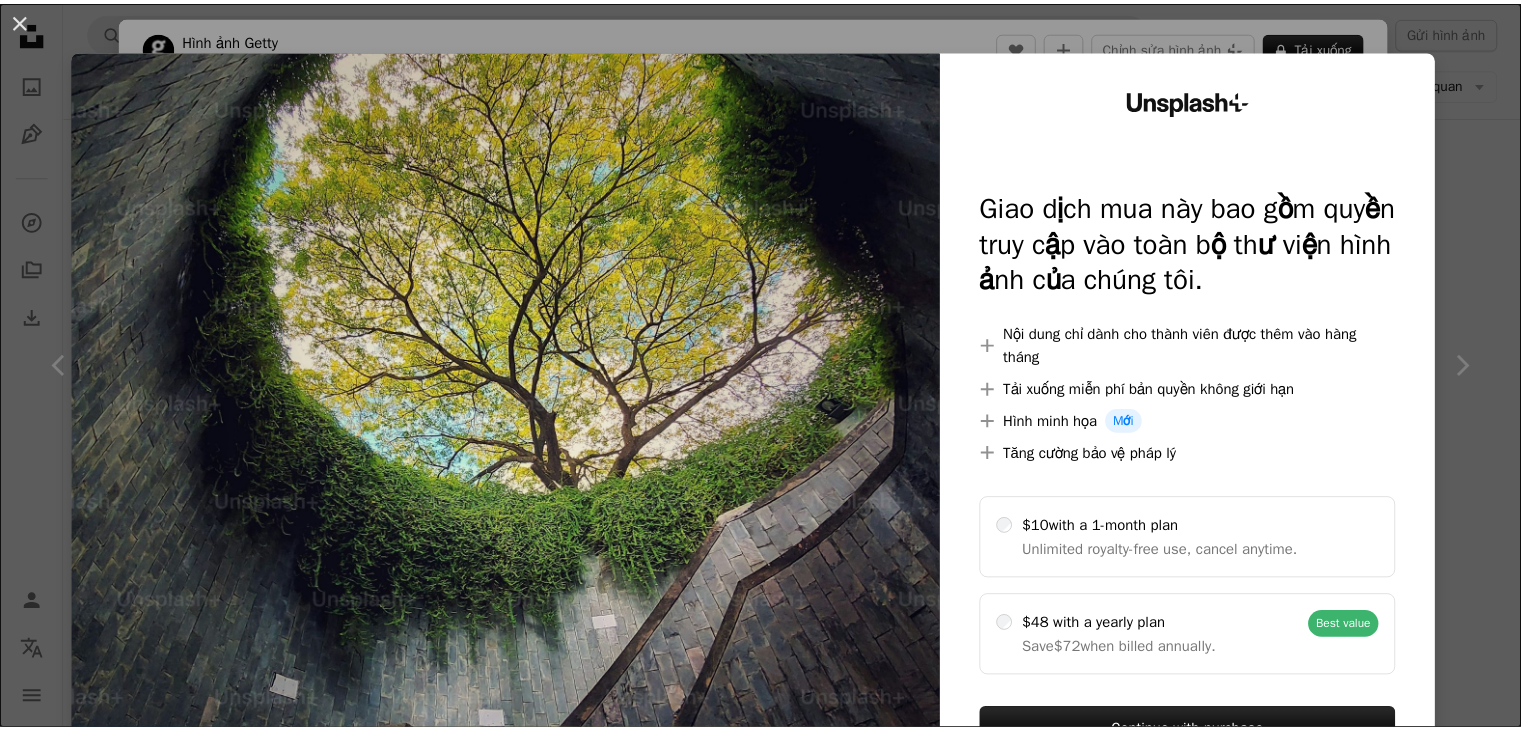 scroll, scrollTop: 8382, scrollLeft: 0, axis: vertical 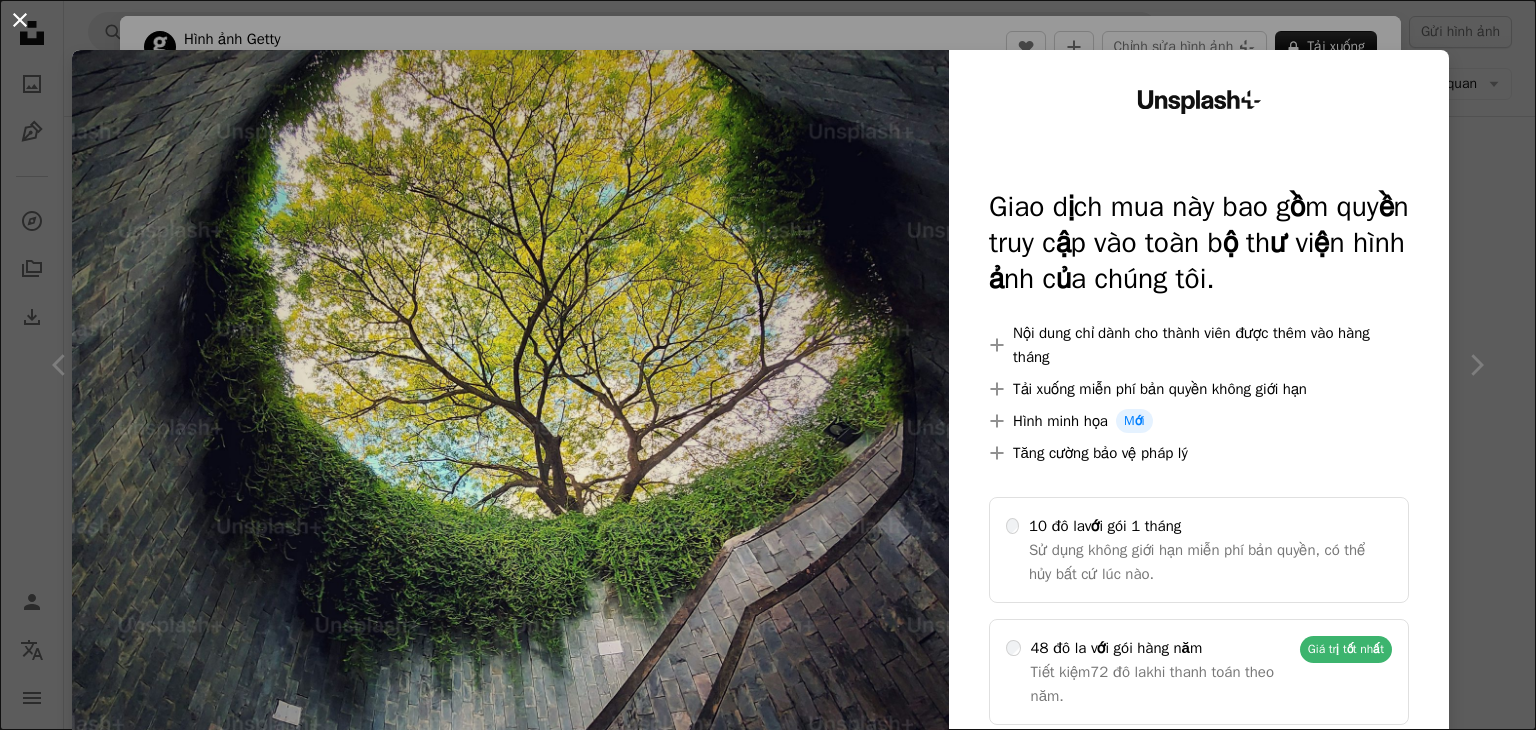 click on "An X shape" at bounding box center [20, 20] 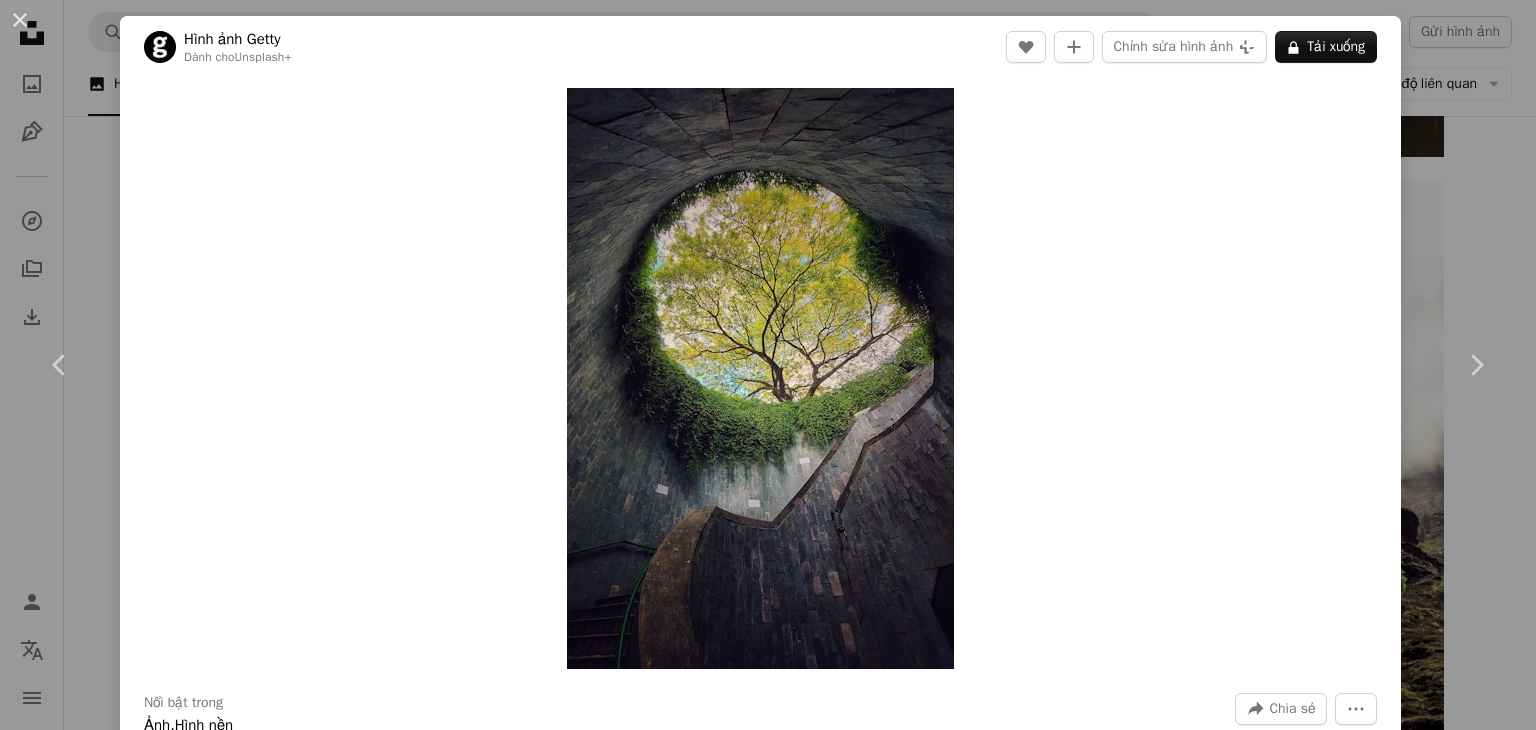 click on "An X shape Chevron left Chevron right Hình ảnh Getty Dành cho  Unsplash+ A heart A plus sign Chỉnh sửa hình ảnh   Plus sign for Unsplash+ A lock   Tải xuống Zoom in Nổi bật trong Ảnh  ,  Hình nền A forward-right arrow Chia sẻ More Actions Calendar outlined Xuất bản trên Ngày [DAY] [MONTH] [YEAR] Safety Được cấp phép theo  Giấy phép Unsplash+ du lịch ngành kiến ​​trúc vườn nhiếp ảnh vòng tròn du lịch xoắn ốc thẳng đứng đường hầm màu xanh lá cây rộng không có người lối đi bộ lối vào tòa nhà màu xám Hình ảnh thuộc phạm vi công cộng Hình ảnh liên quan Plus sign for Unsplash+ A heart A plus sign Hình ảnh Getty Dành cho  Unsplash+ A lock   Tải xuống Plus sign for Unsplash+ A heart A plus sign [FIRST] [LAST] Dành cho  Unsplash+ A lock   Tải xuống Plus sign for Unsplash+ A heart A plus sign Cộng đồng Unsplash+ Dành cho  Unsplash+ A lock   Tải xuống Plus sign for Unsplash+ A heart" at bounding box center (768, 365) 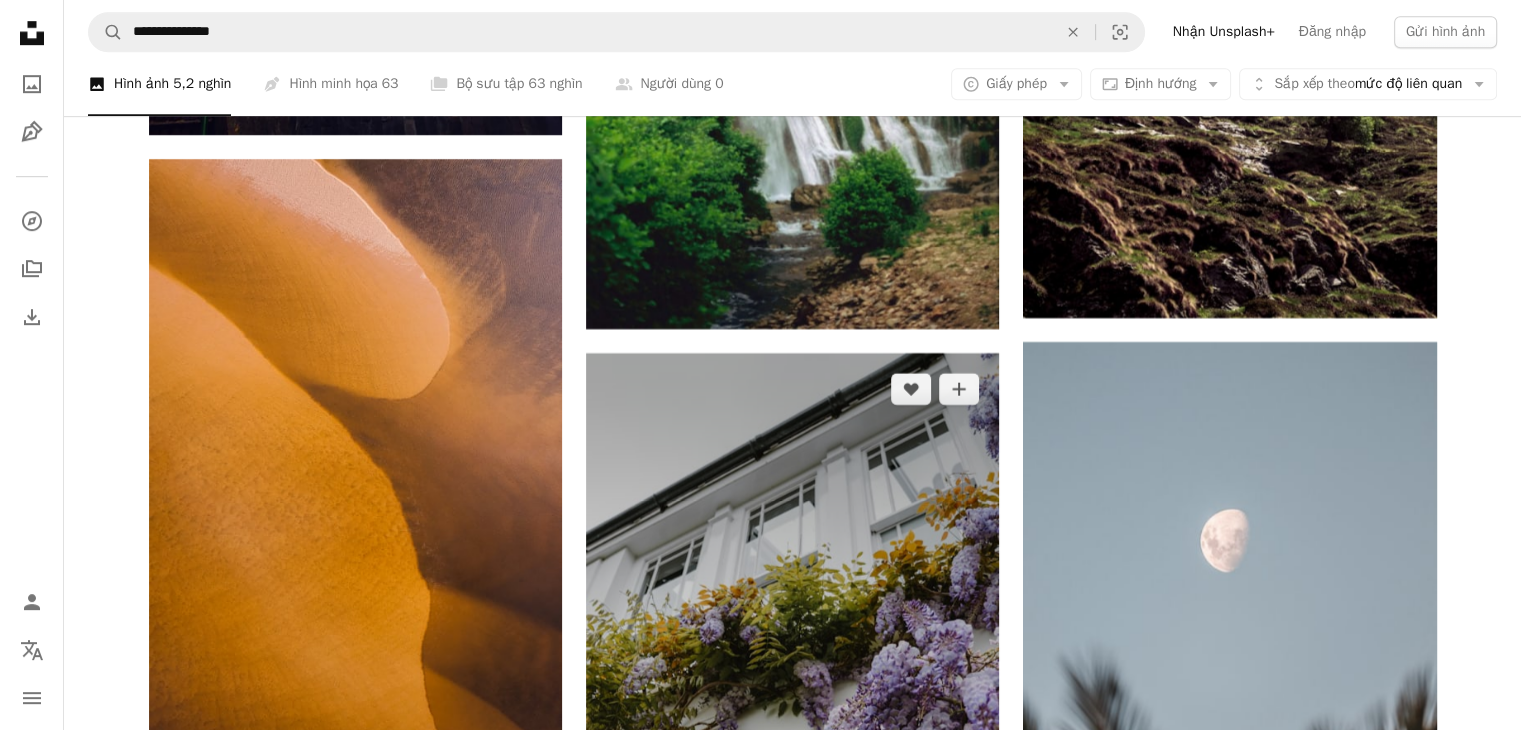 scroll, scrollTop: 8882, scrollLeft: 0, axis: vertical 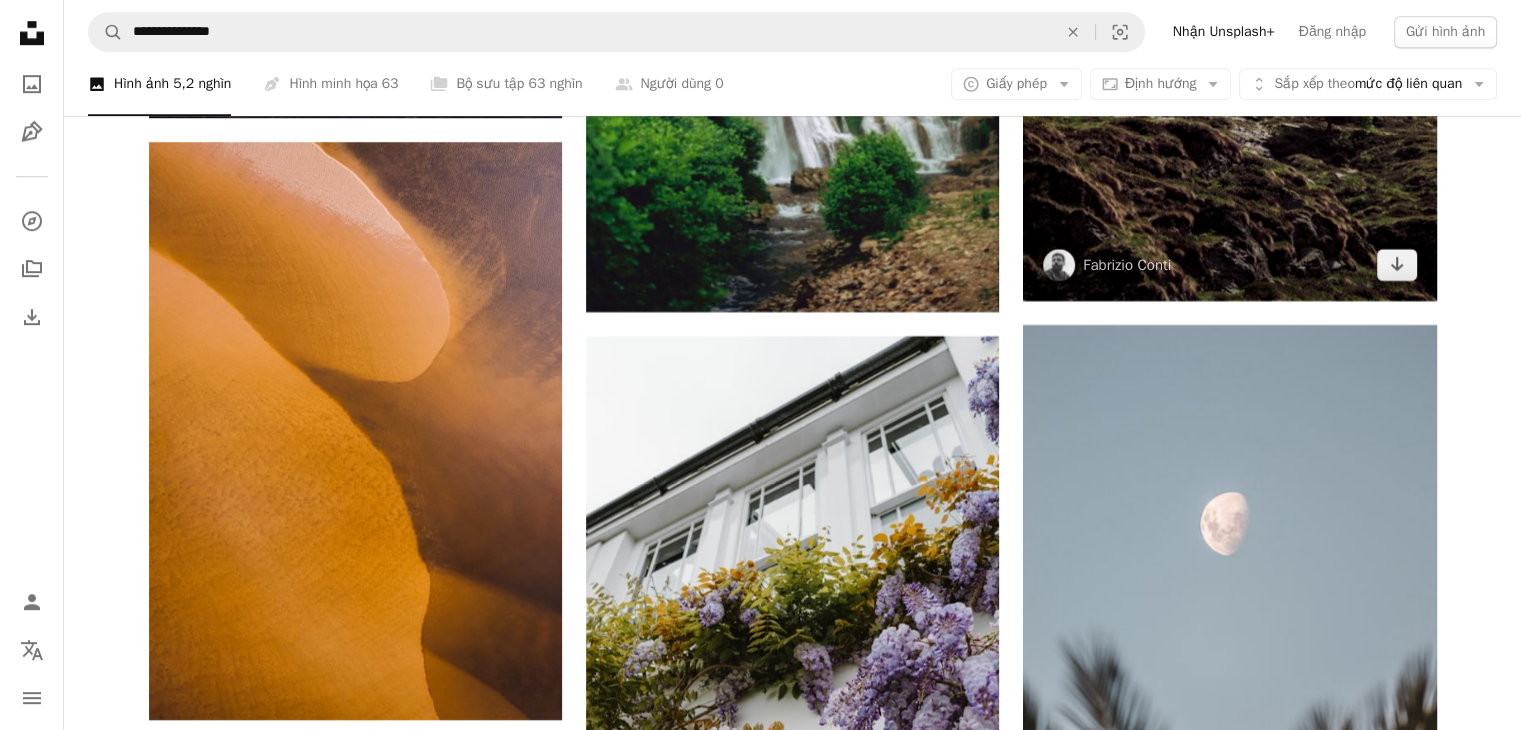 click at bounding box center (1229, -9) 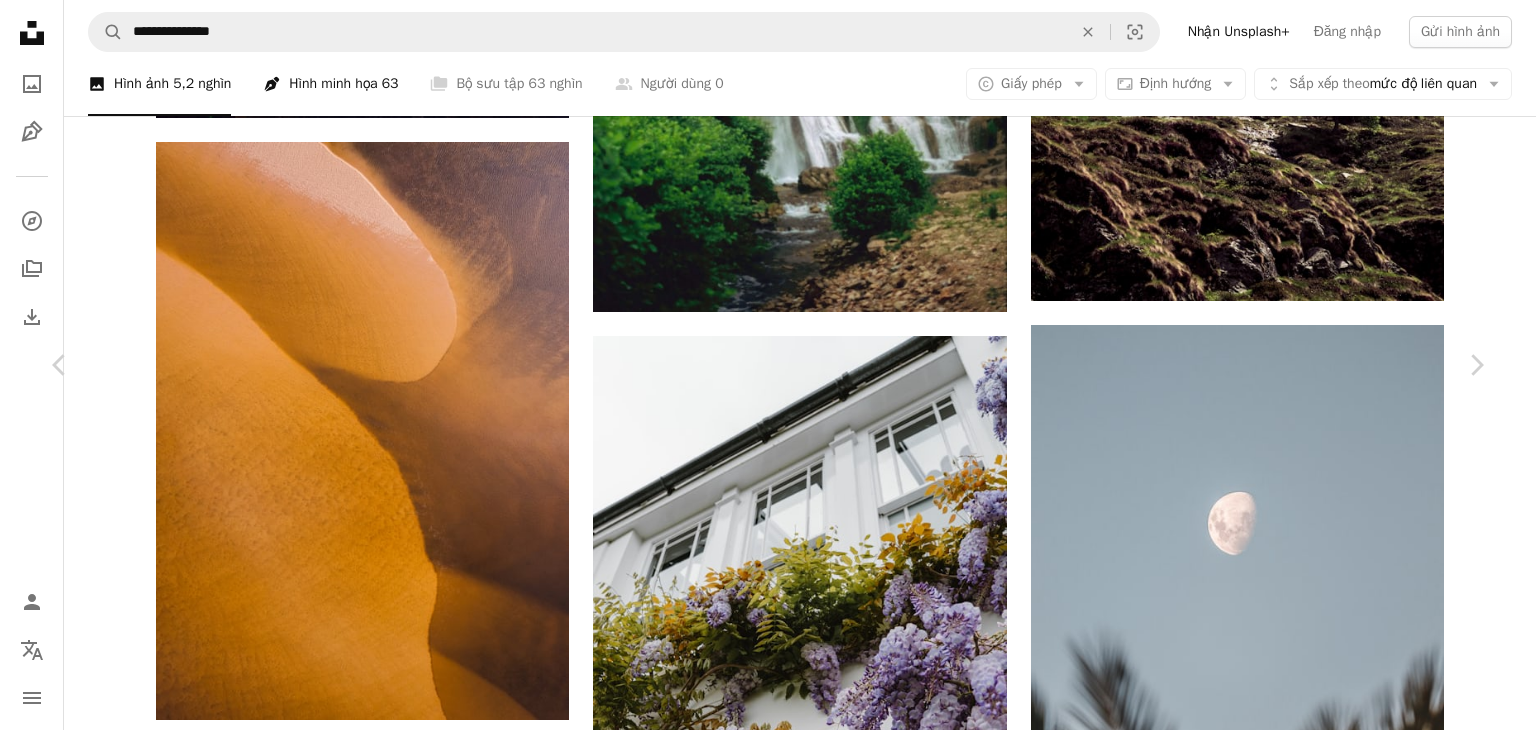 click on "An X shape" at bounding box center [20, 20] 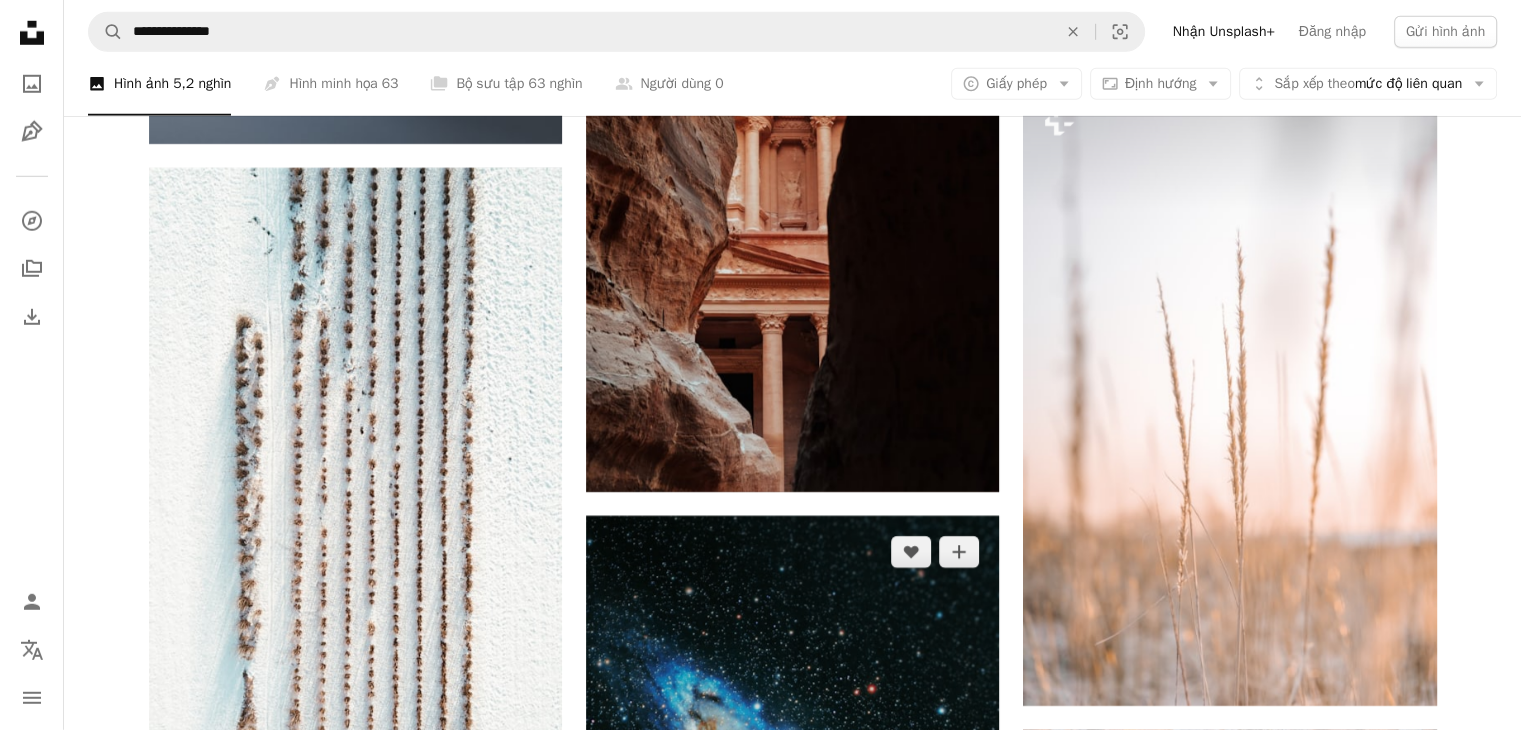 scroll, scrollTop: 13682, scrollLeft: 0, axis: vertical 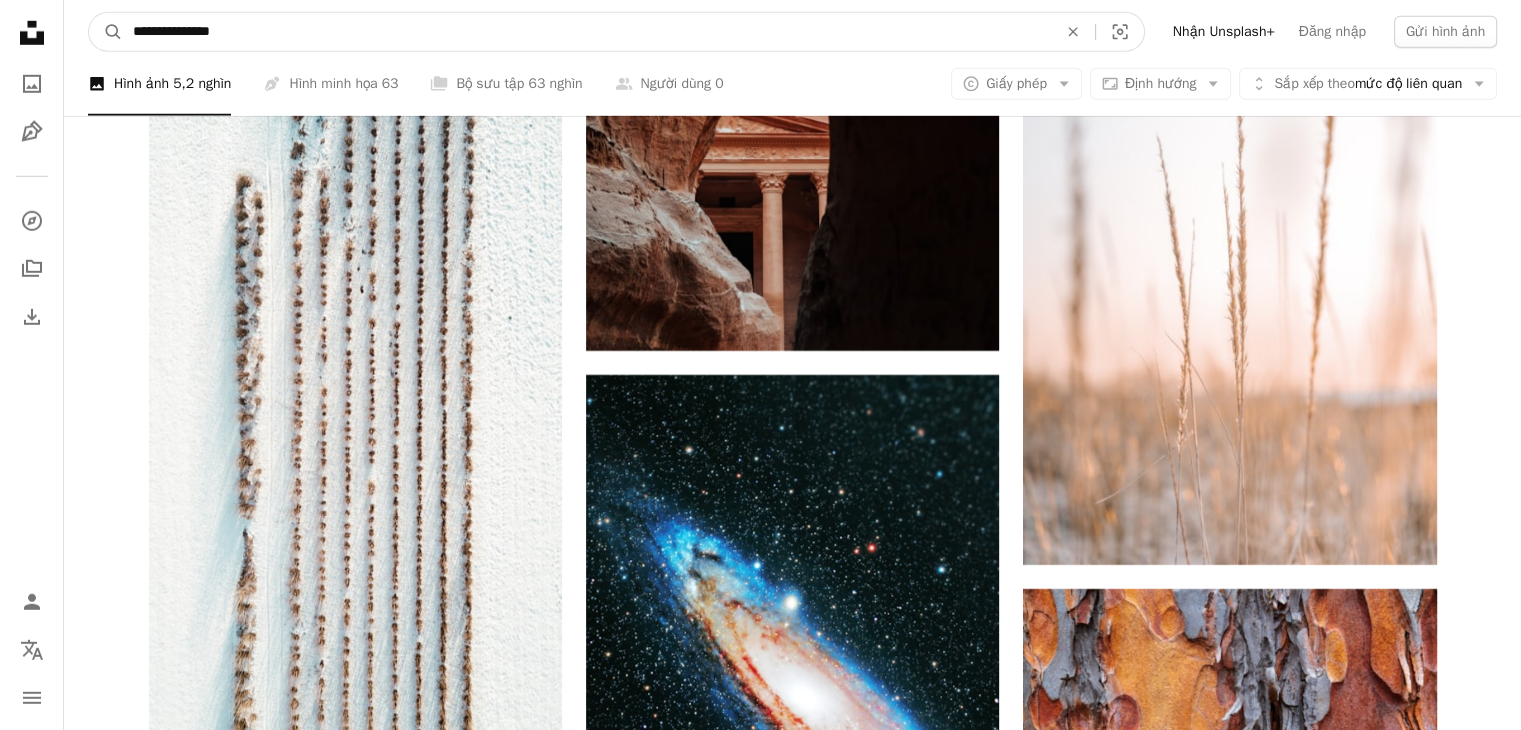 click on "**********" at bounding box center (587, 32) 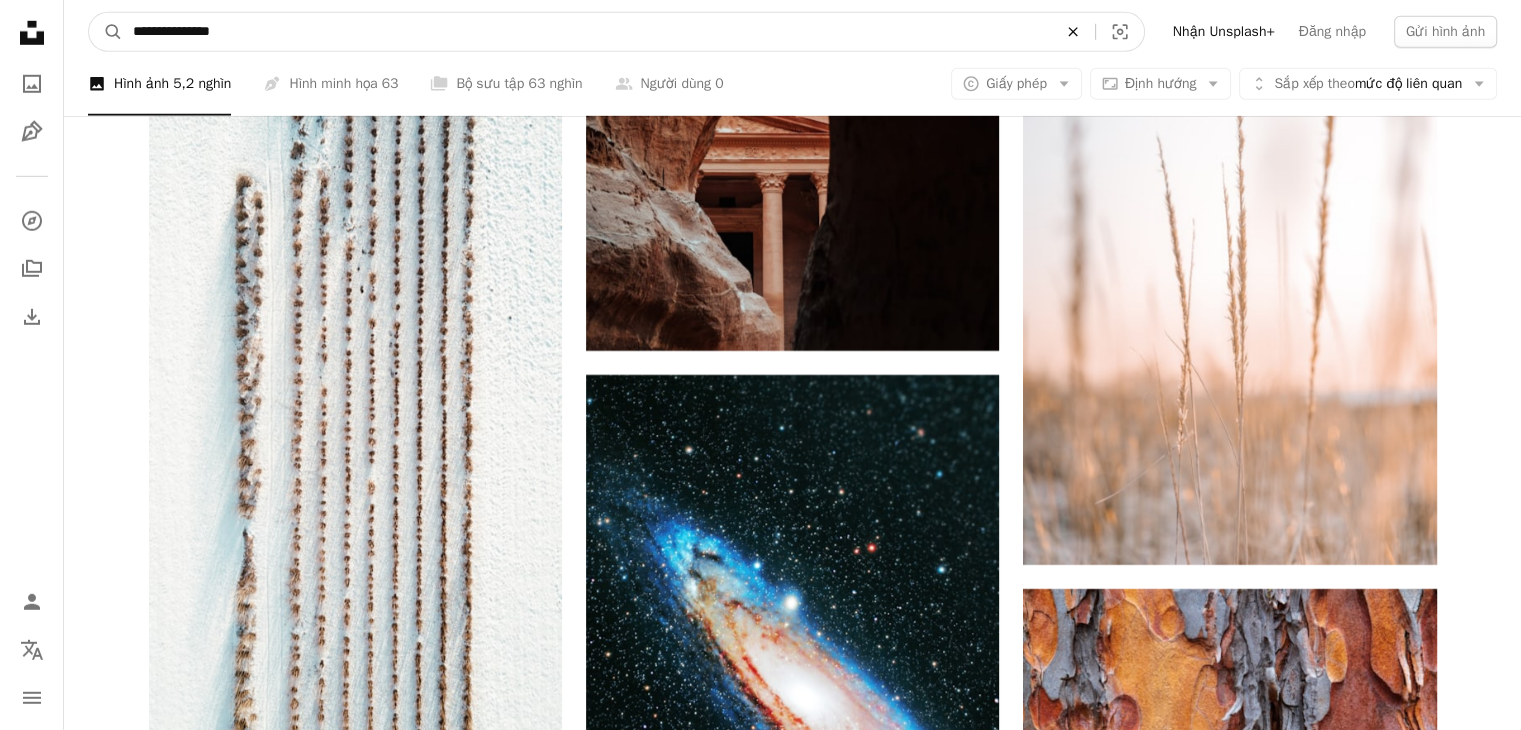 click on "An X shape" 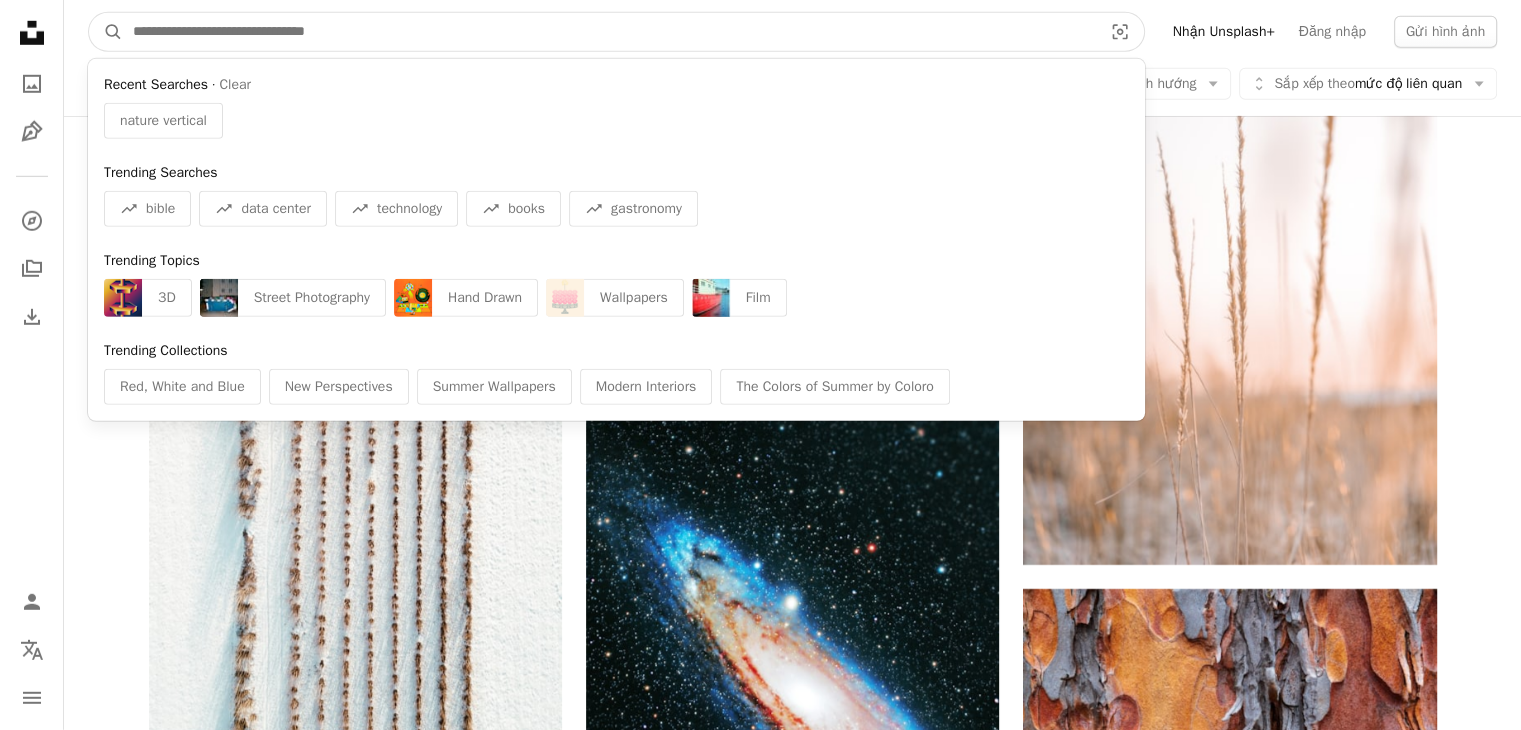 paste on "******" 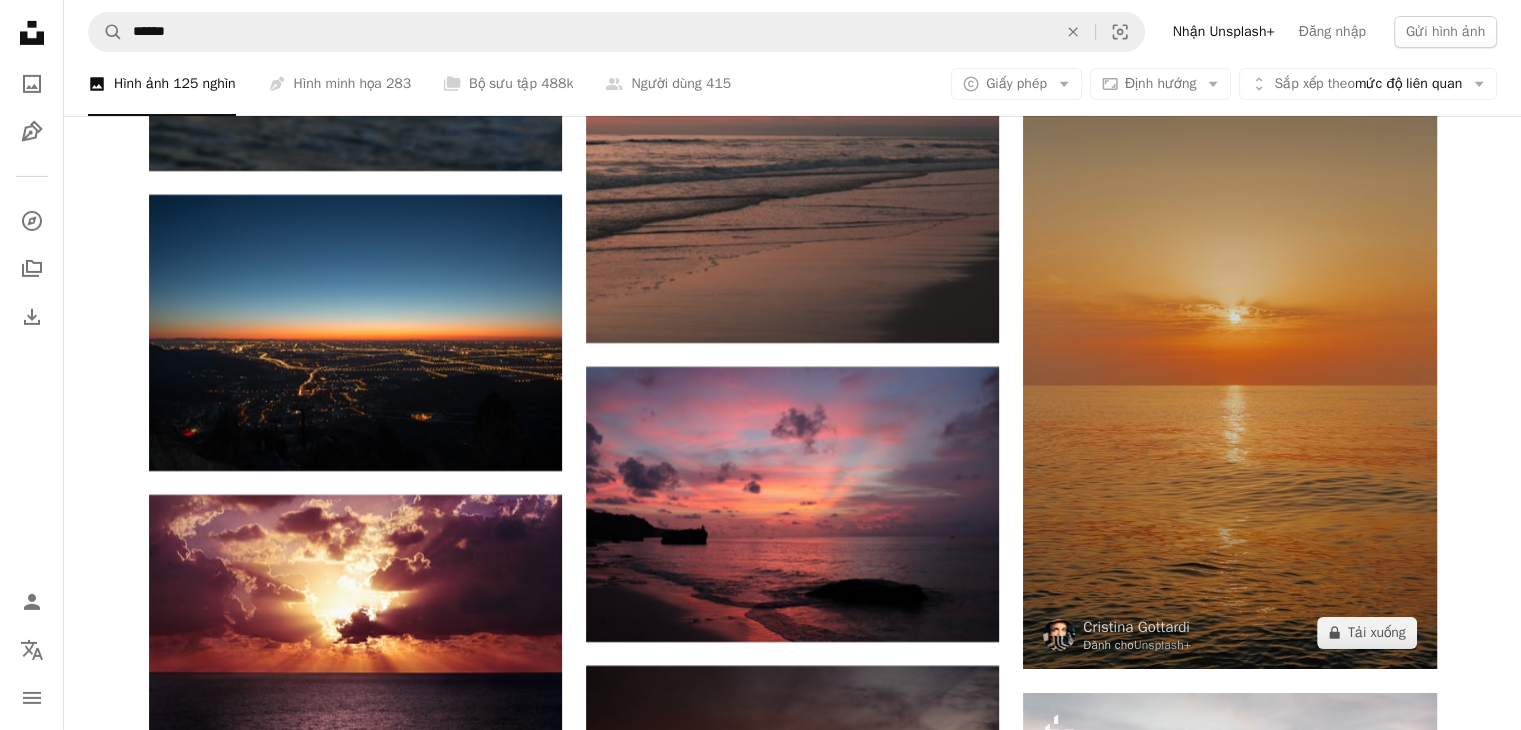 scroll, scrollTop: 6800, scrollLeft: 0, axis: vertical 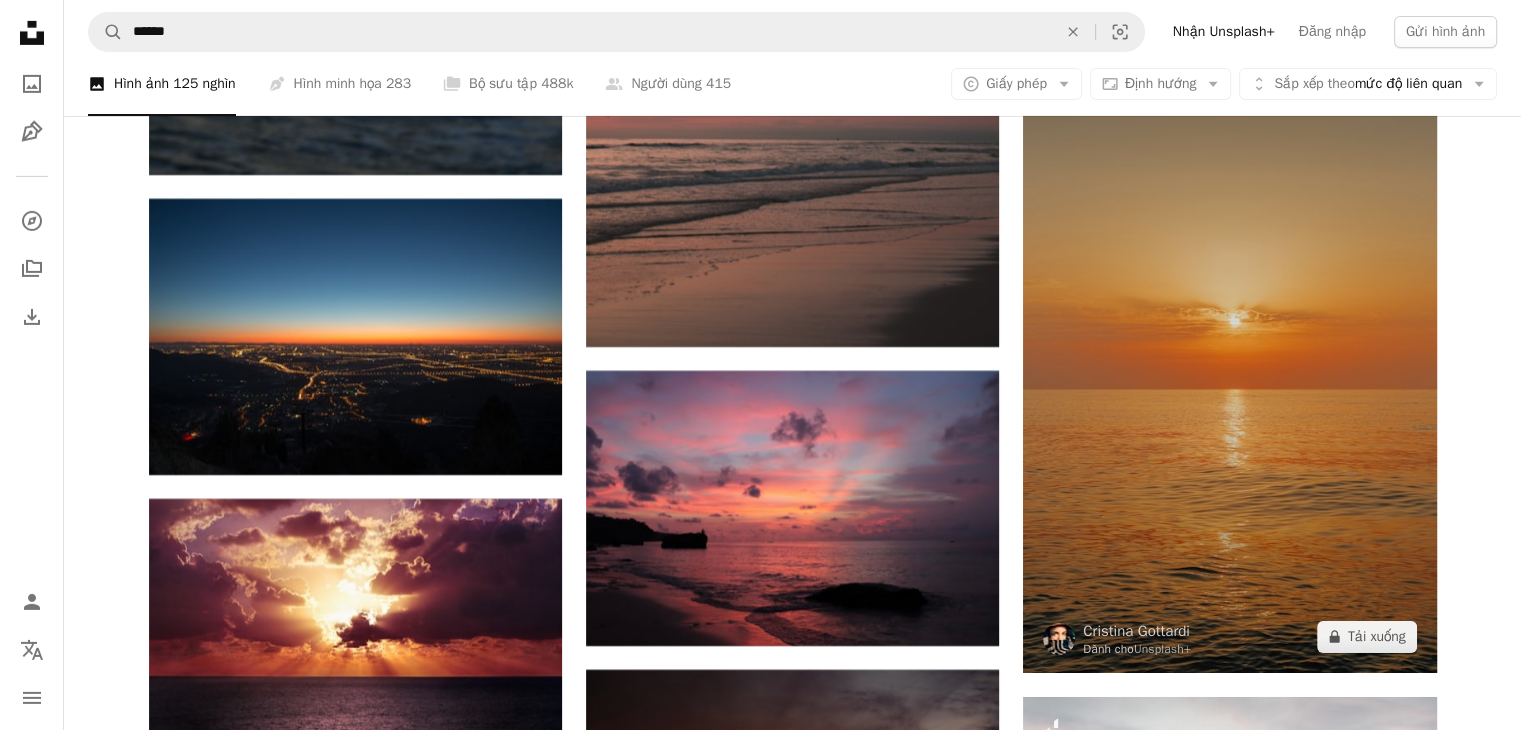 click at bounding box center [1229, 363] 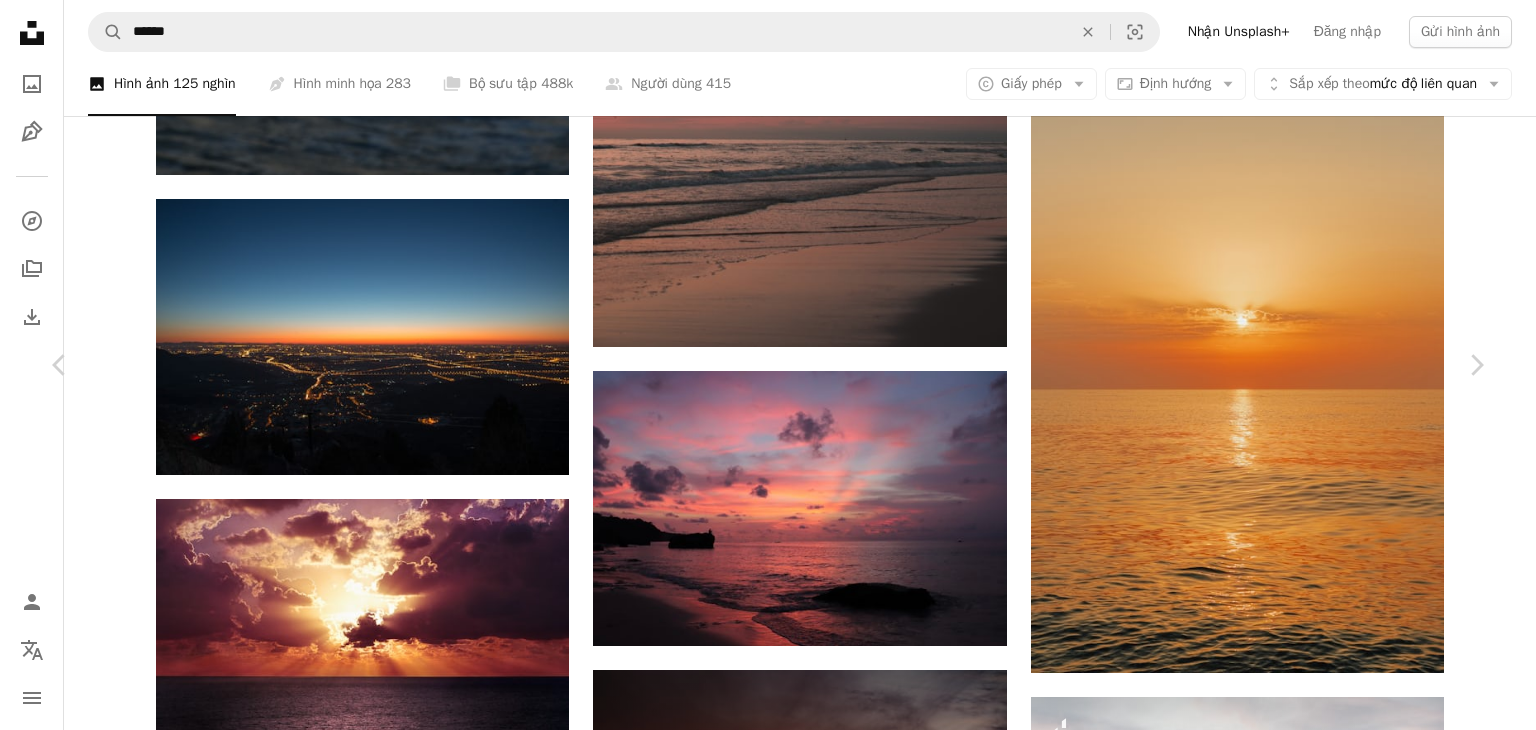 click on "An X shape" at bounding box center (20, 20) 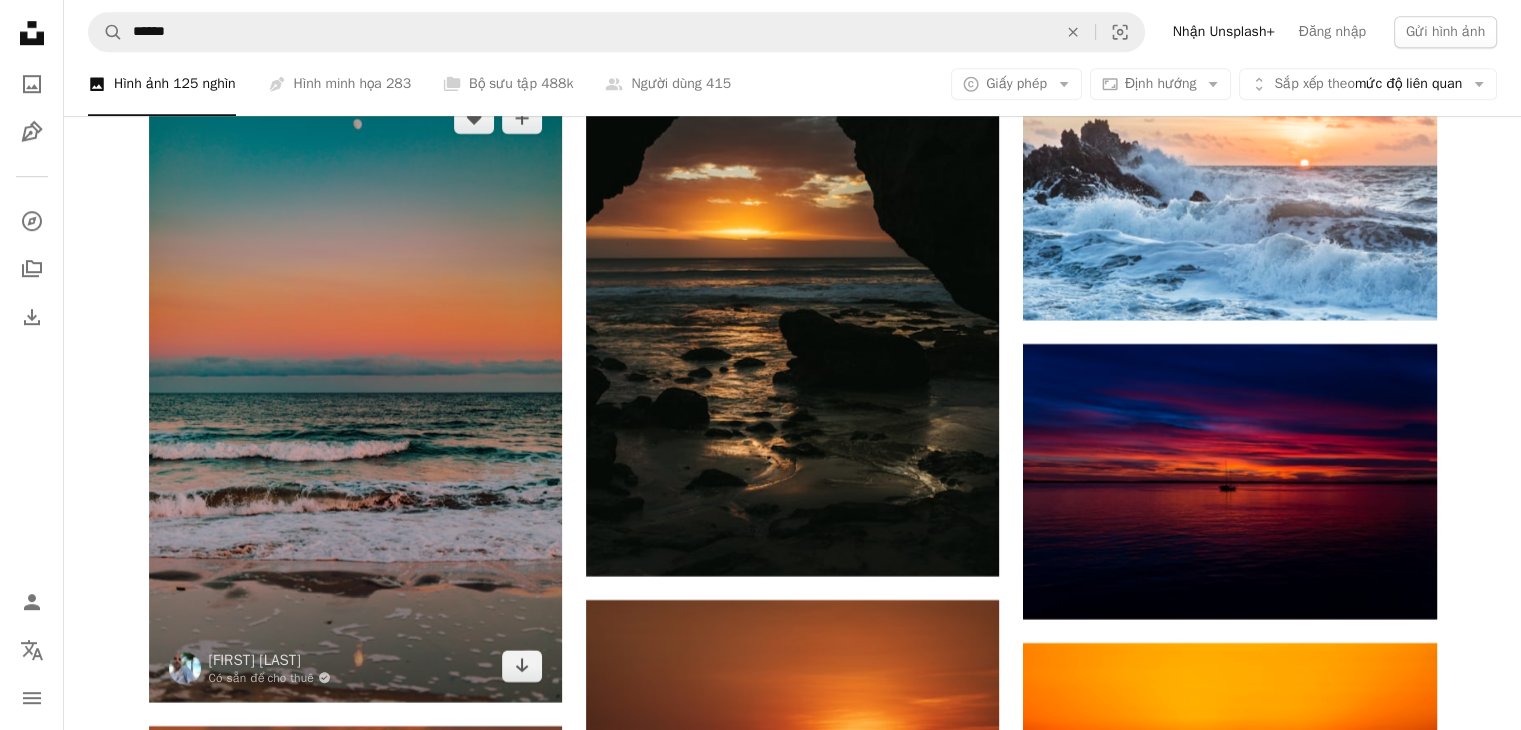 scroll, scrollTop: 9000, scrollLeft: 0, axis: vertical 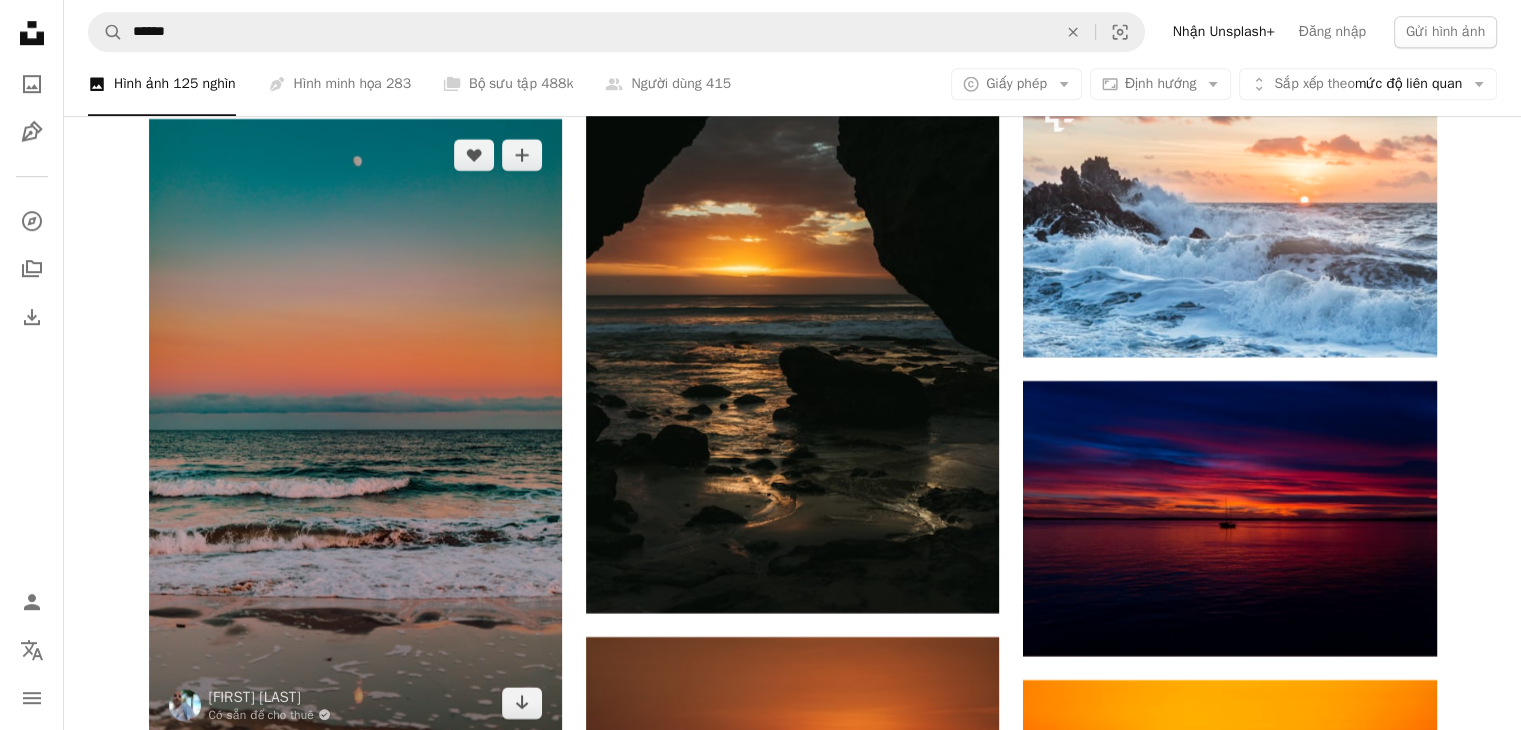 click at bounding box center [355, 429] 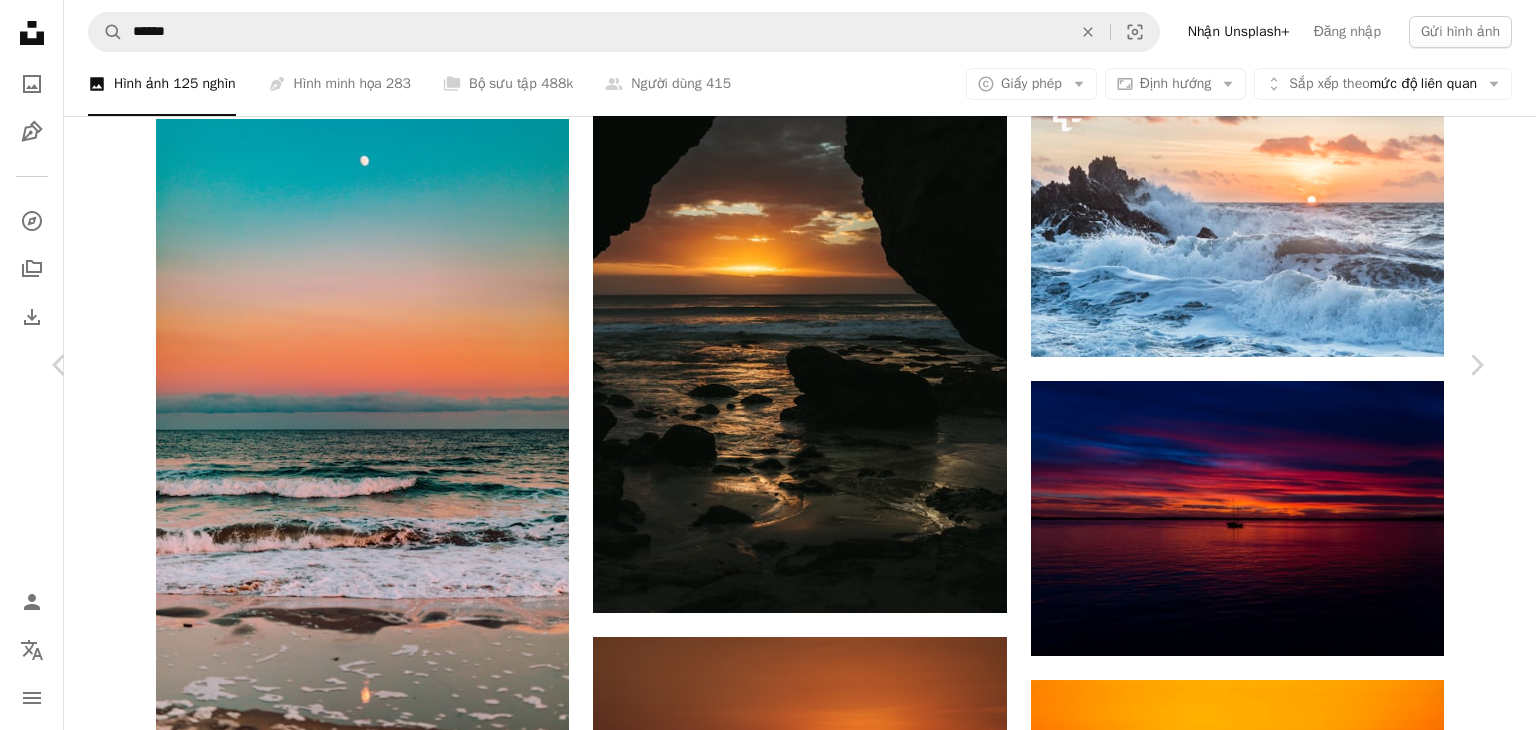 click on "Tải xuống miễn phí" at bounding box center [1273, 5005] 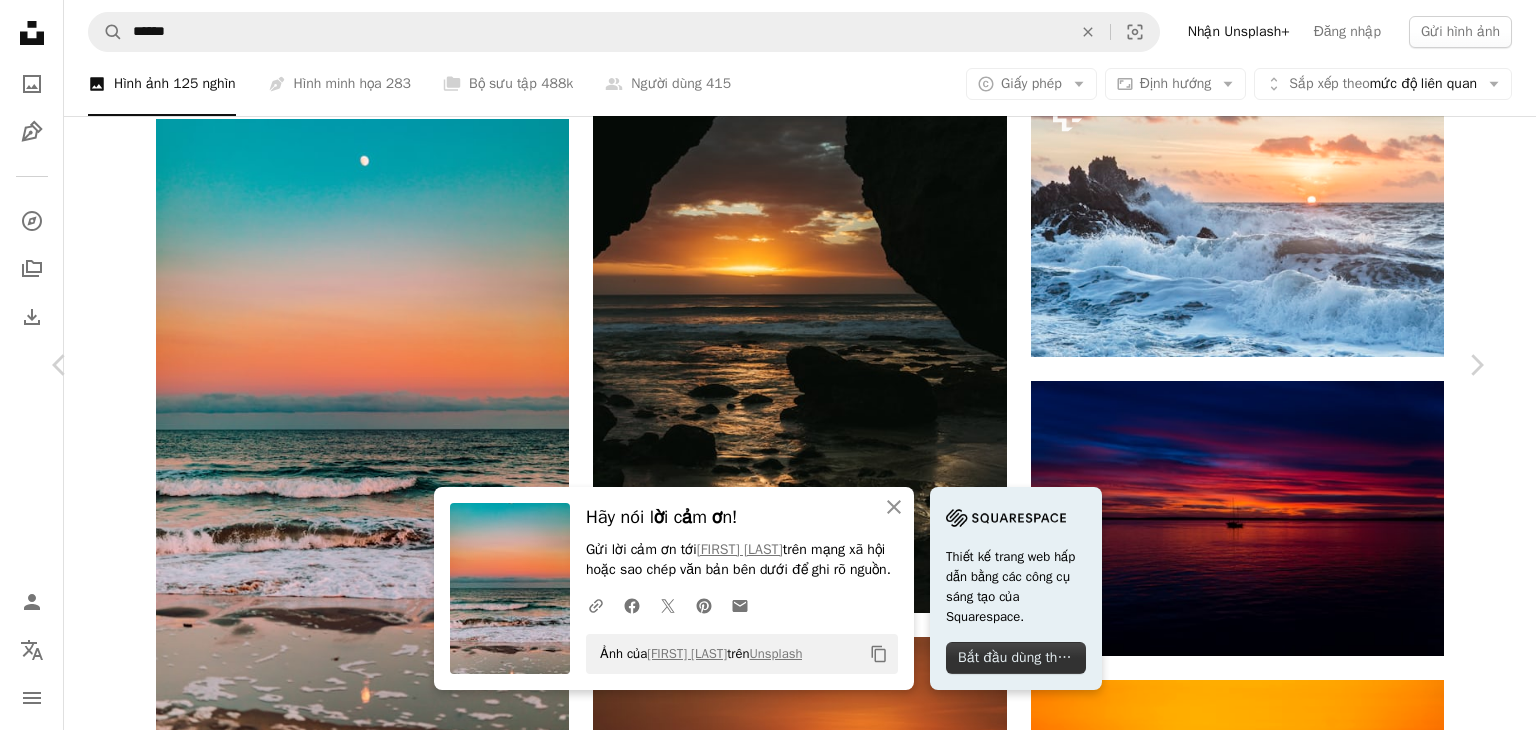 click on "An X shape" at bounding box center (20, 20) 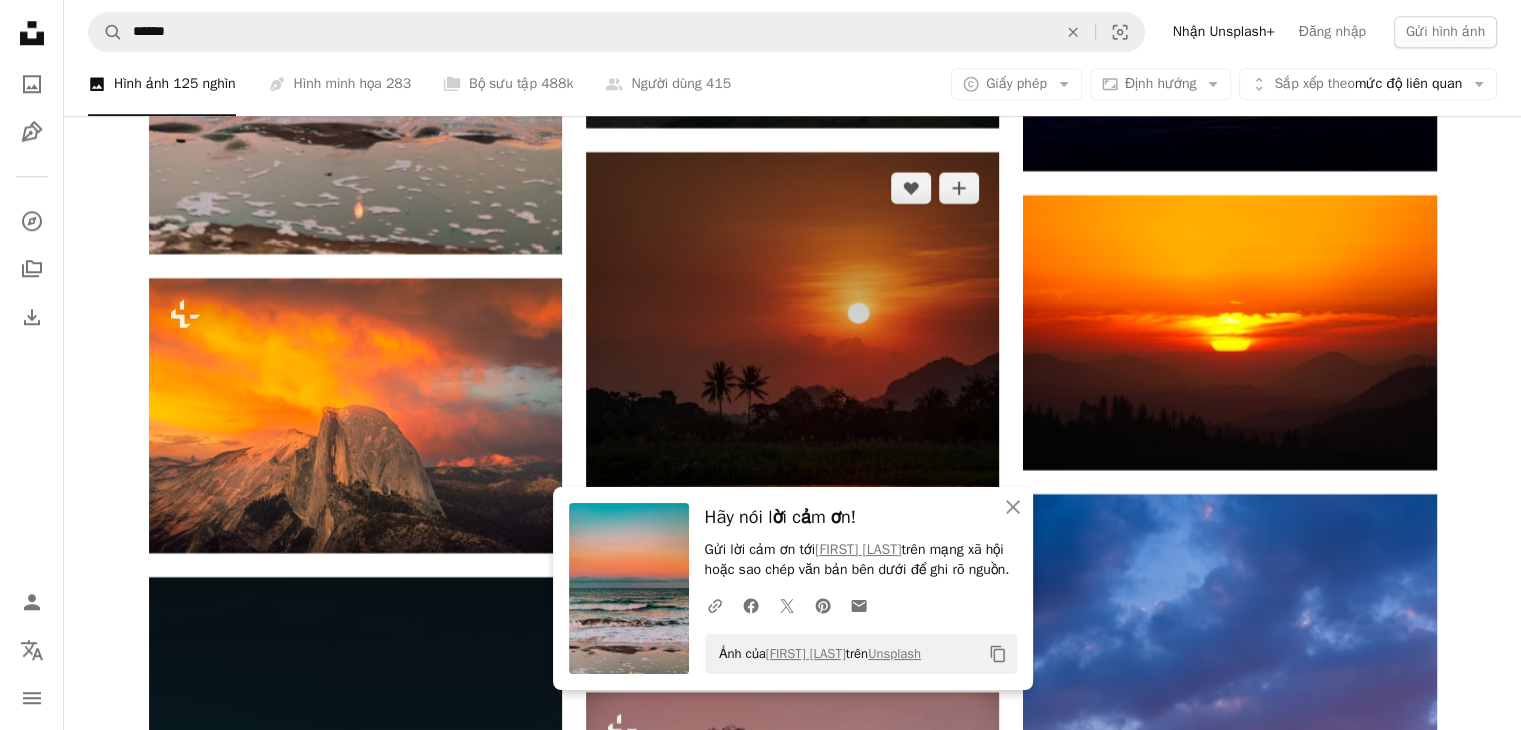 scroll, scrollTop: 9500, scrollLeft: 0, axis: vertical 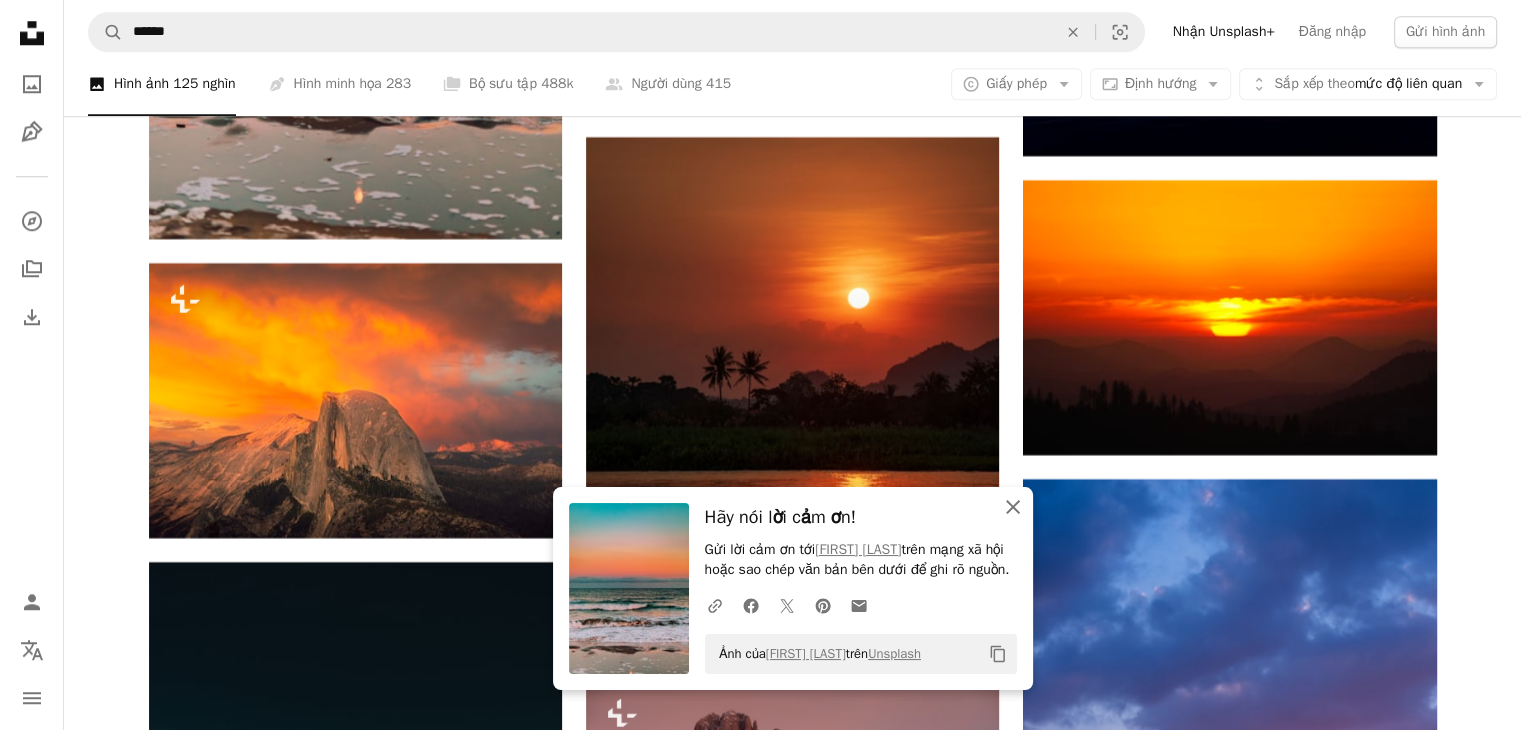 click on "An X shape" 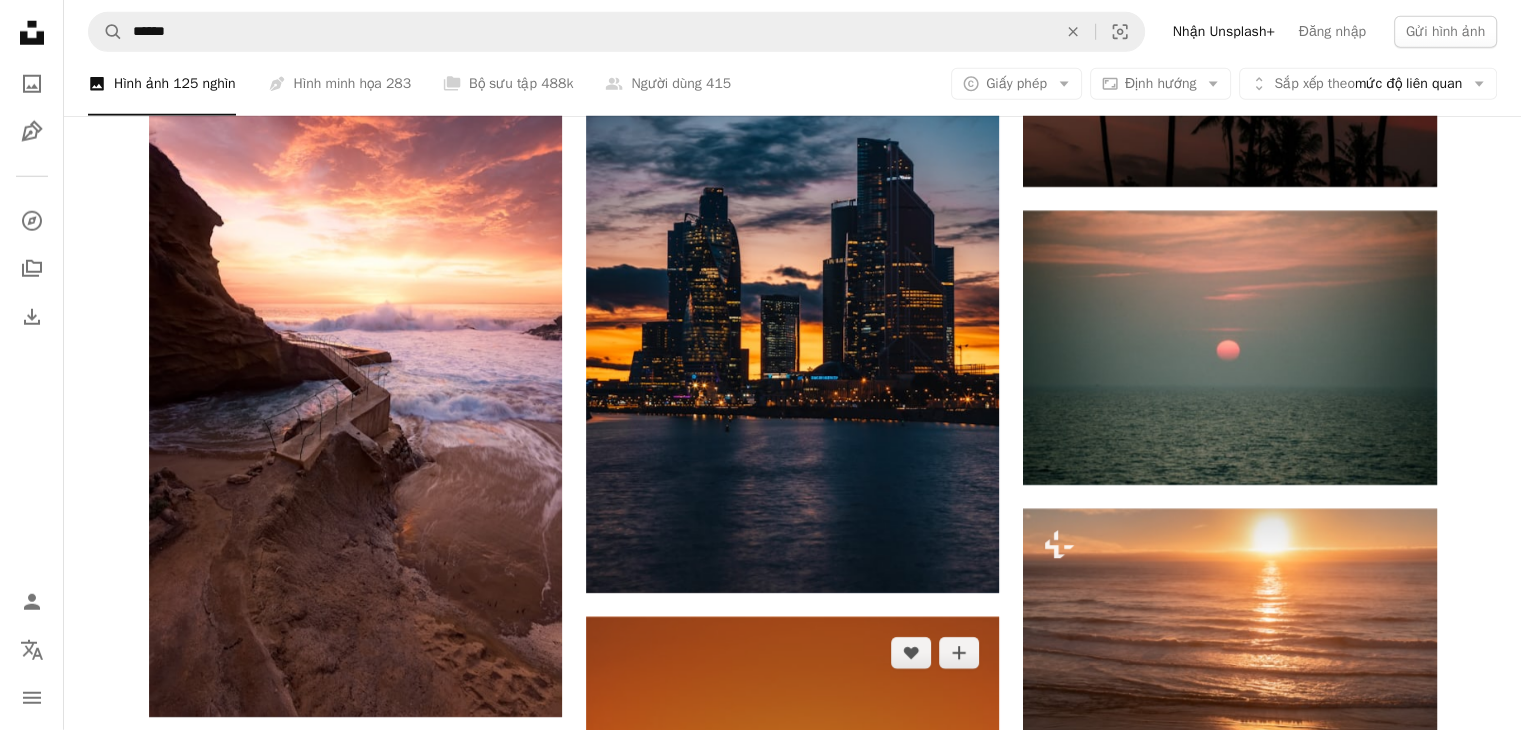 scroll, scrollTop: 13200, scrollLeft: 0, axis: vertical 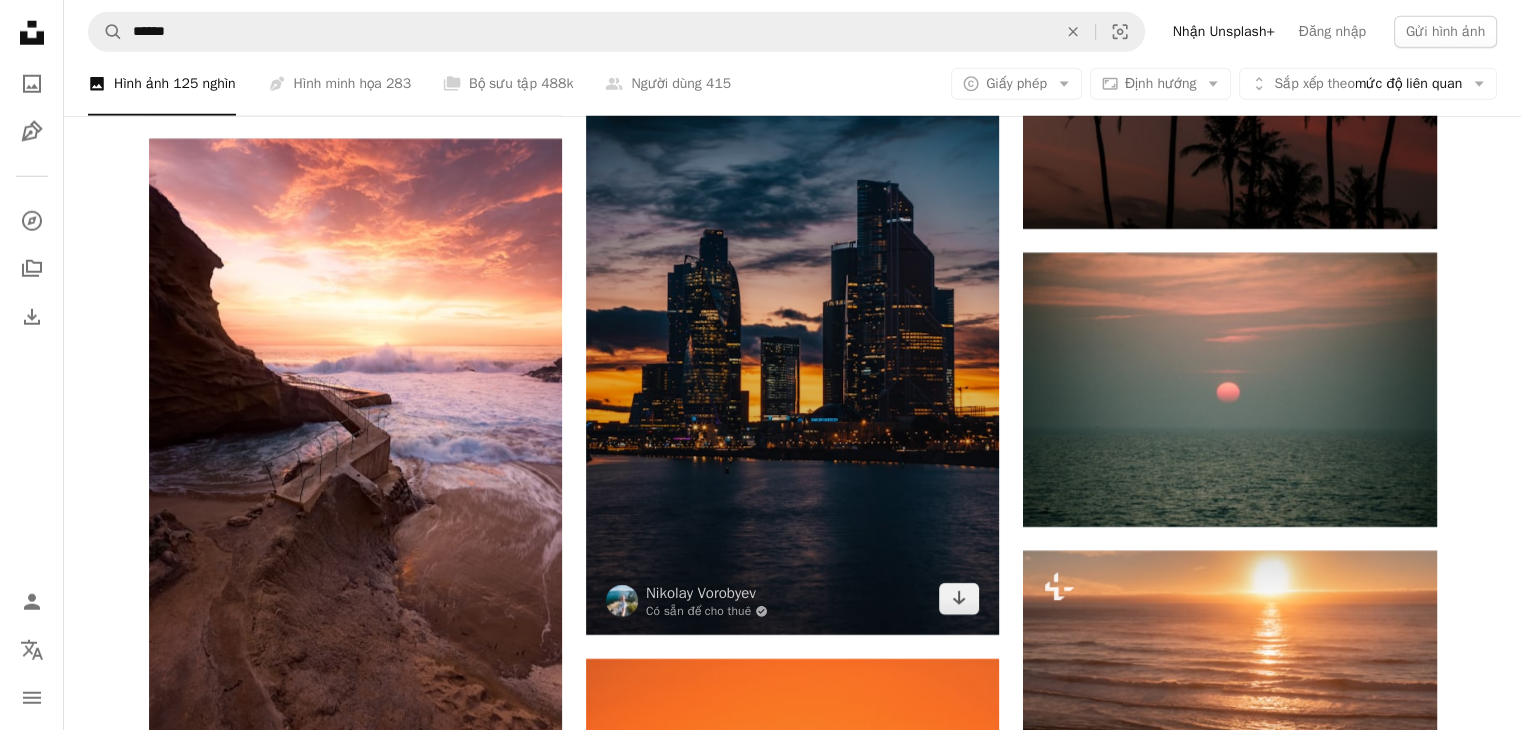 click at bounding box center [792, 325] 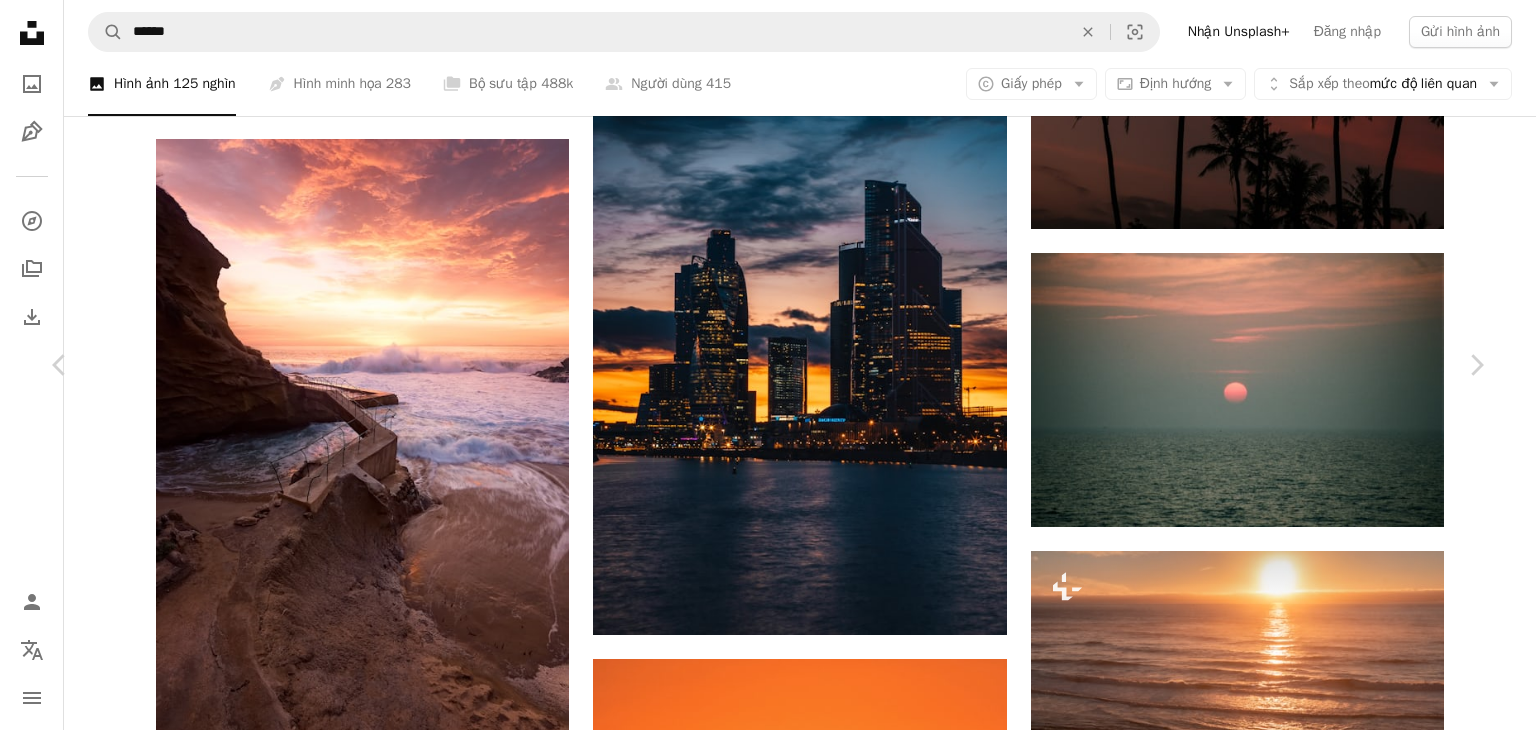 click on "Tải xuống miễn phí" at bounding box center [1273, 3993] 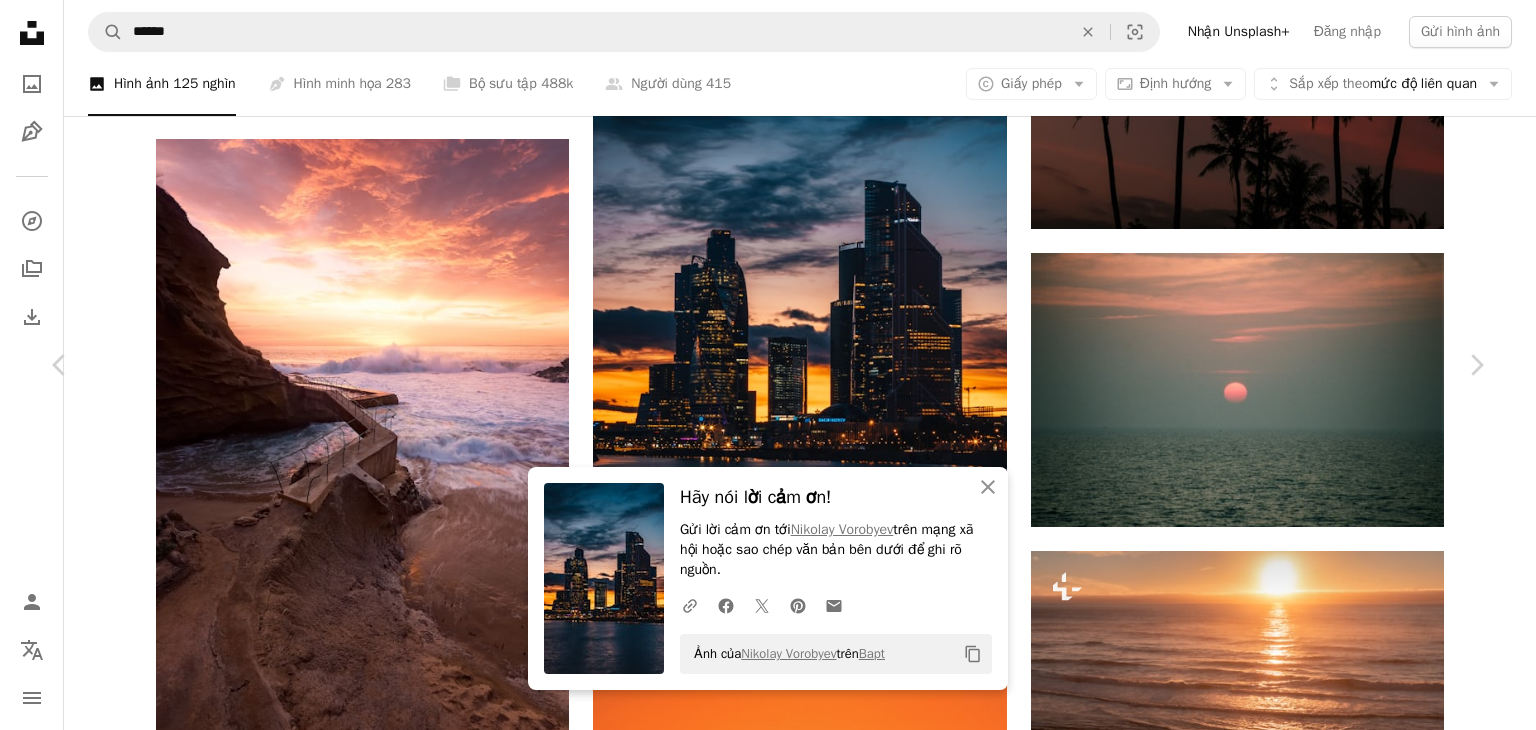 drag, startPoint x: 21, startPoint y: 21, endPoint x: 93, endPoint y: 66, distance: 84.90583 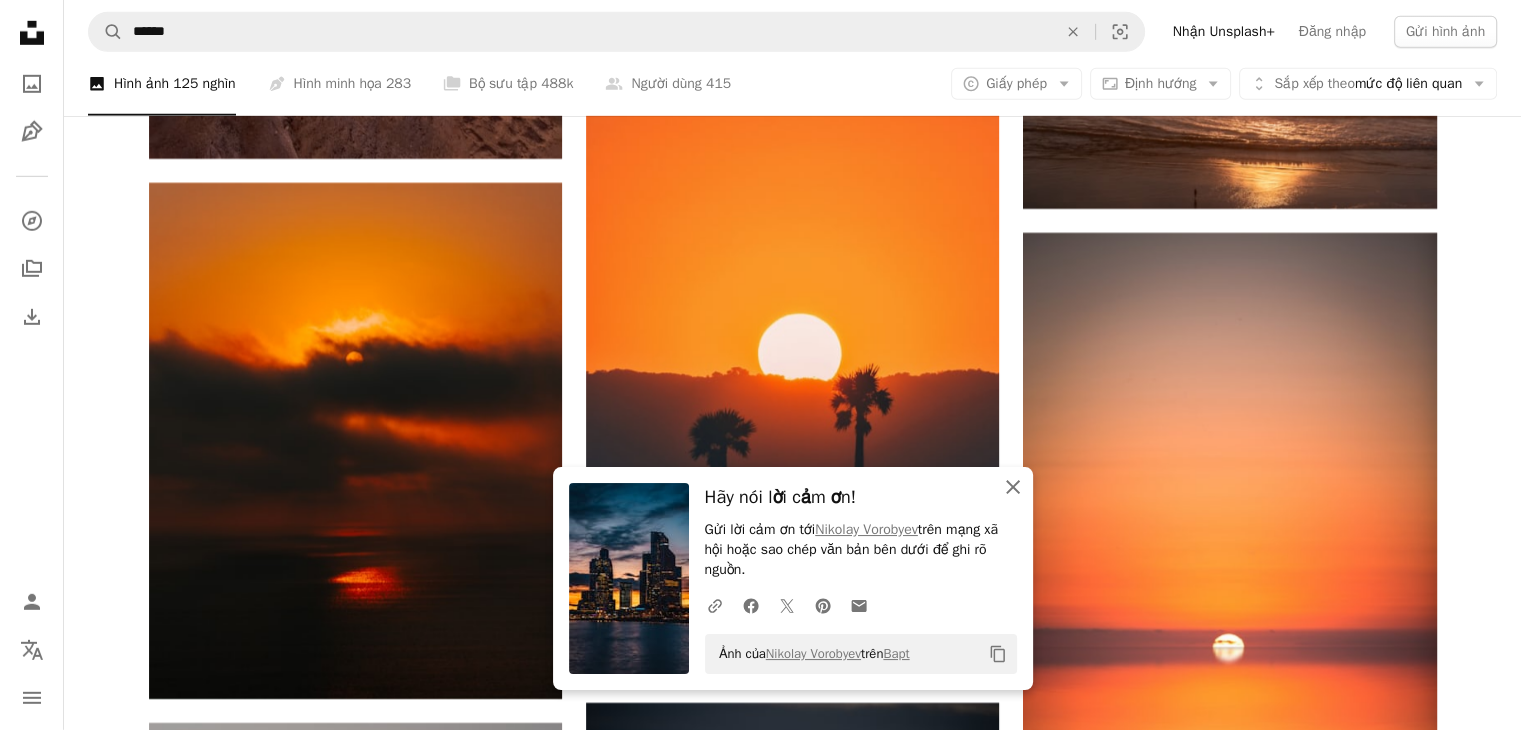 click 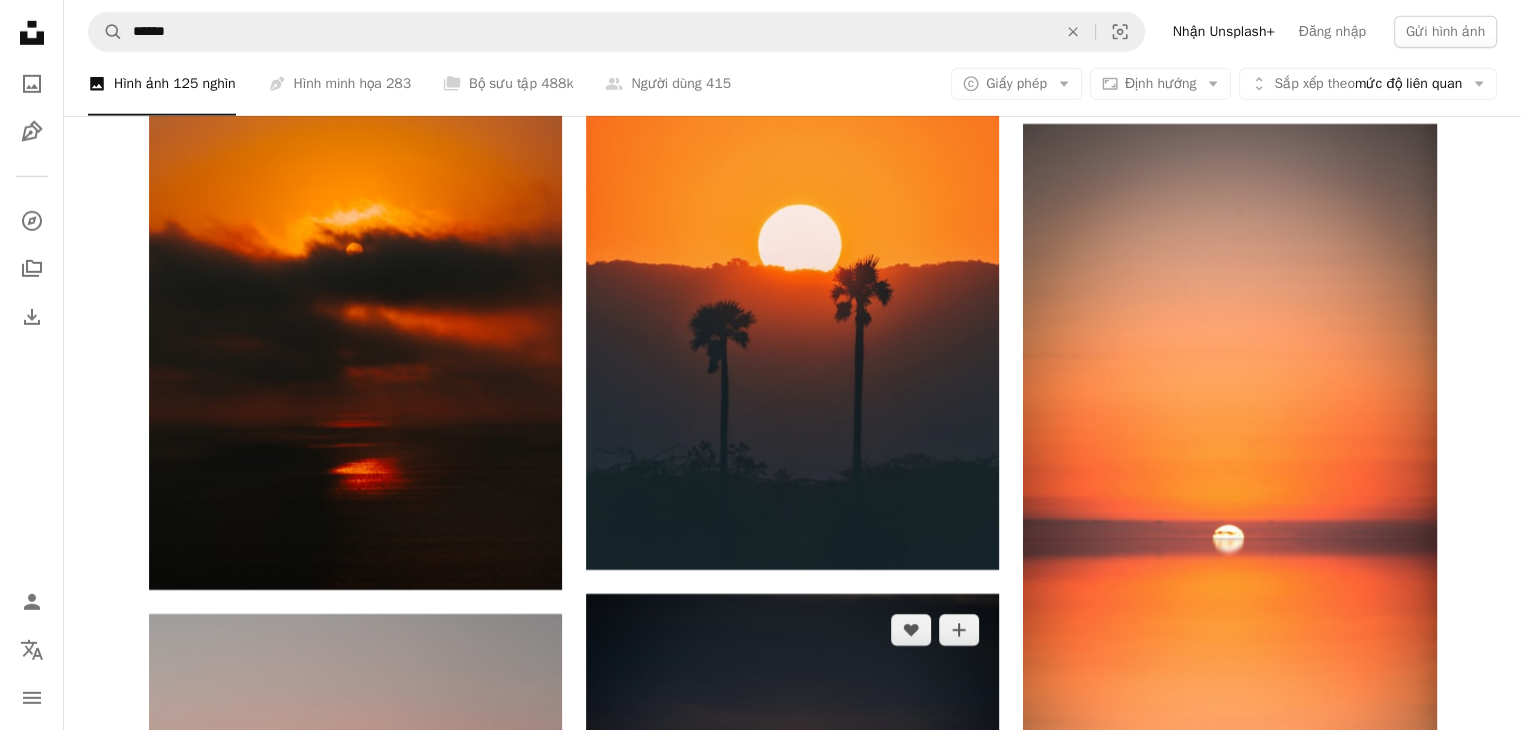 scroll, scrollTop: 13800, scrollLeft: 0, axis: vertical 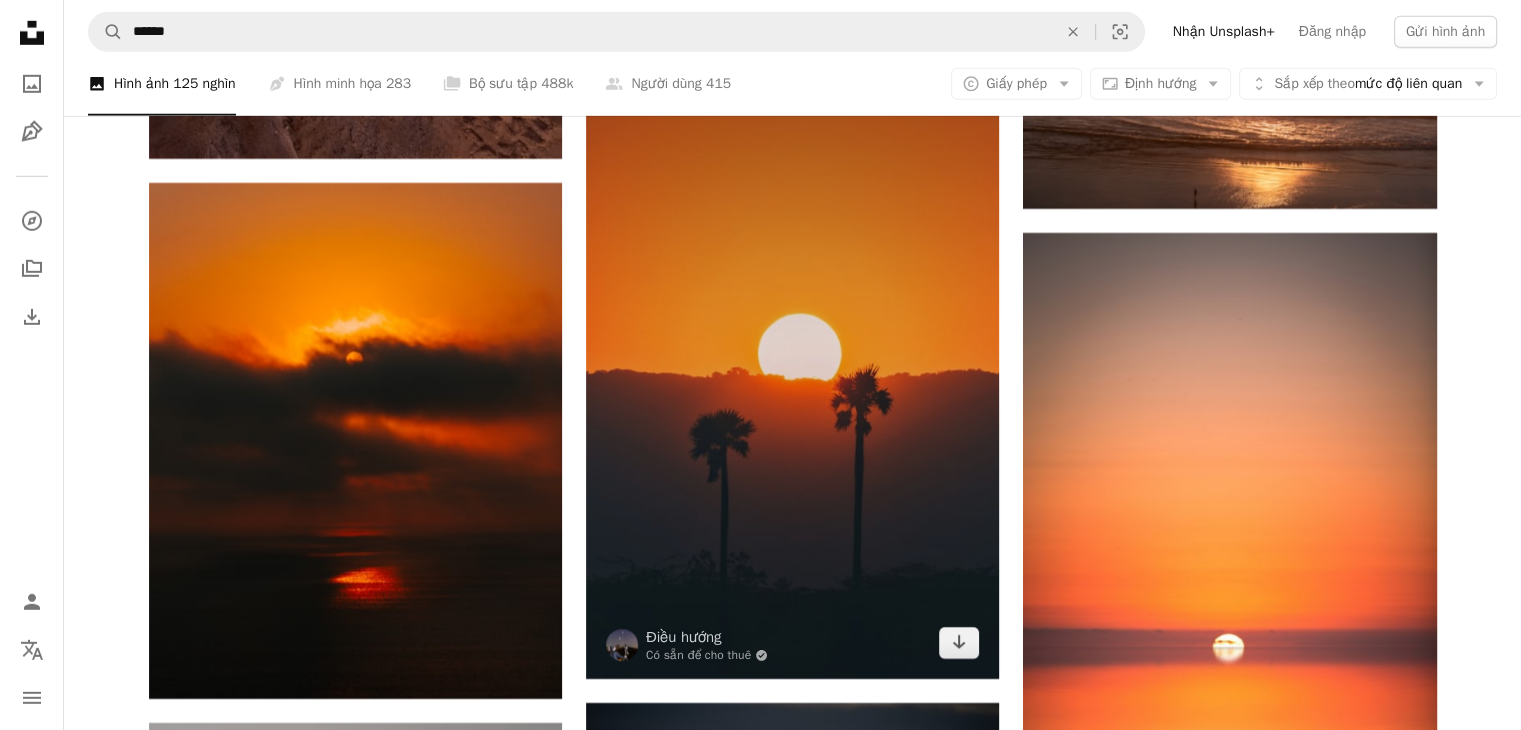 click at bounding box center (792, 369) 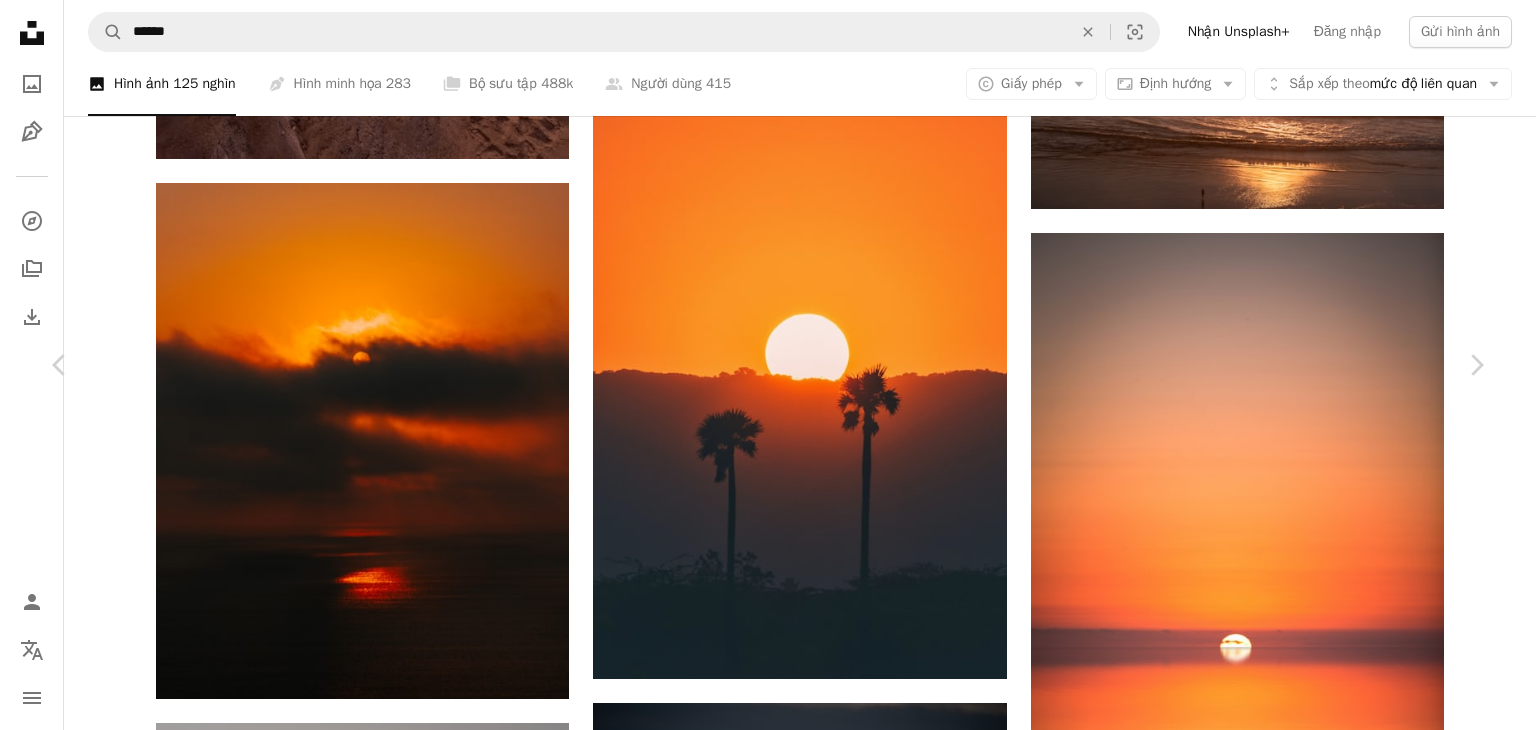 click on "Tải xuống miễn phí" at bounding box center [1273, 3393] 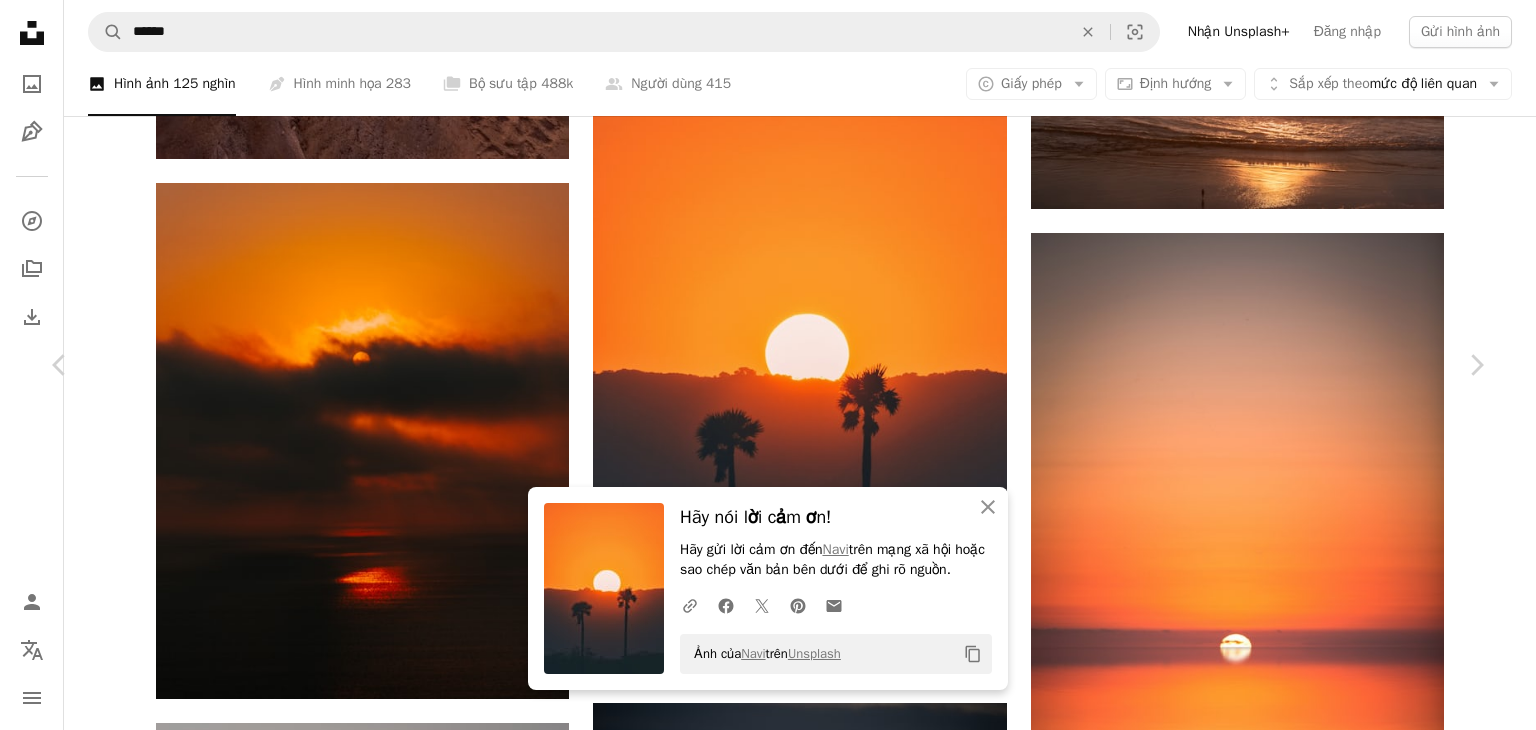 click on "An X shape" at bounding box center [20, 20] 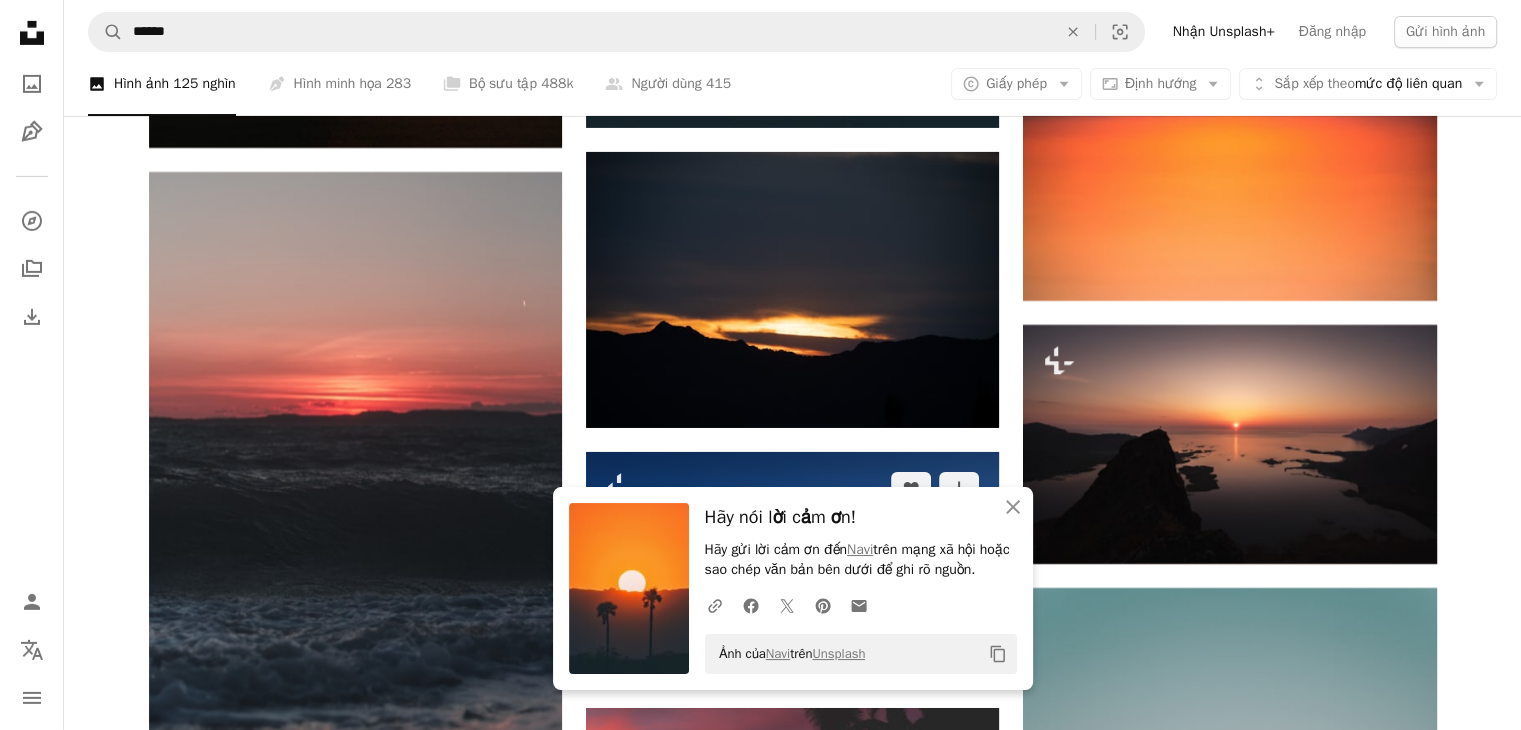 scroll, scrollTop: 14500, scrollLeft: 0, axis: vertical 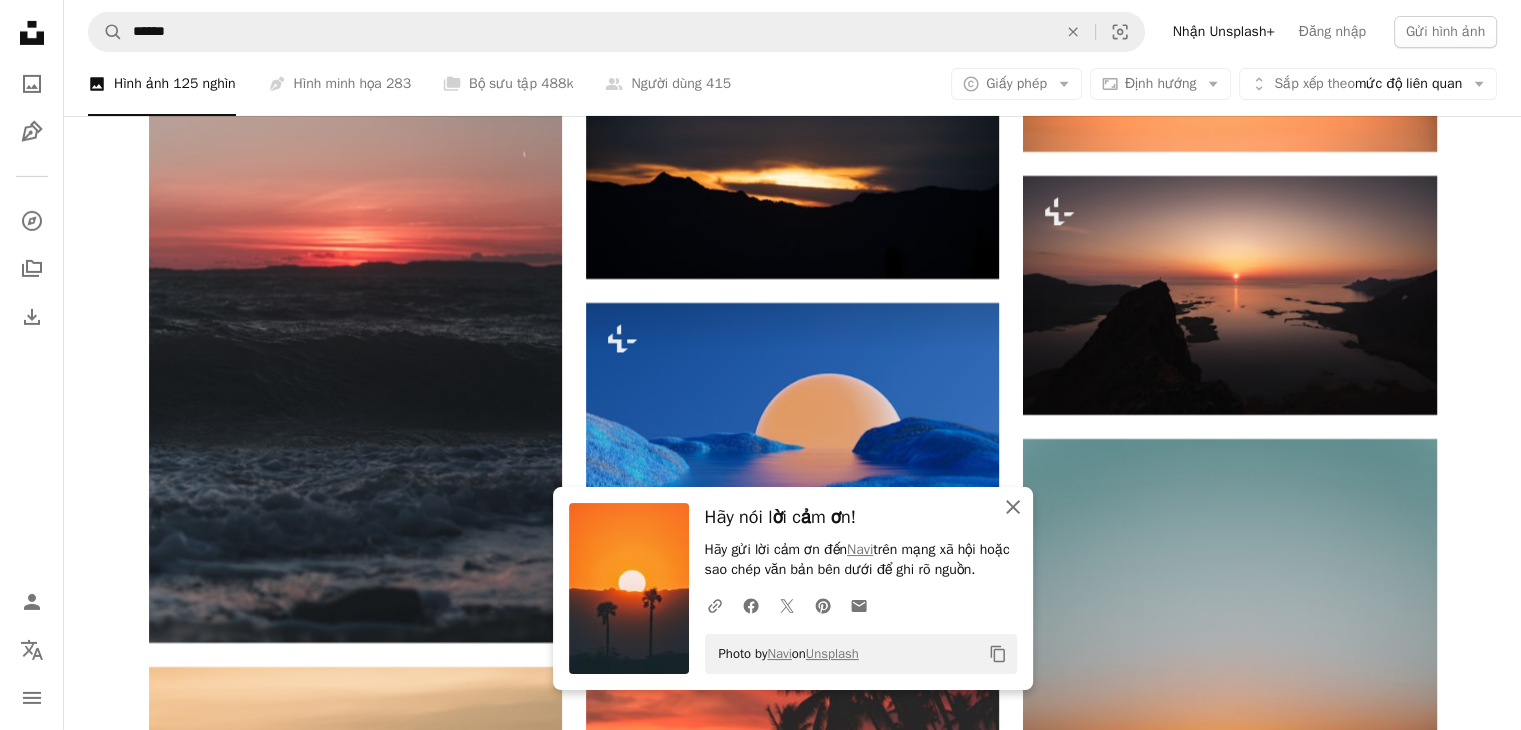 click on "An X shape" 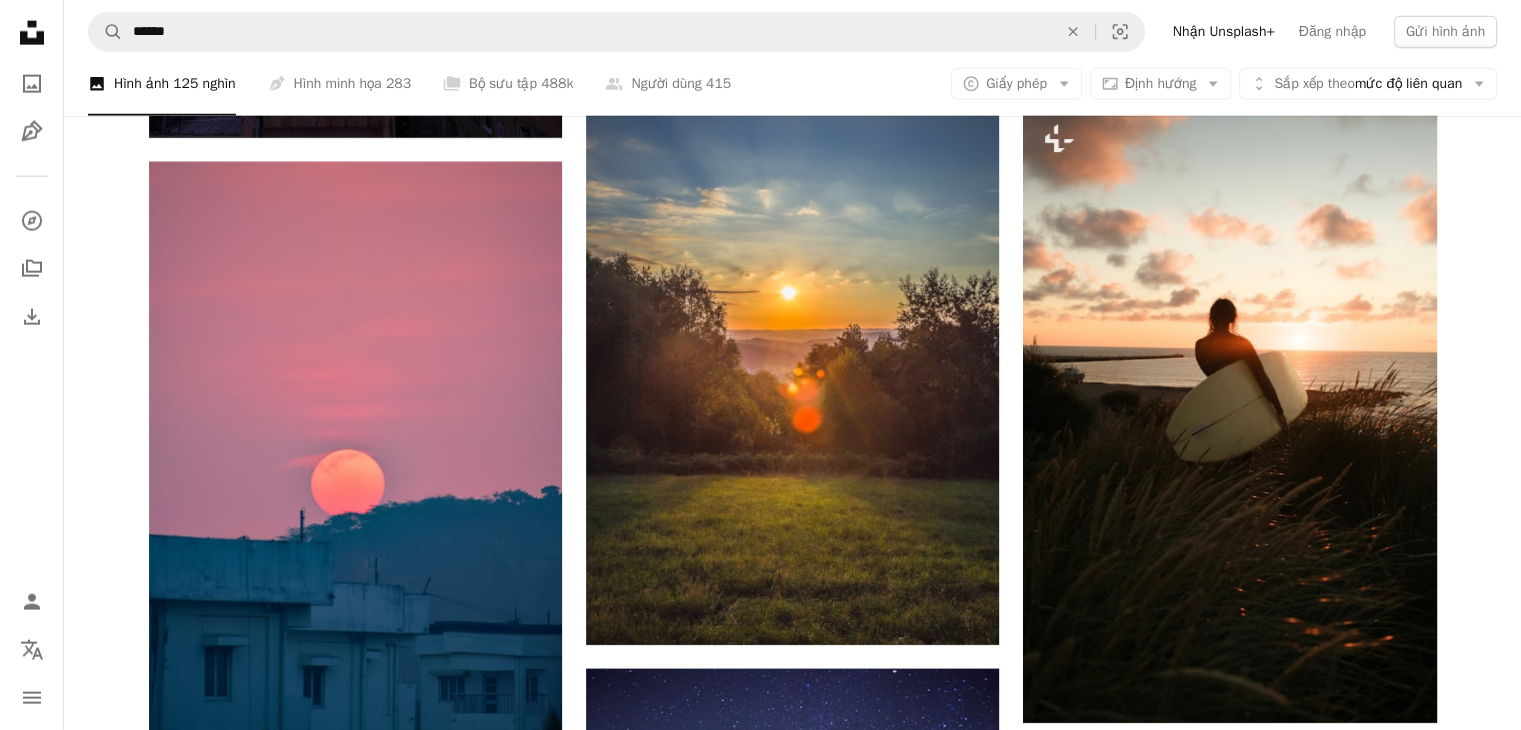 scroll, scrollTop: 20100, scrollLeft: 0, axis: vertical 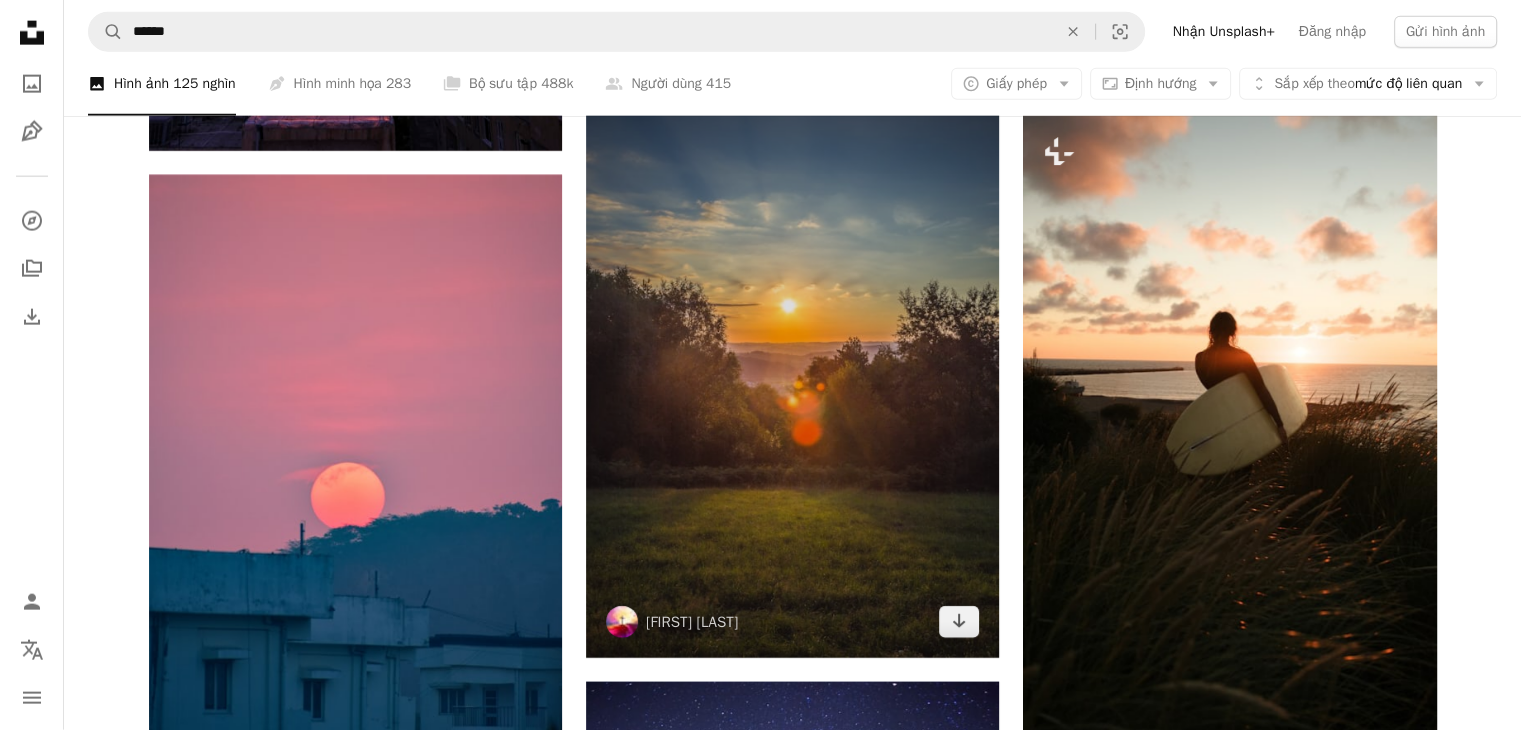 click at bounding box center (792, 348) 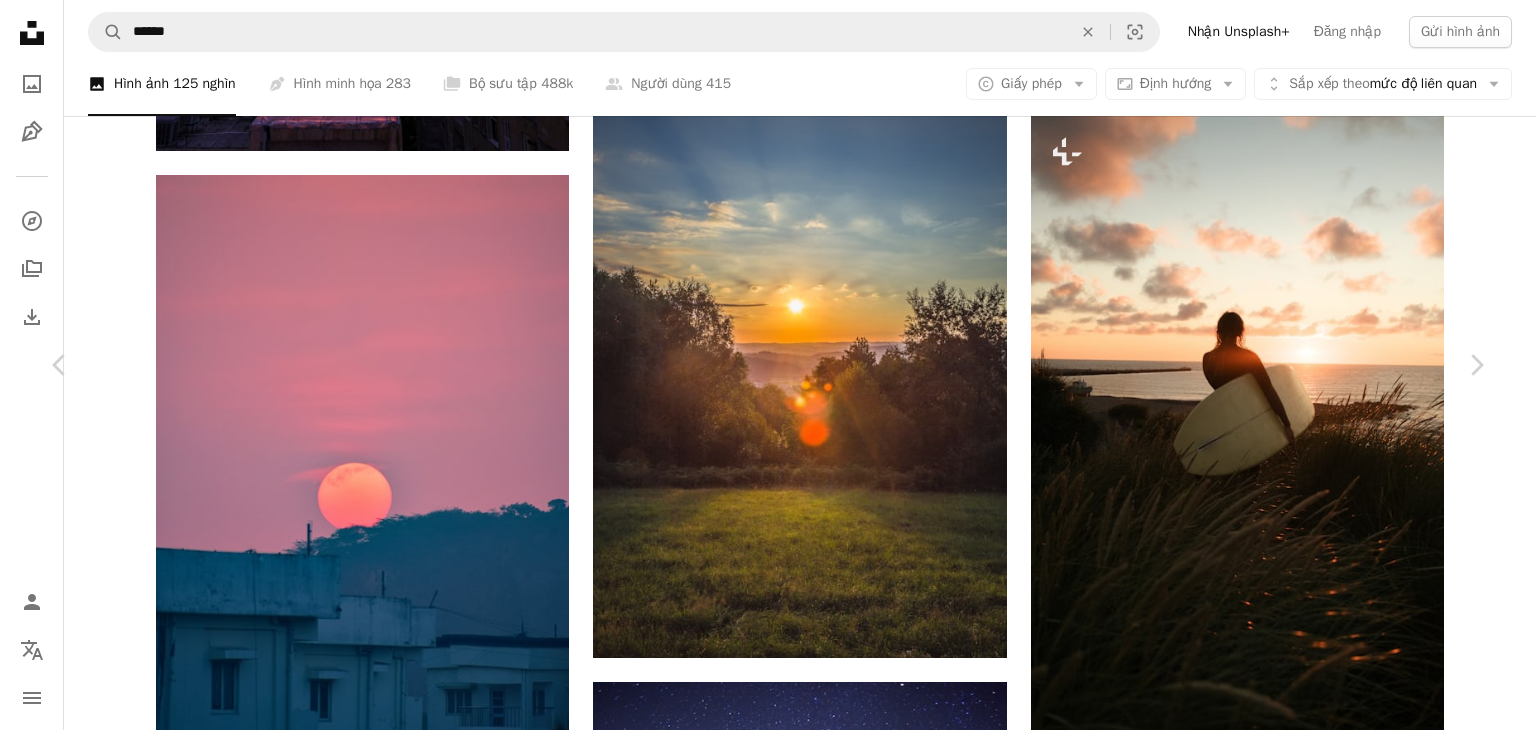 click on "Tải xuống miễn phí" at bounding box center [1273, 3405] 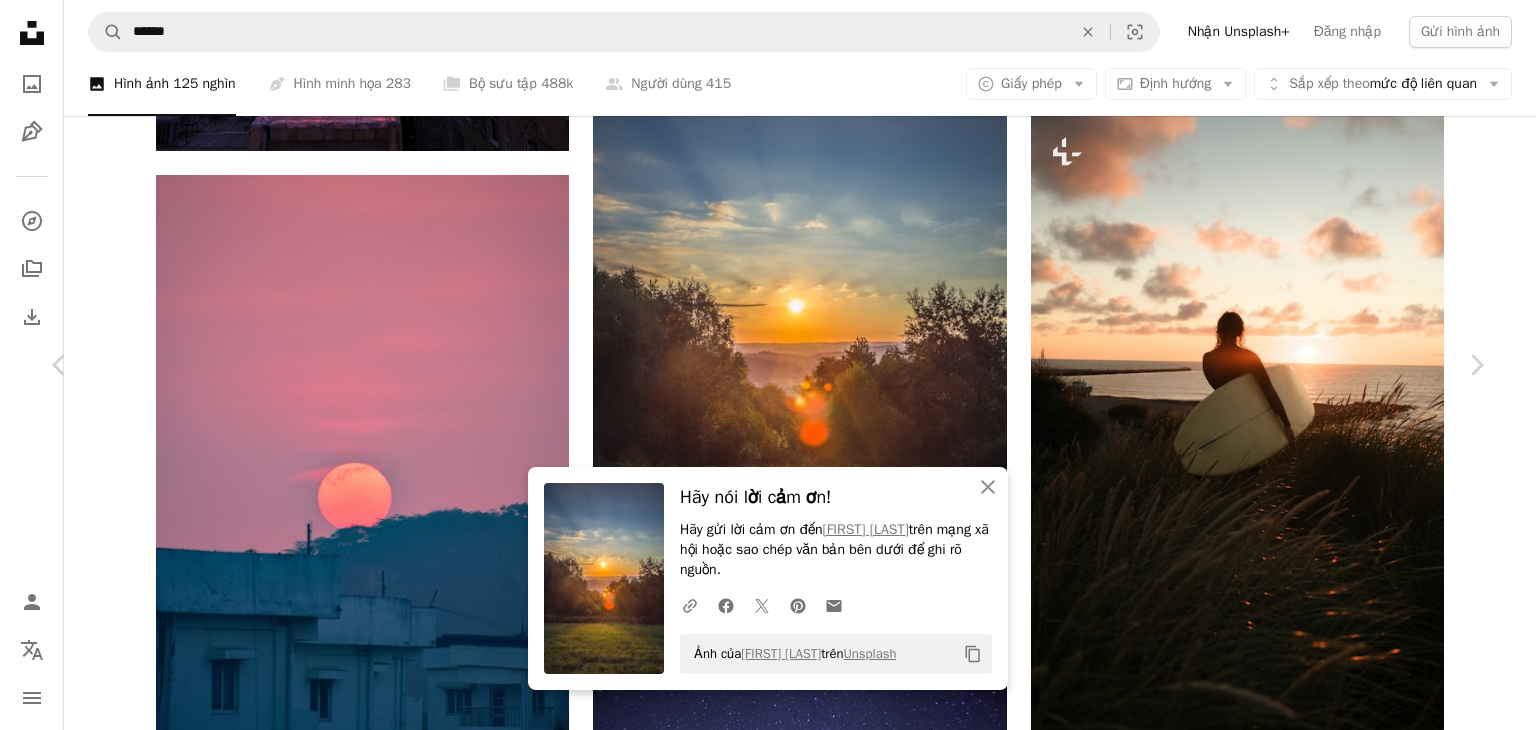 click on "An X shape" at bounding box center (20, 20) 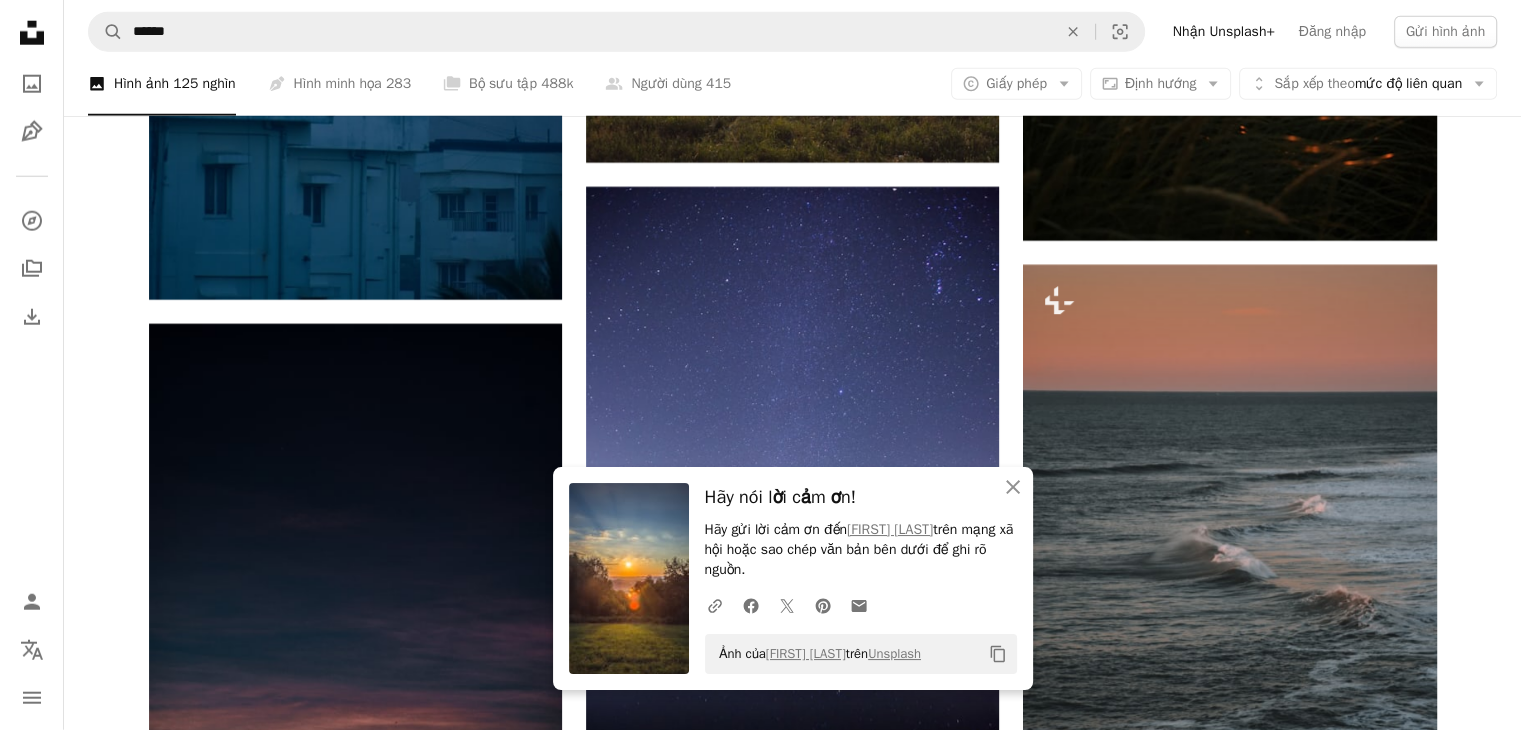 scroll, scrollTop: 20600, scrollLeft: 0, axis: vertical 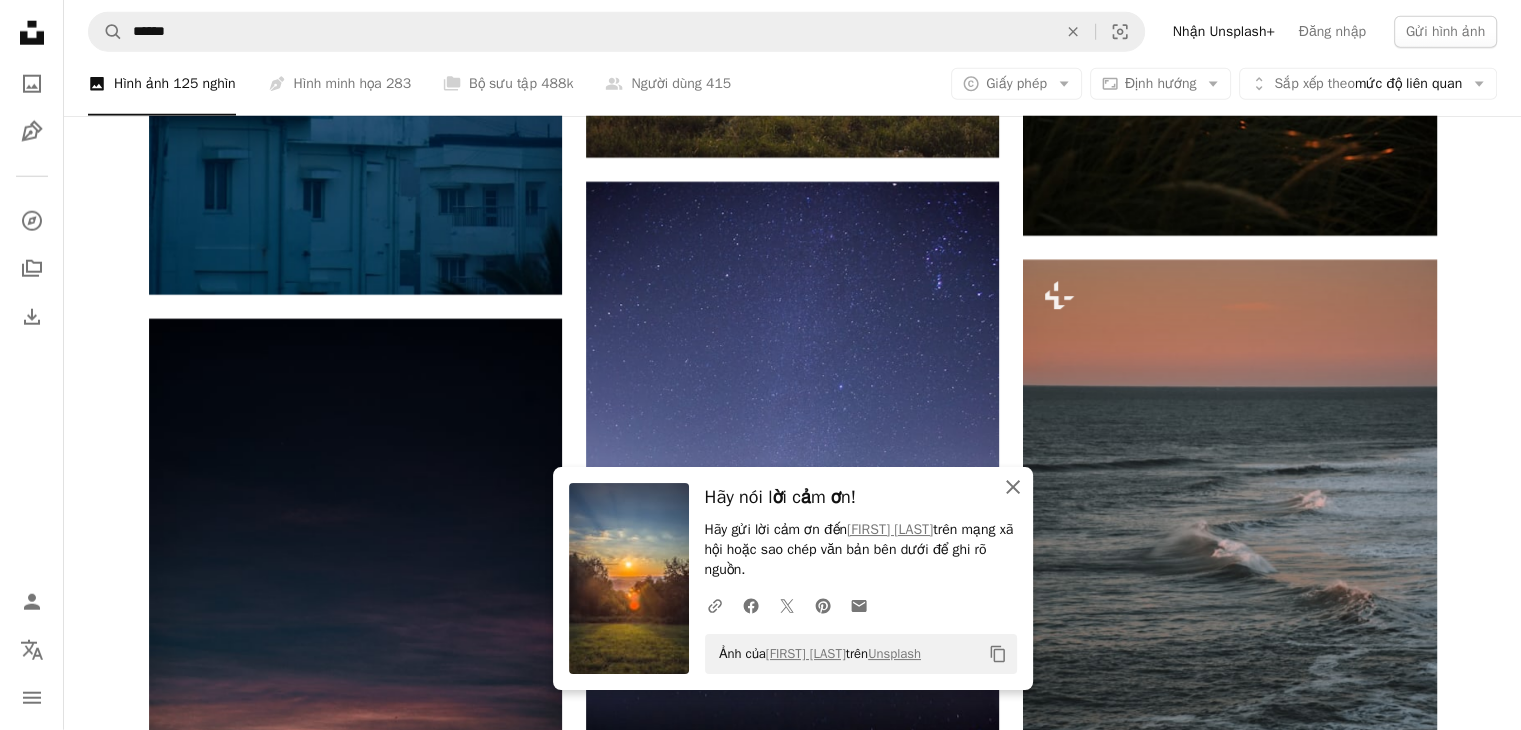 click 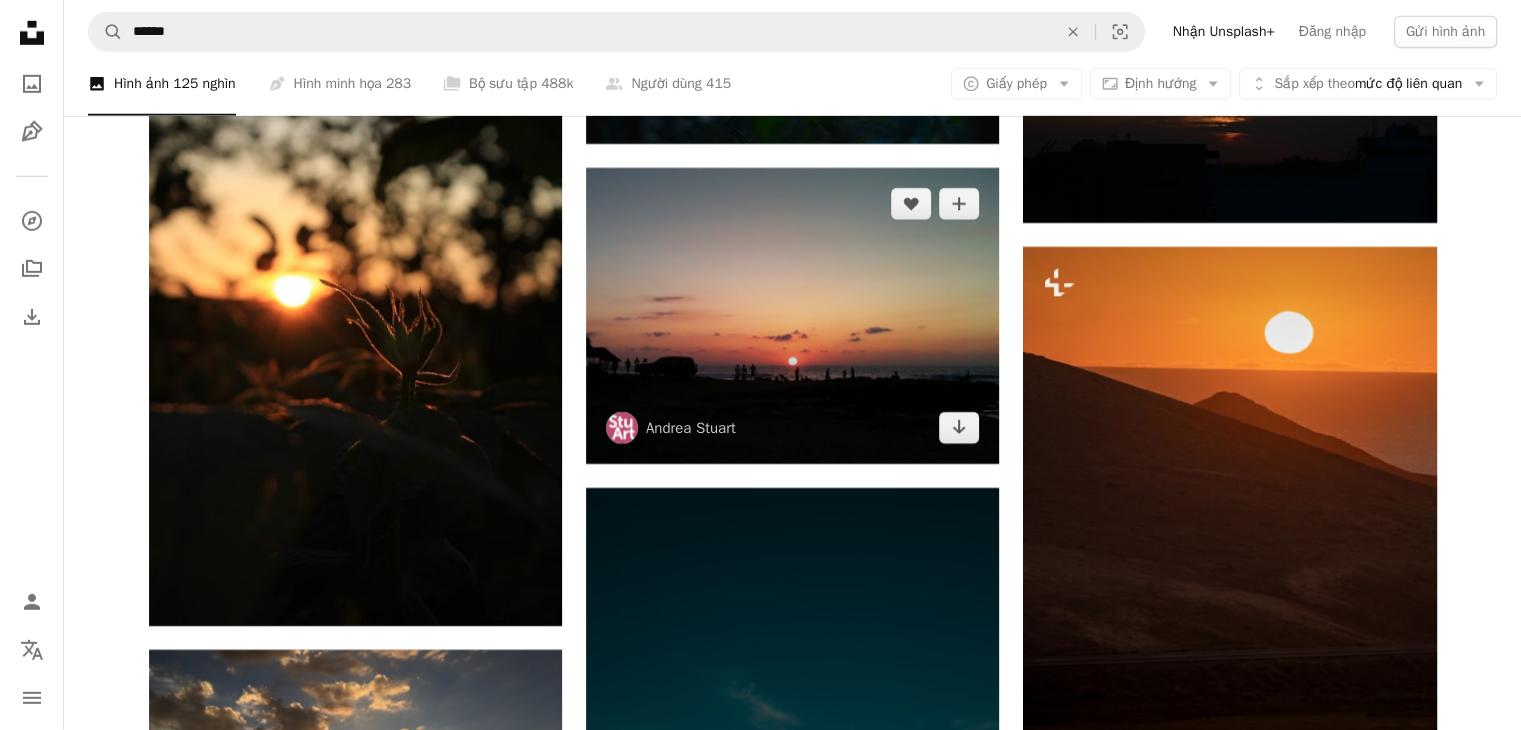 scroll, scrollTop: 21800, scrollLeft: 0, axis: vertical 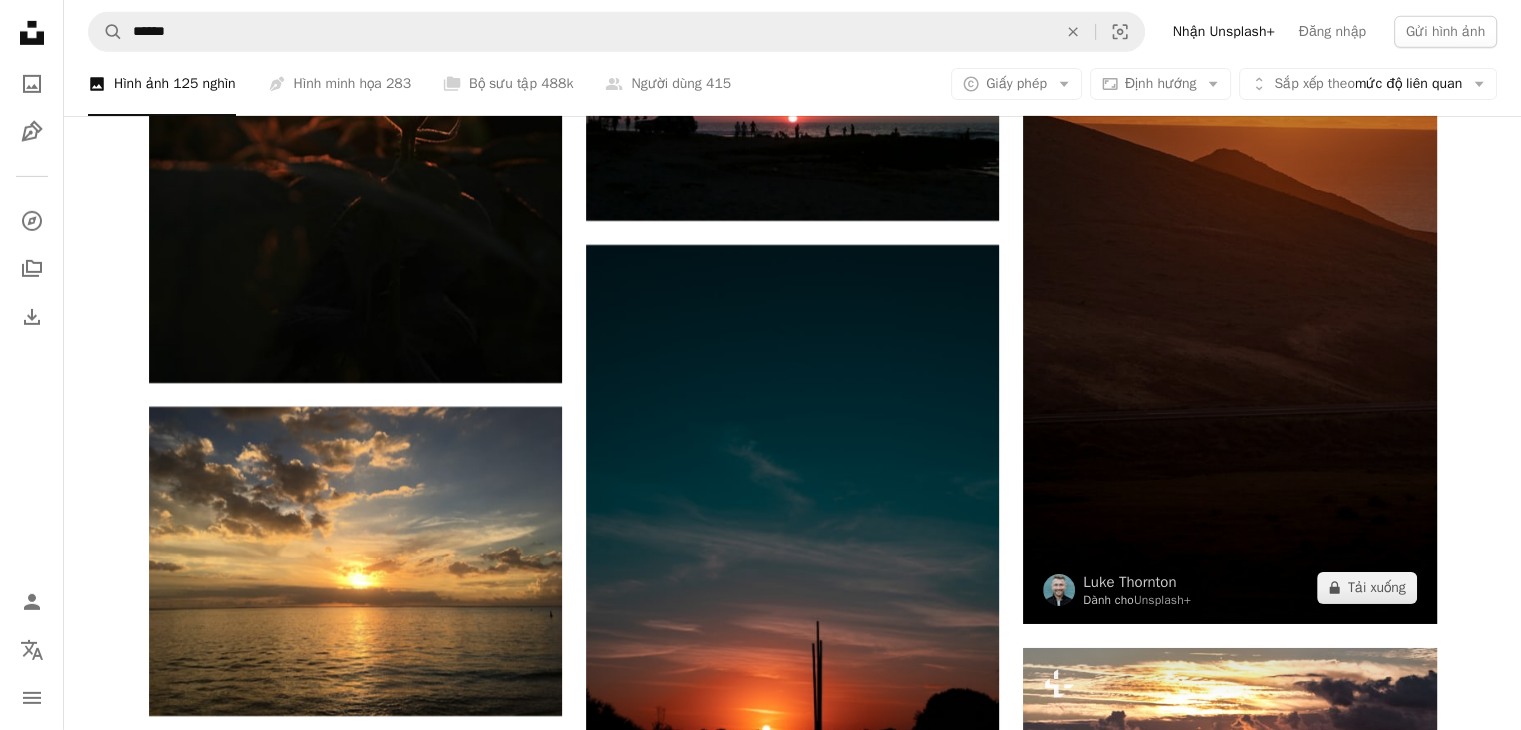 click at bounding box center [1229, 314] 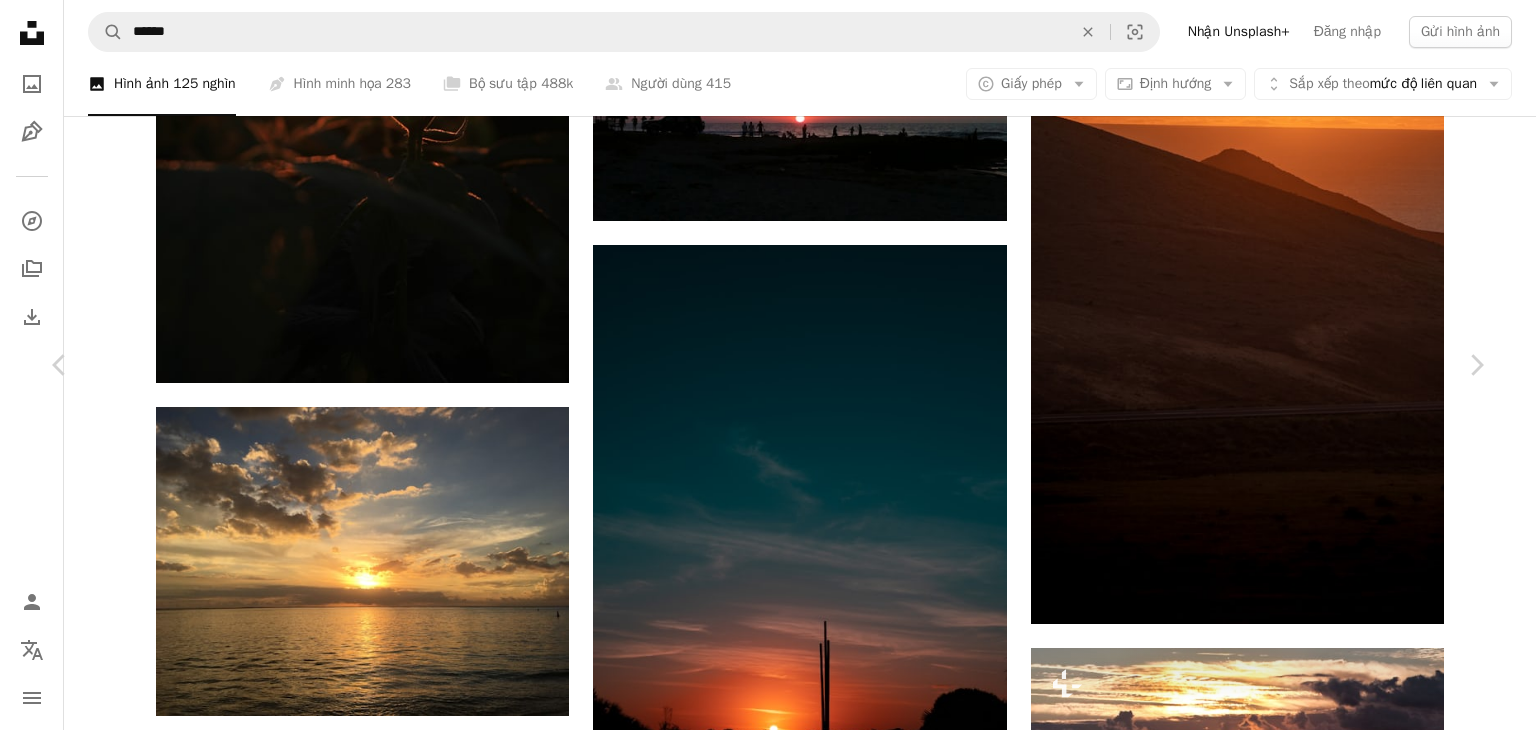 click on "An X shape" at bounding box center [20, 20] 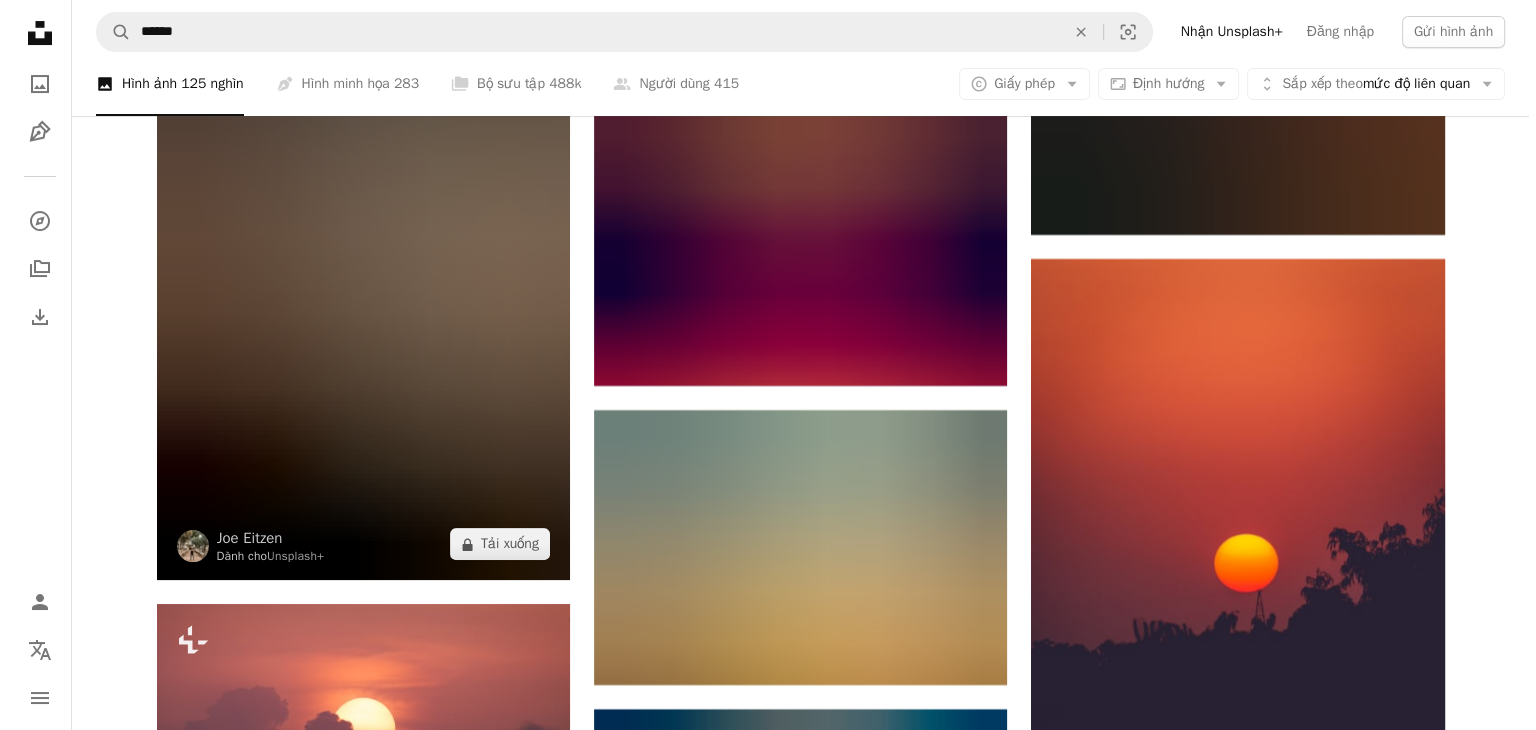 scroll, scrollTop: 23300, scrollLeft: 0, axis: vertical 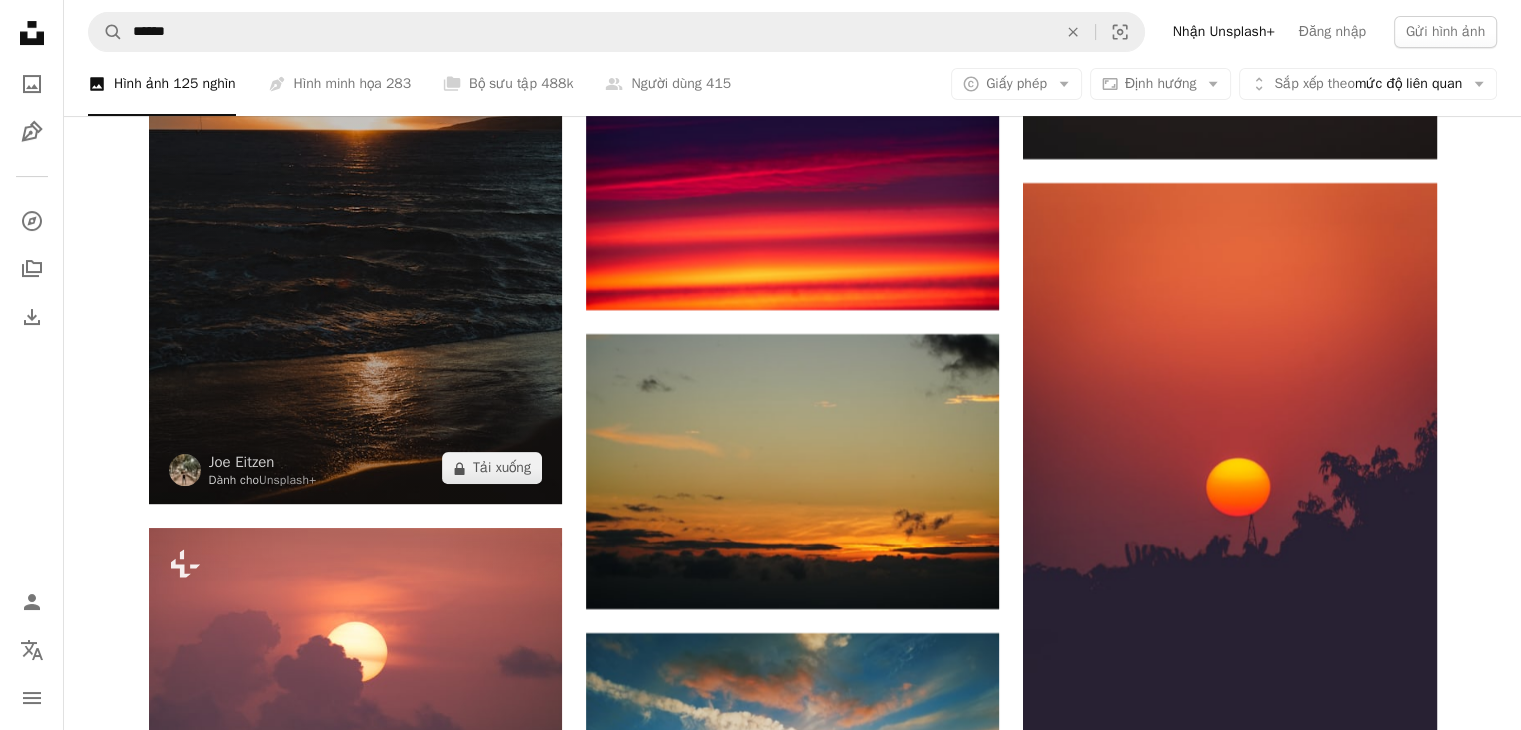 click at bounding box center [355, 194] 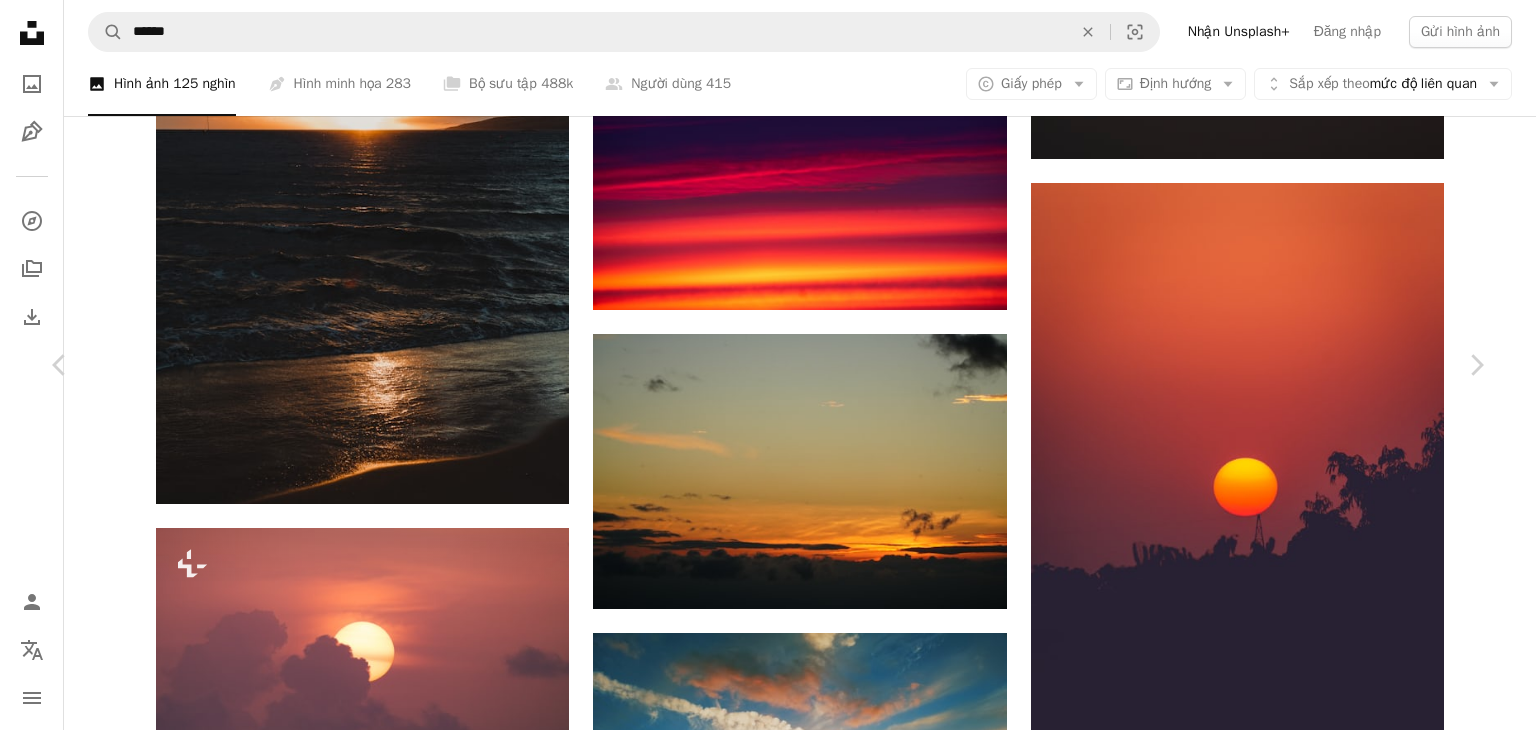 click on "An X shape" at bounding box center (20, 20) 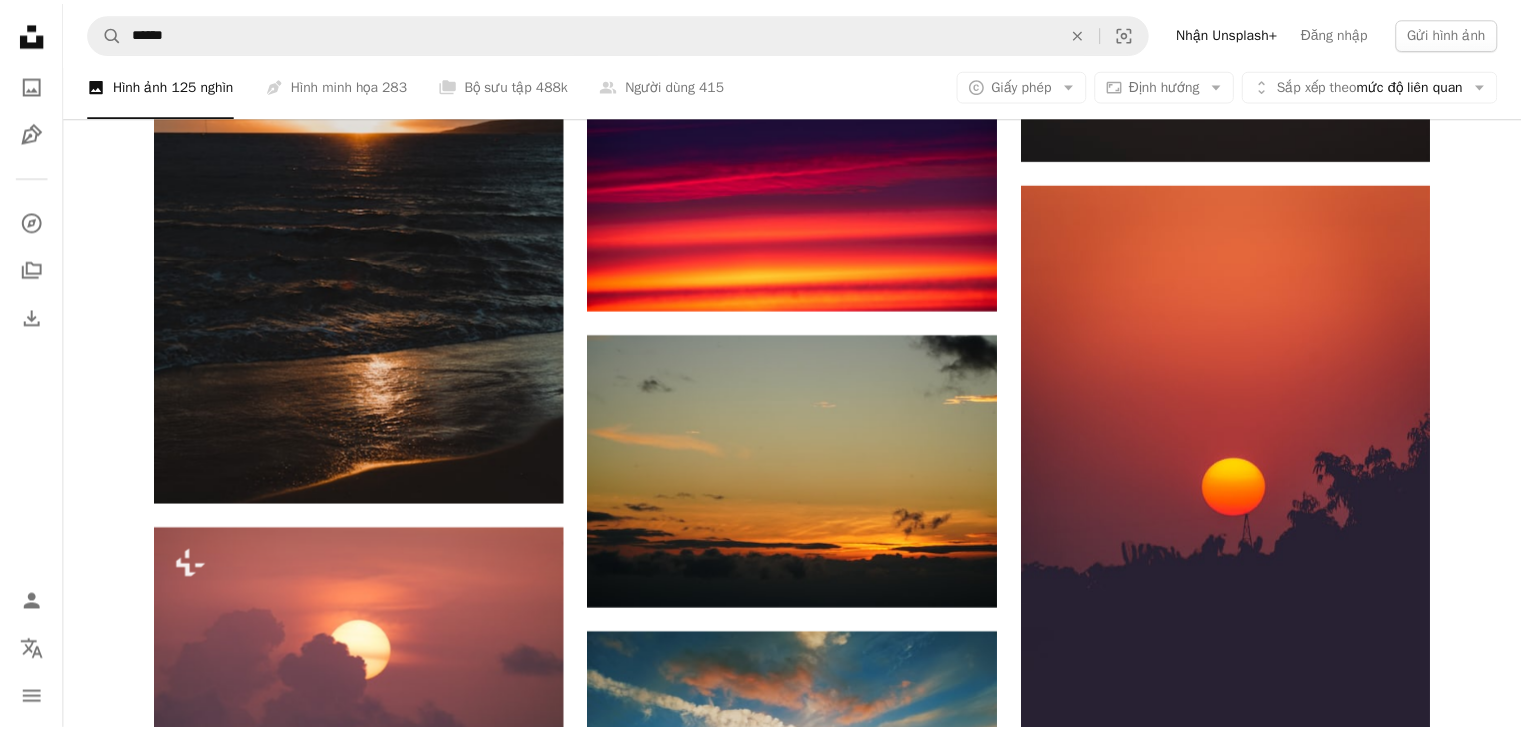 scroll, scrollTop: 23600, scrollLeft: 0, axis: vertical 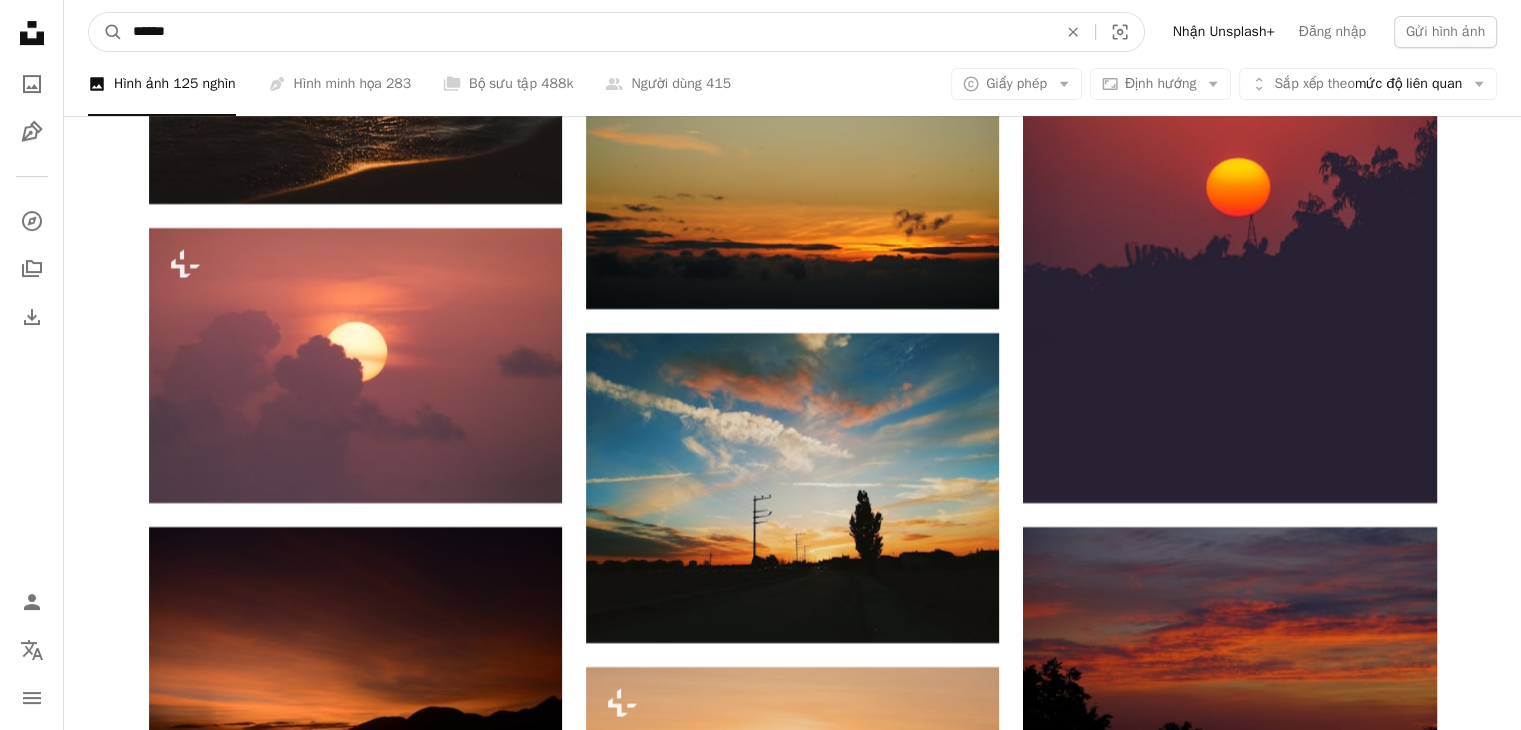 drag, startPoint x: 1058, startPoint y: 30, endPoint x: 873, endPoint y: 25, distance: 185.06755 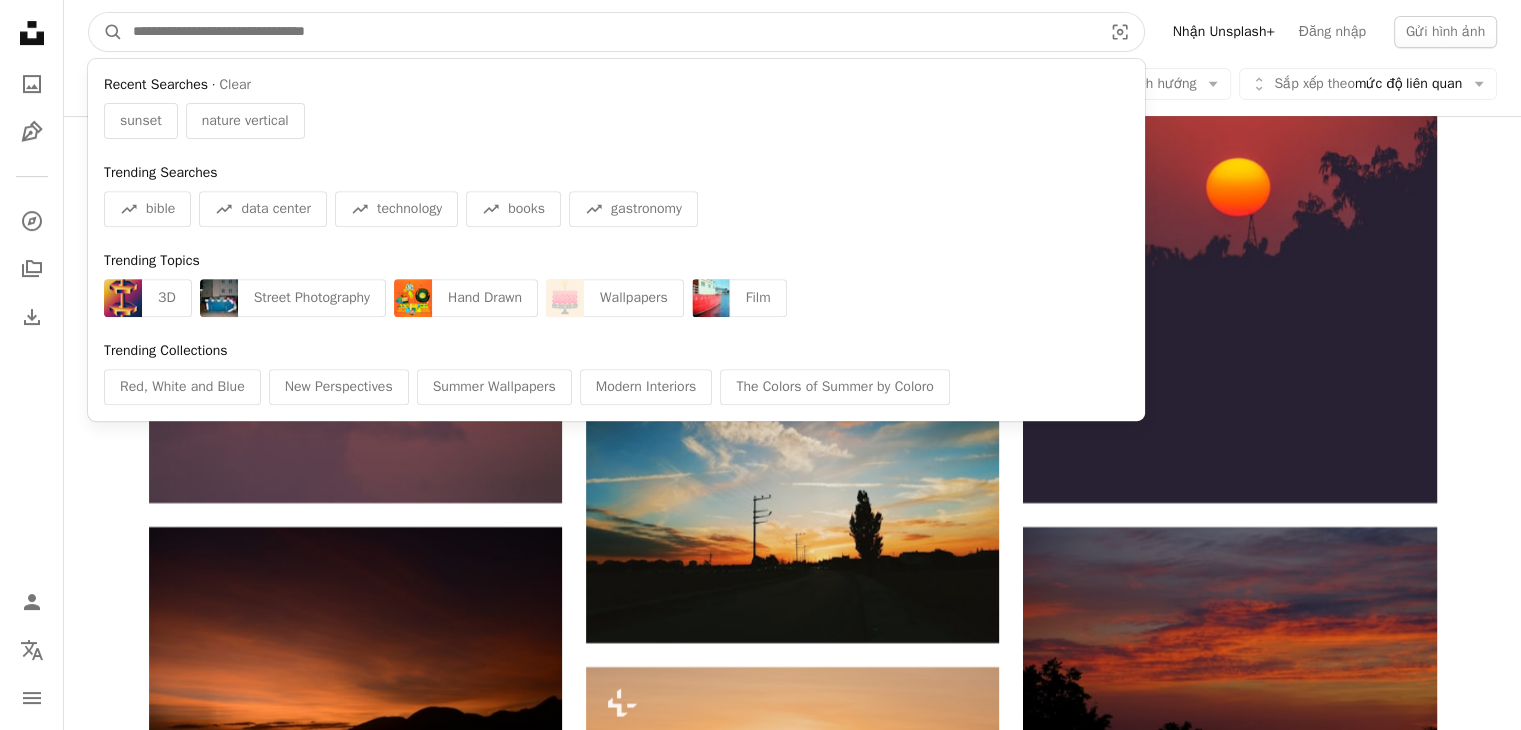 click at bounding box center (609, 32) 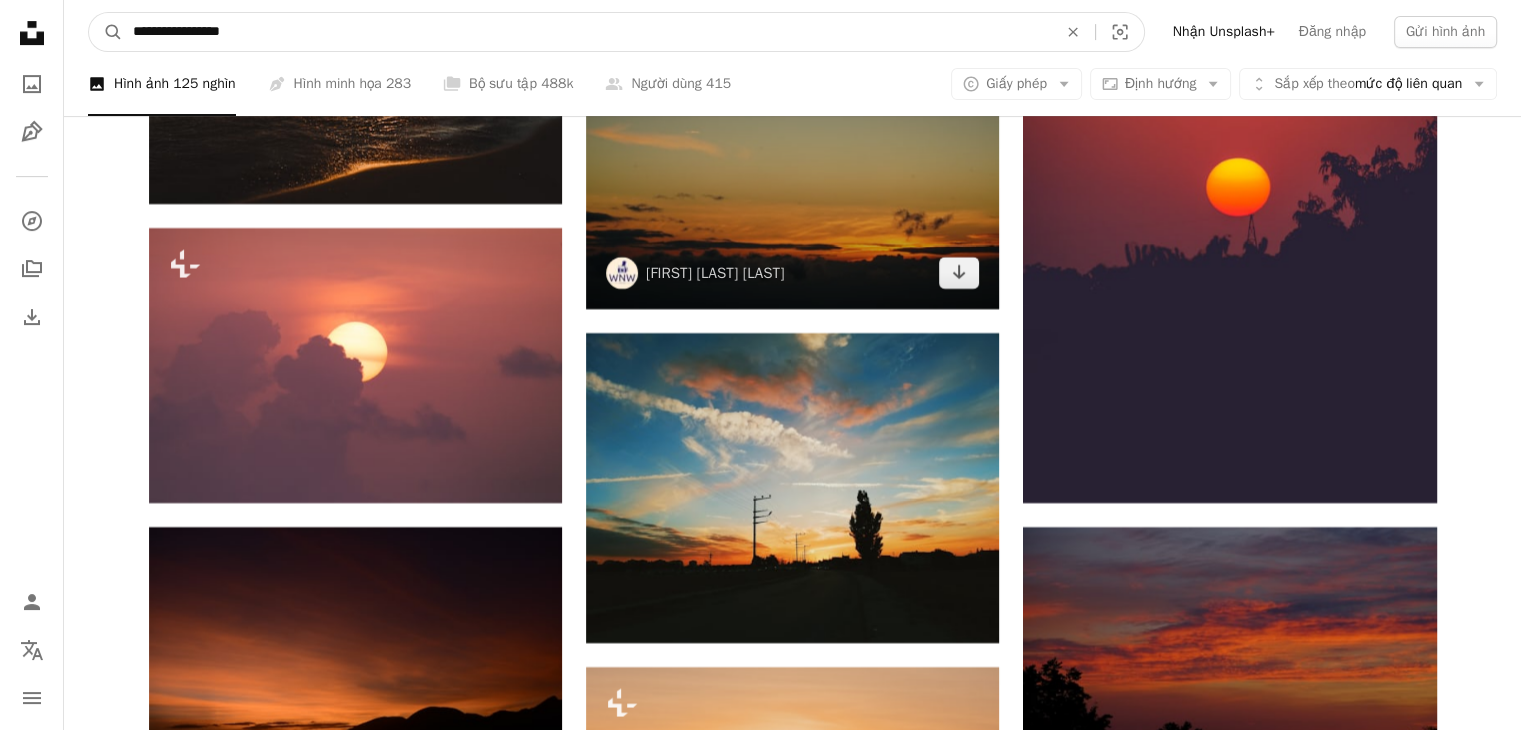 type on "**********" 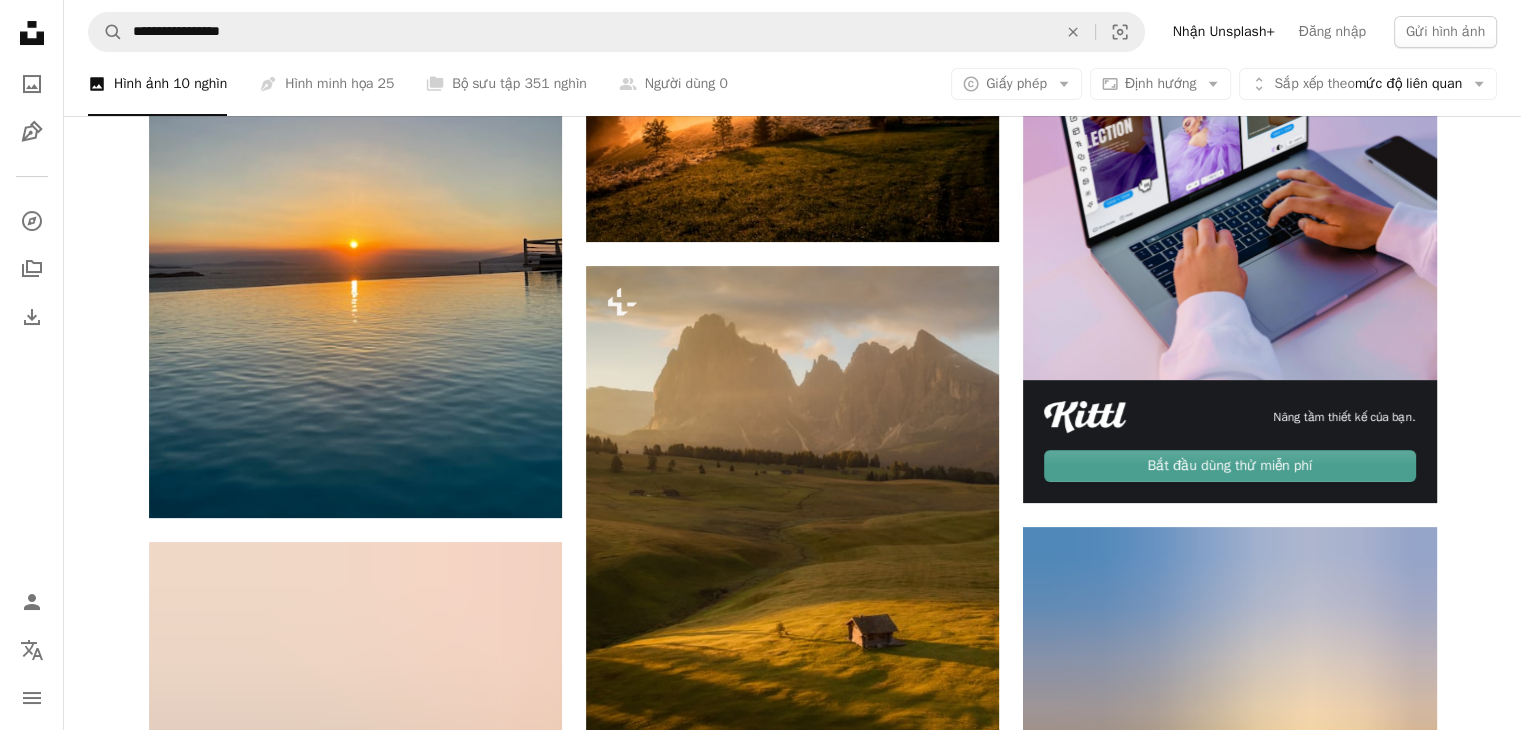 scroll, scrollTop: 300, scrollLeft: 0, axis: vertical 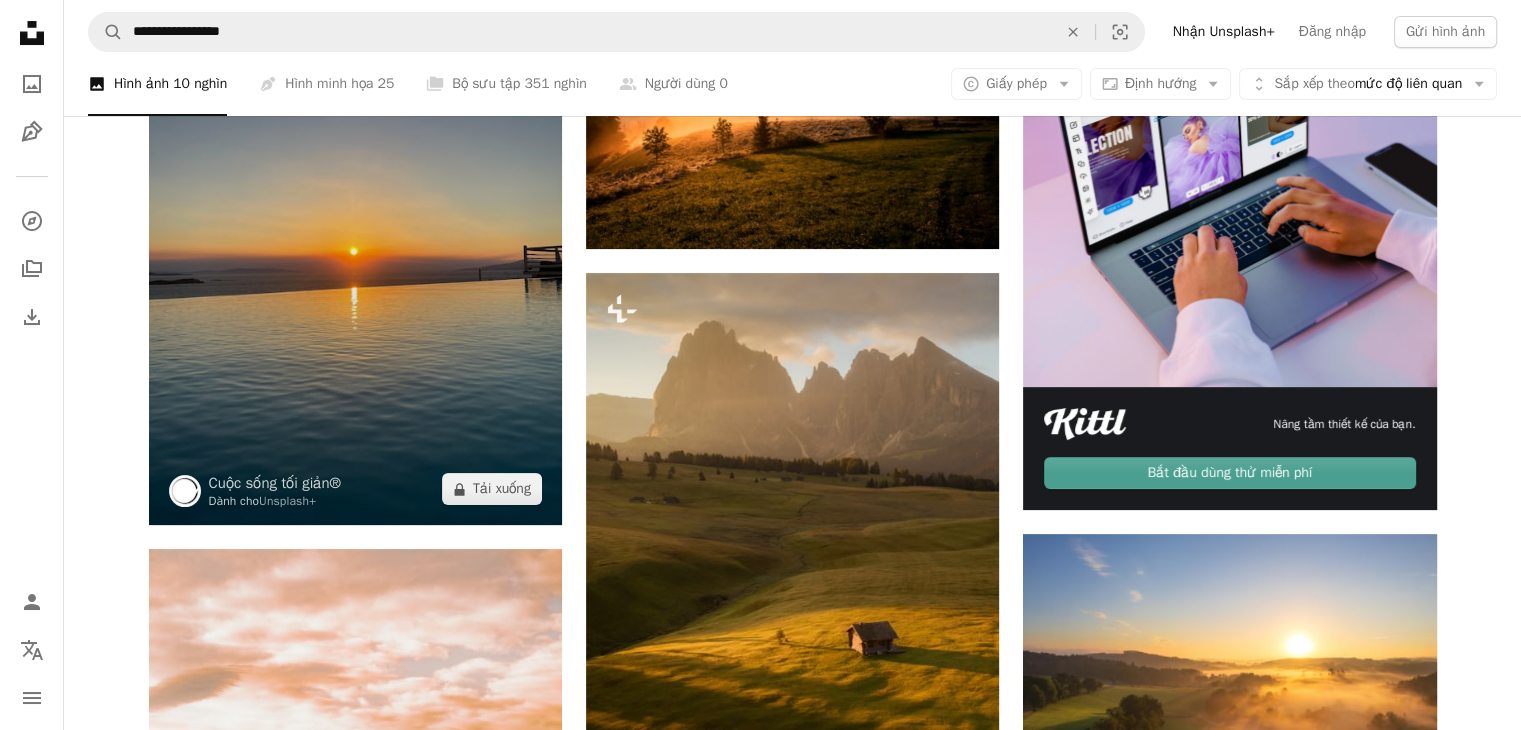 click at bounding box center (355, 249) 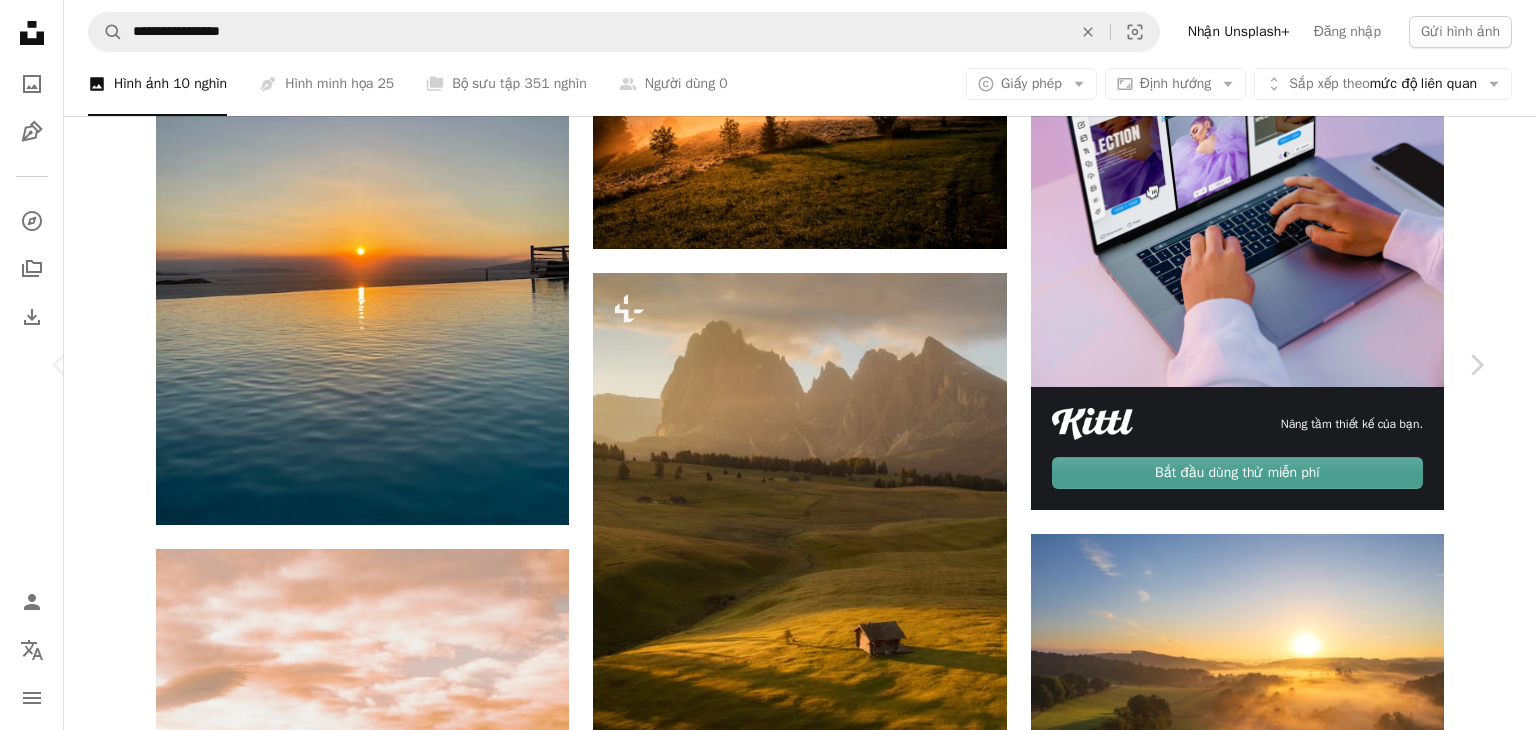 click on "An X shape" at bounding box center [20, 20] 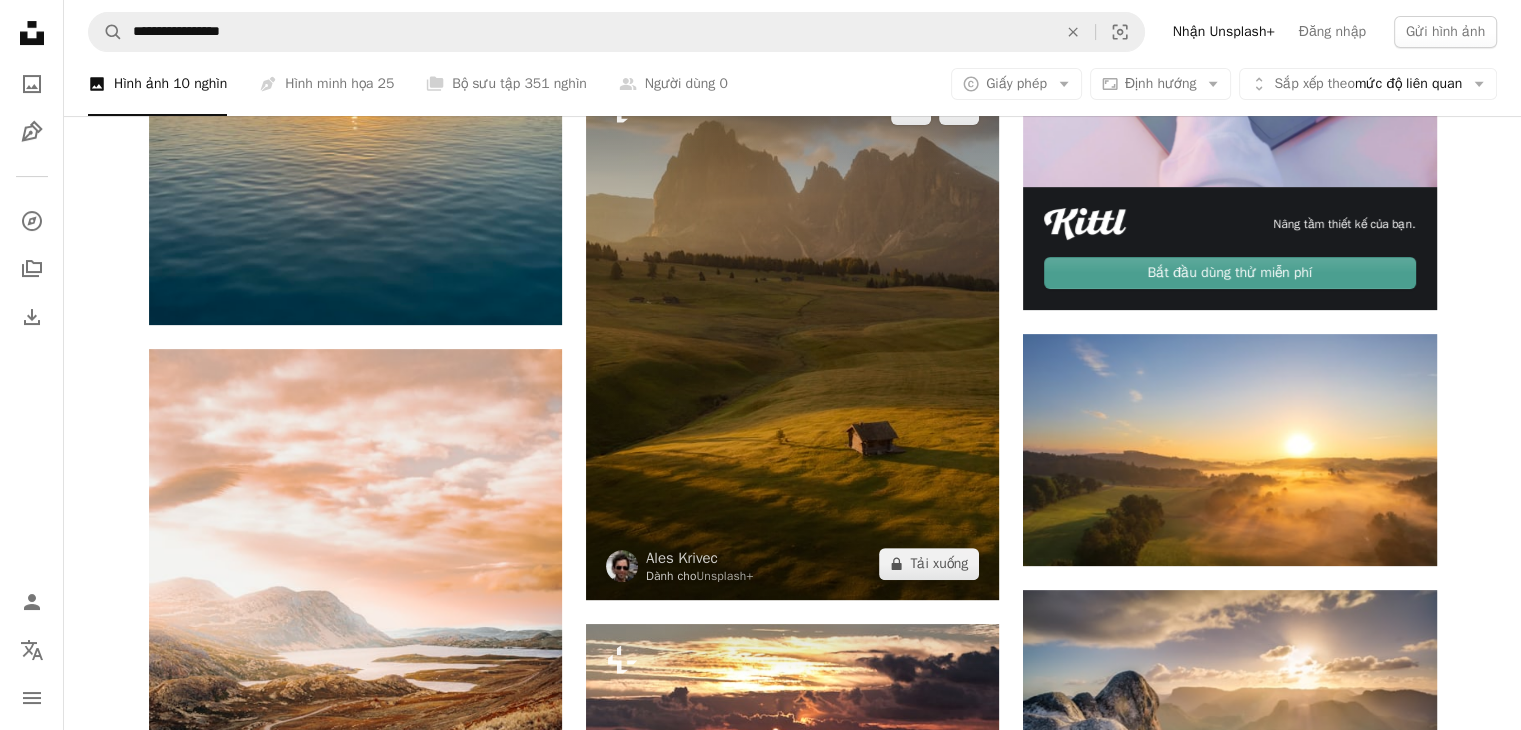 scroll, scrollTop: 500, scrollLeft: 0, axis: vertical 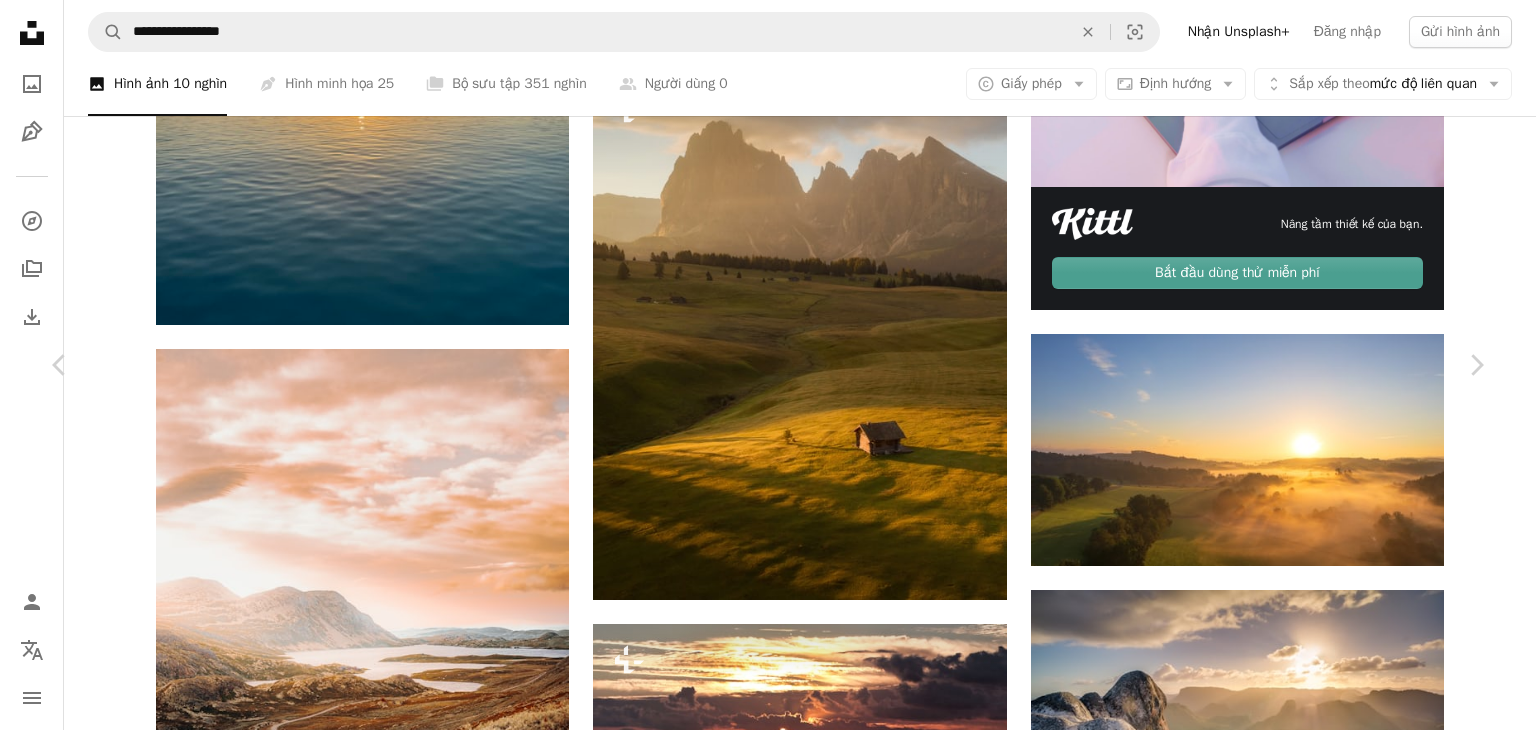 click on "An X shape" at bounding box center (20, 20) 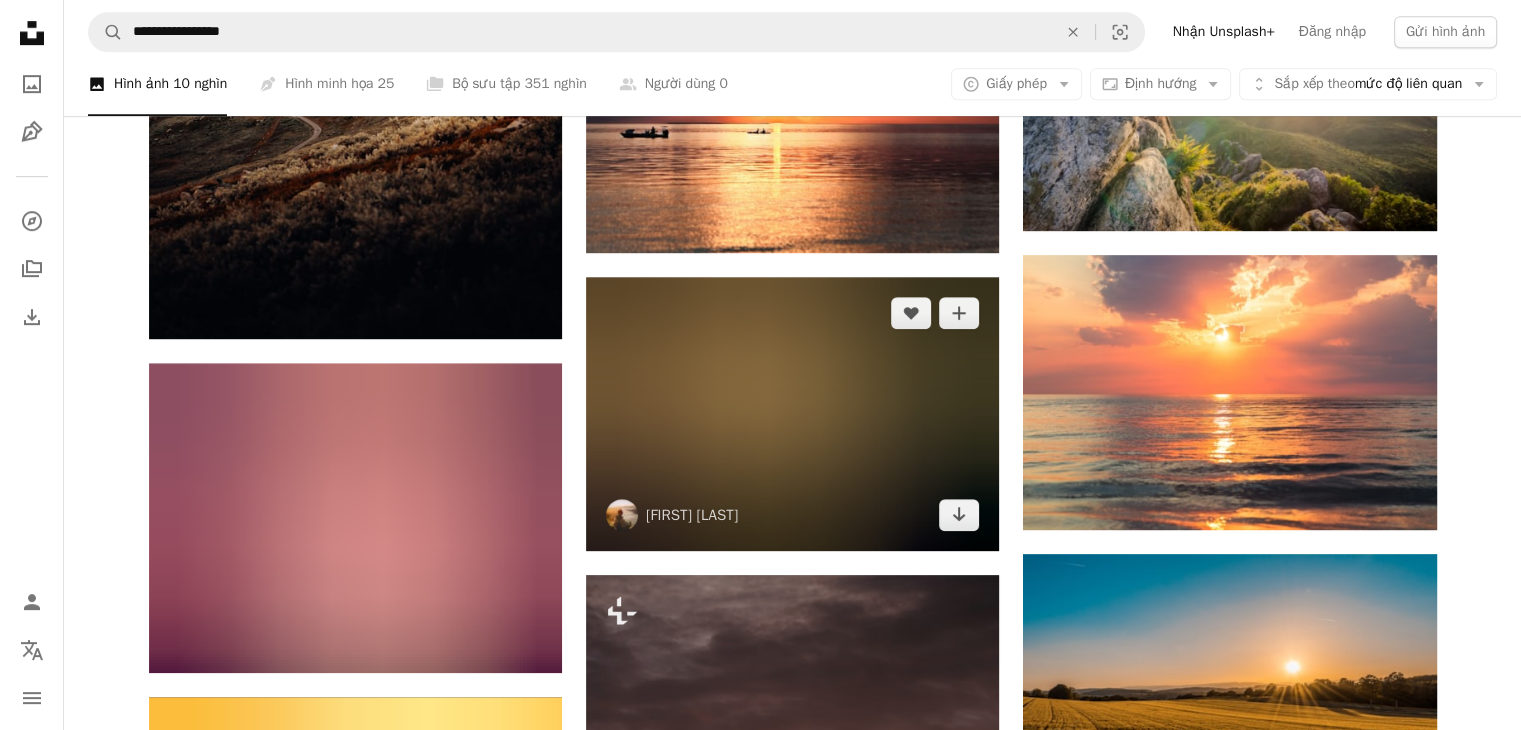 scroll, scrollTop: 1000, scrollLeft: 0, axis: vertical 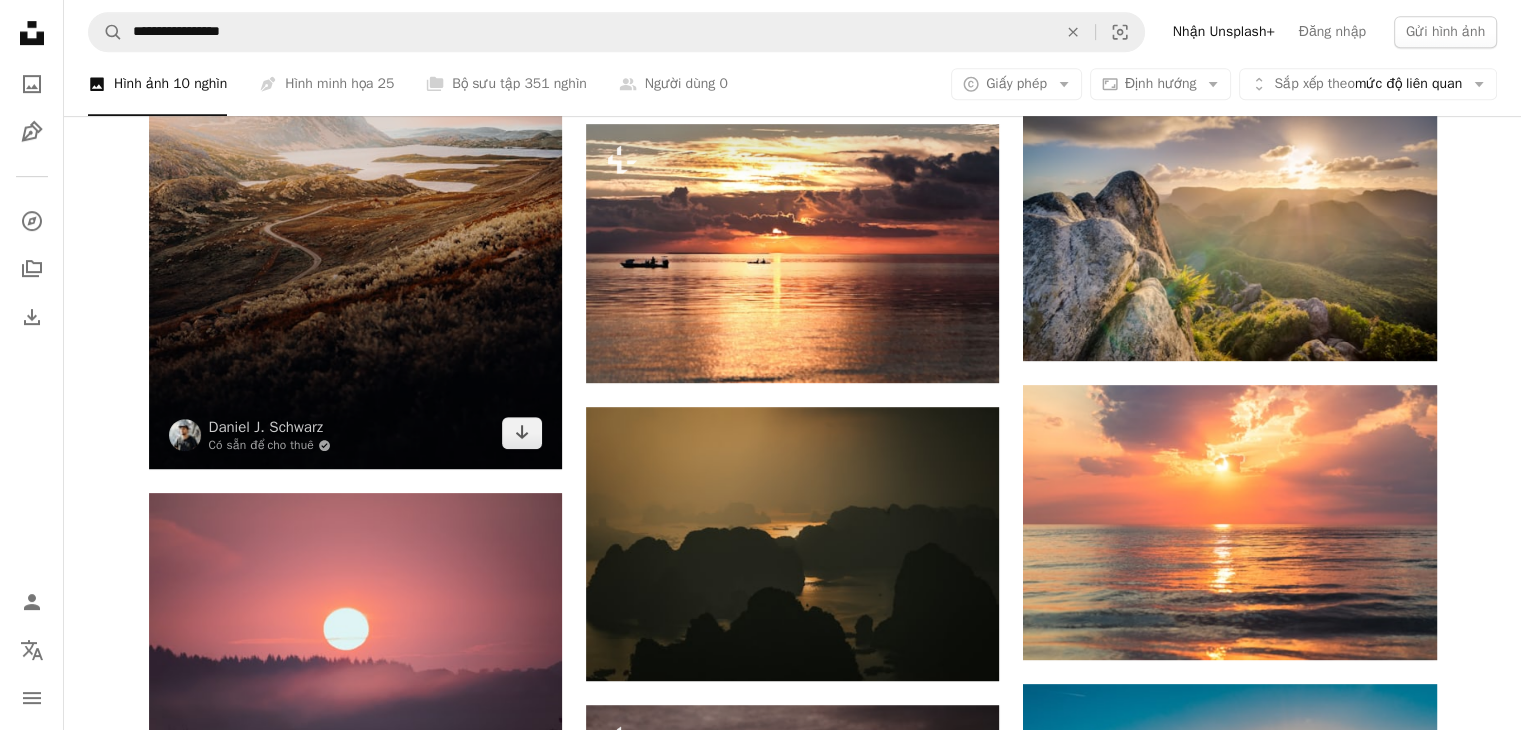 click at bounding box center (355, 159) 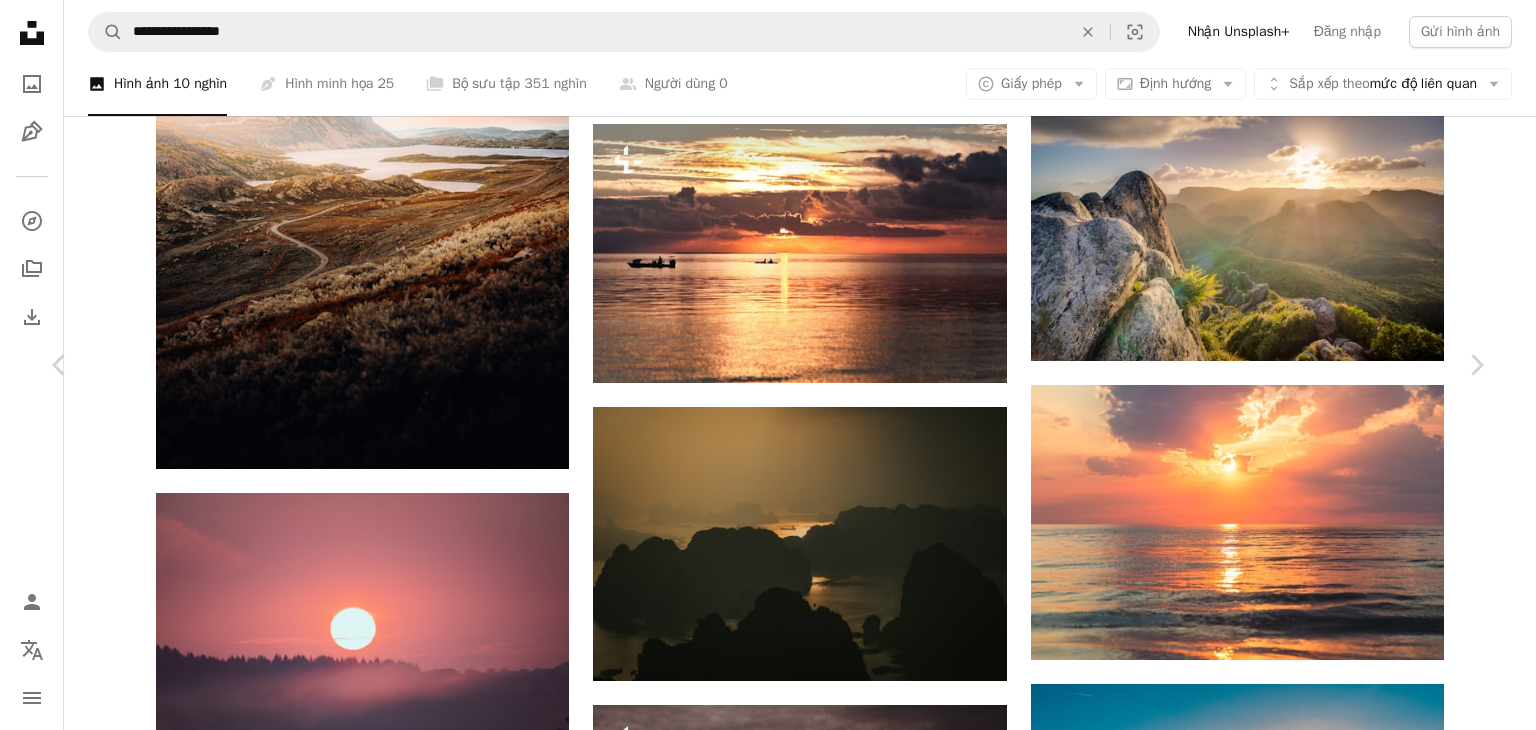 click on "Tải xuống miễn phí" at bounding box center [1273, 3960] 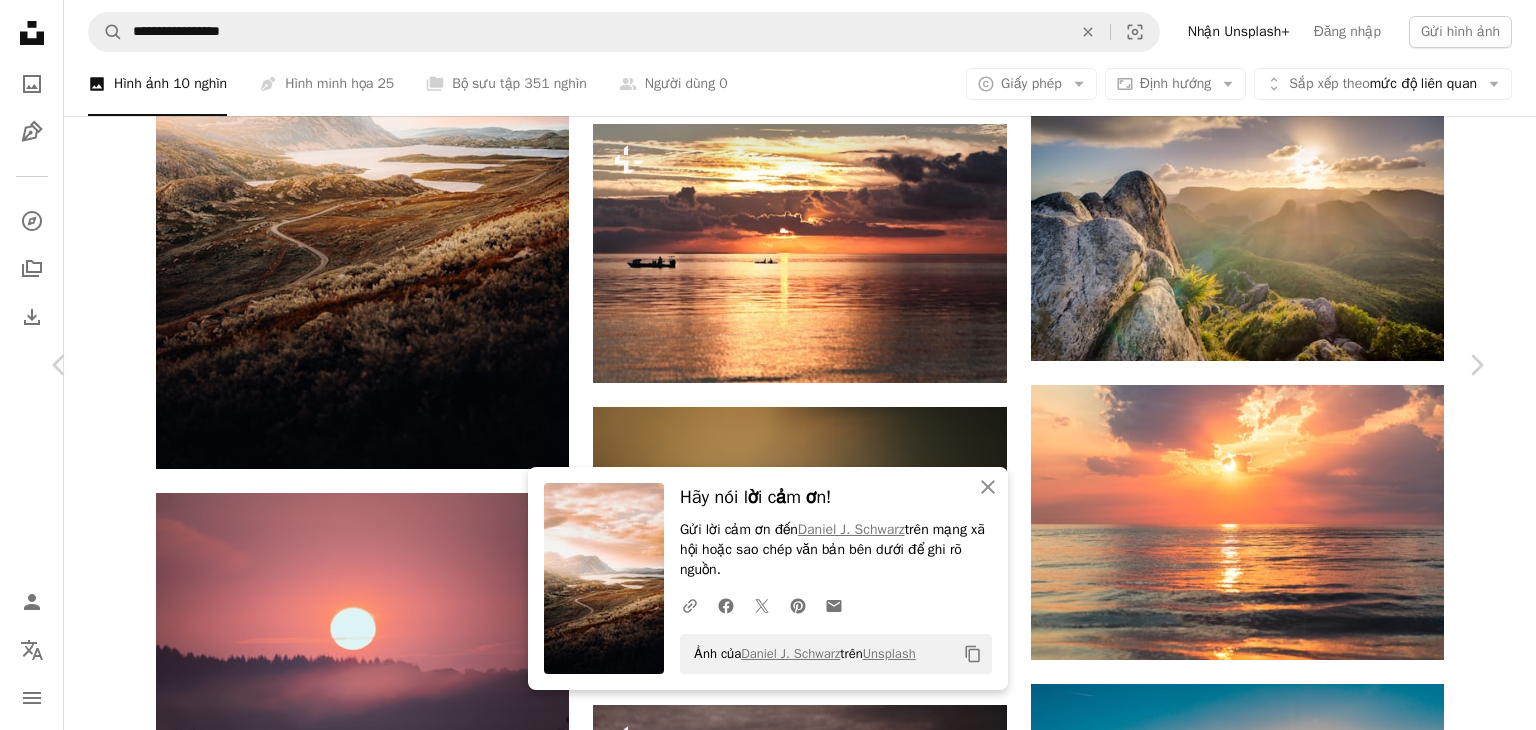 click on "An X shape" at bounding box center [20, 20] 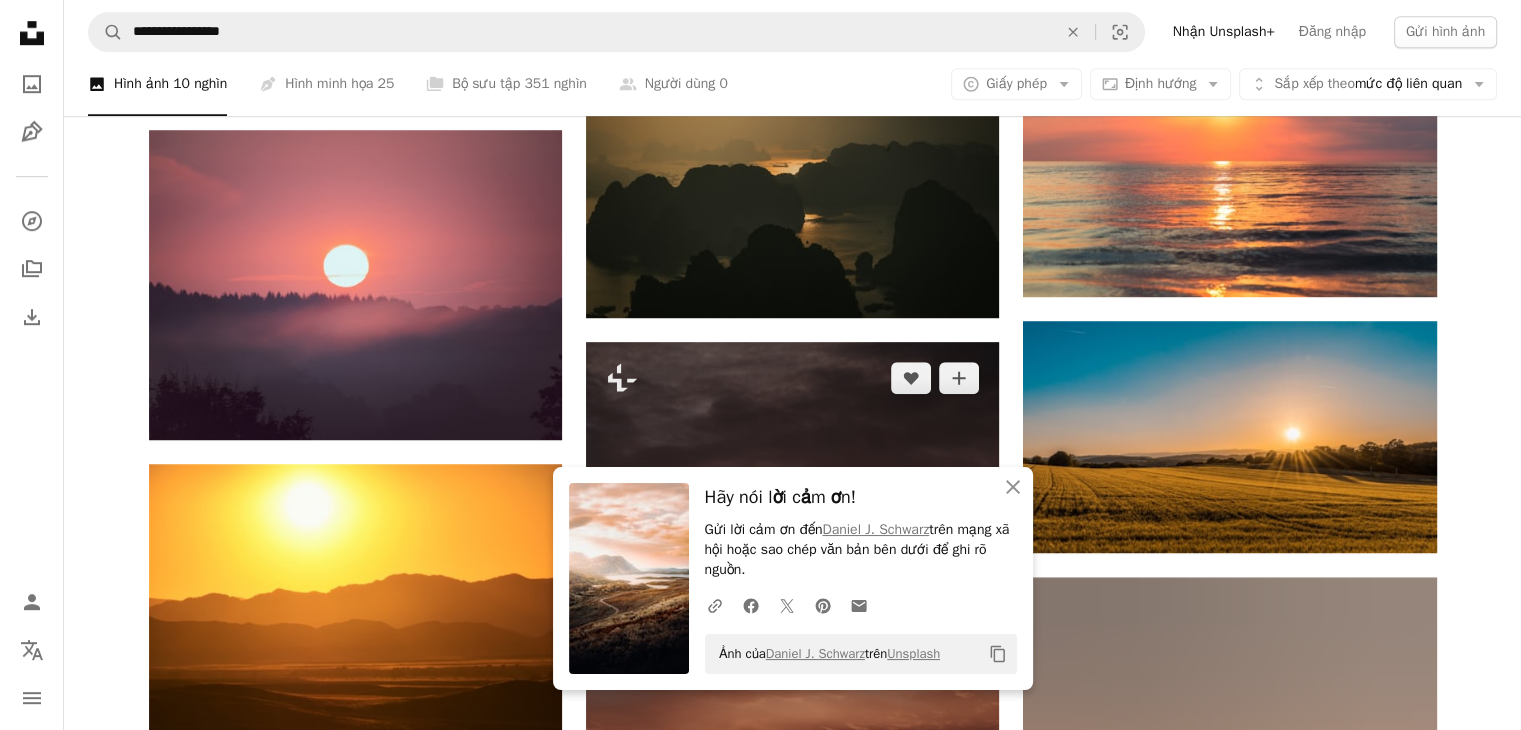 scroll, scrollTop: 1400, scrollLeft: 0, axis: vertical 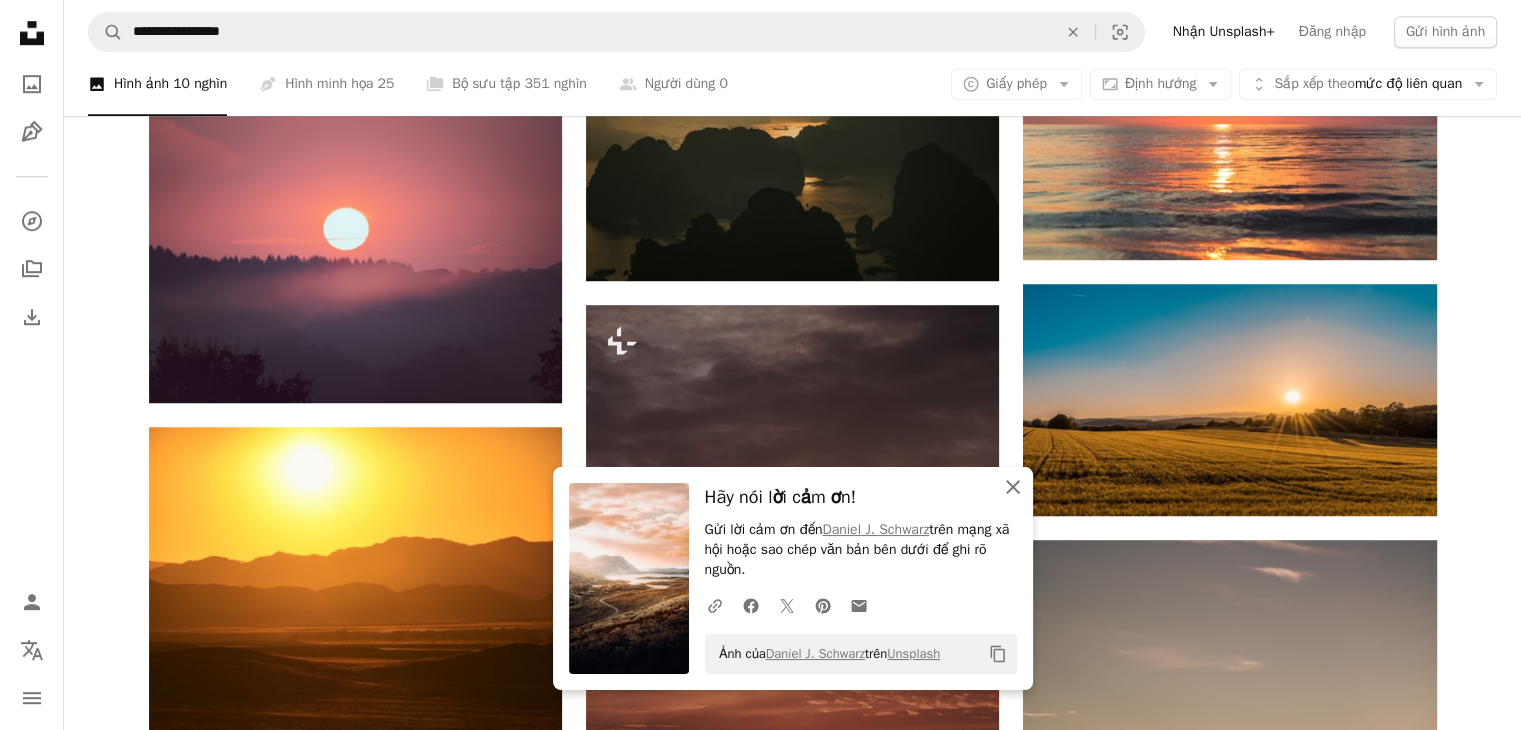 click on "An X shape" 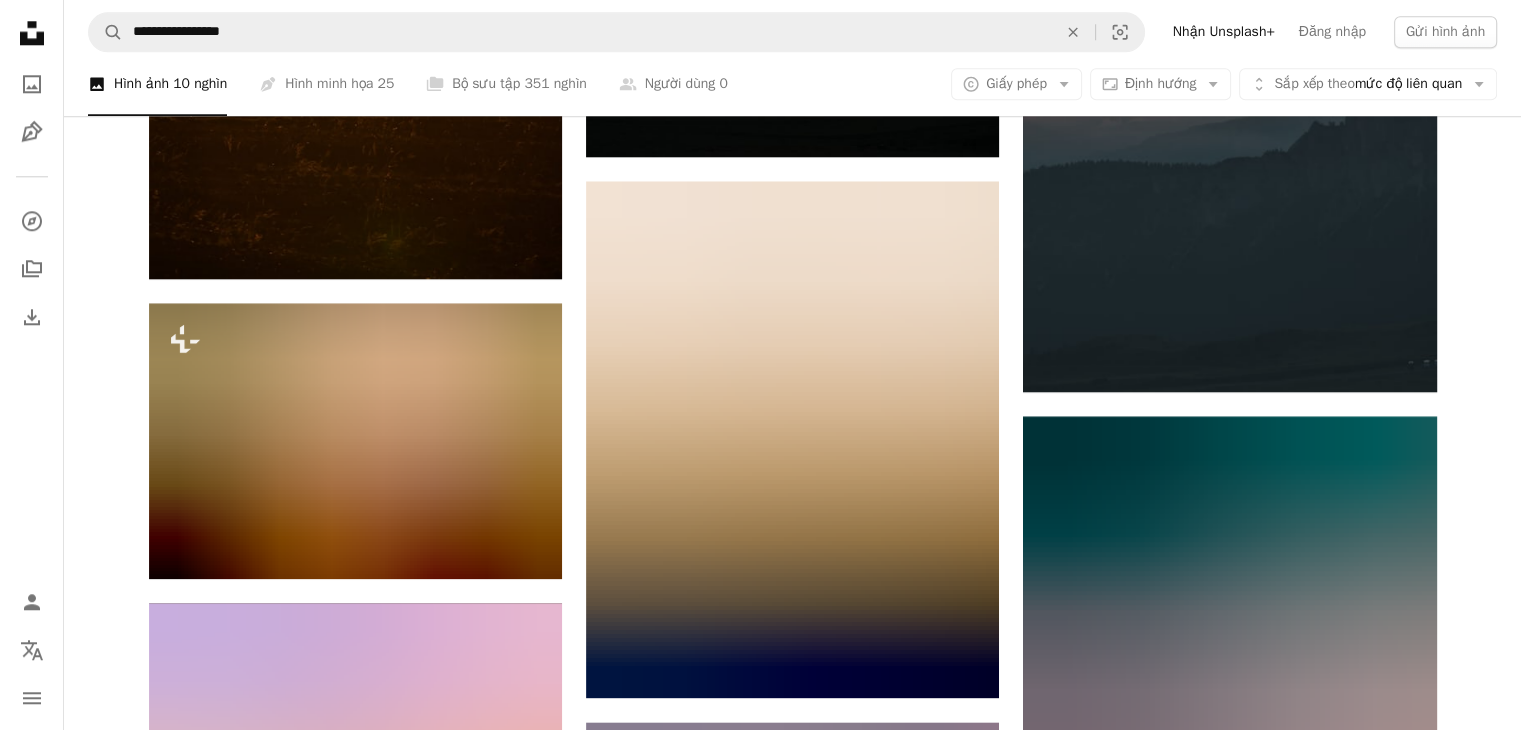 scroll, scrollTop: 2300, scrollLeft: 0, axis: vertical 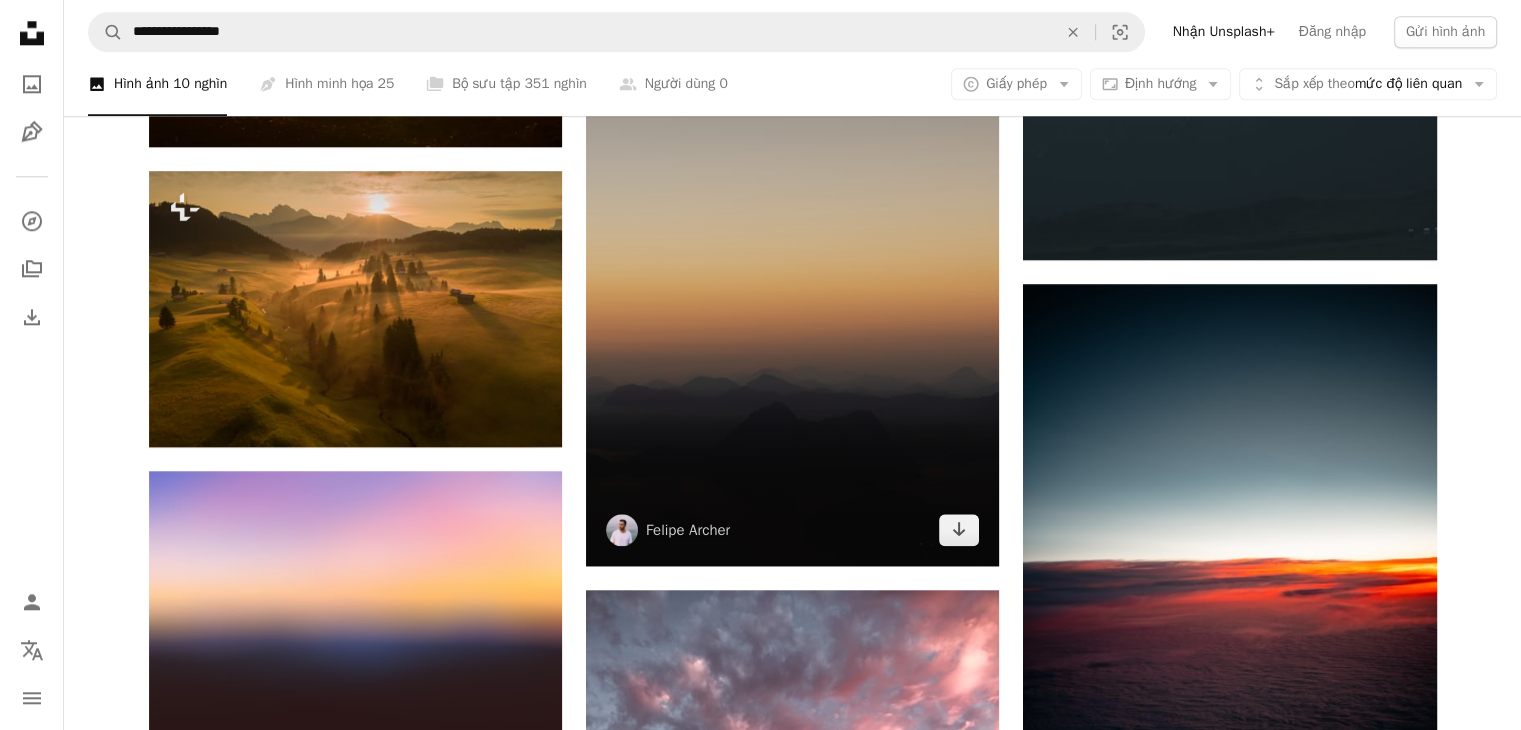 click at bounding box center [792, 307] 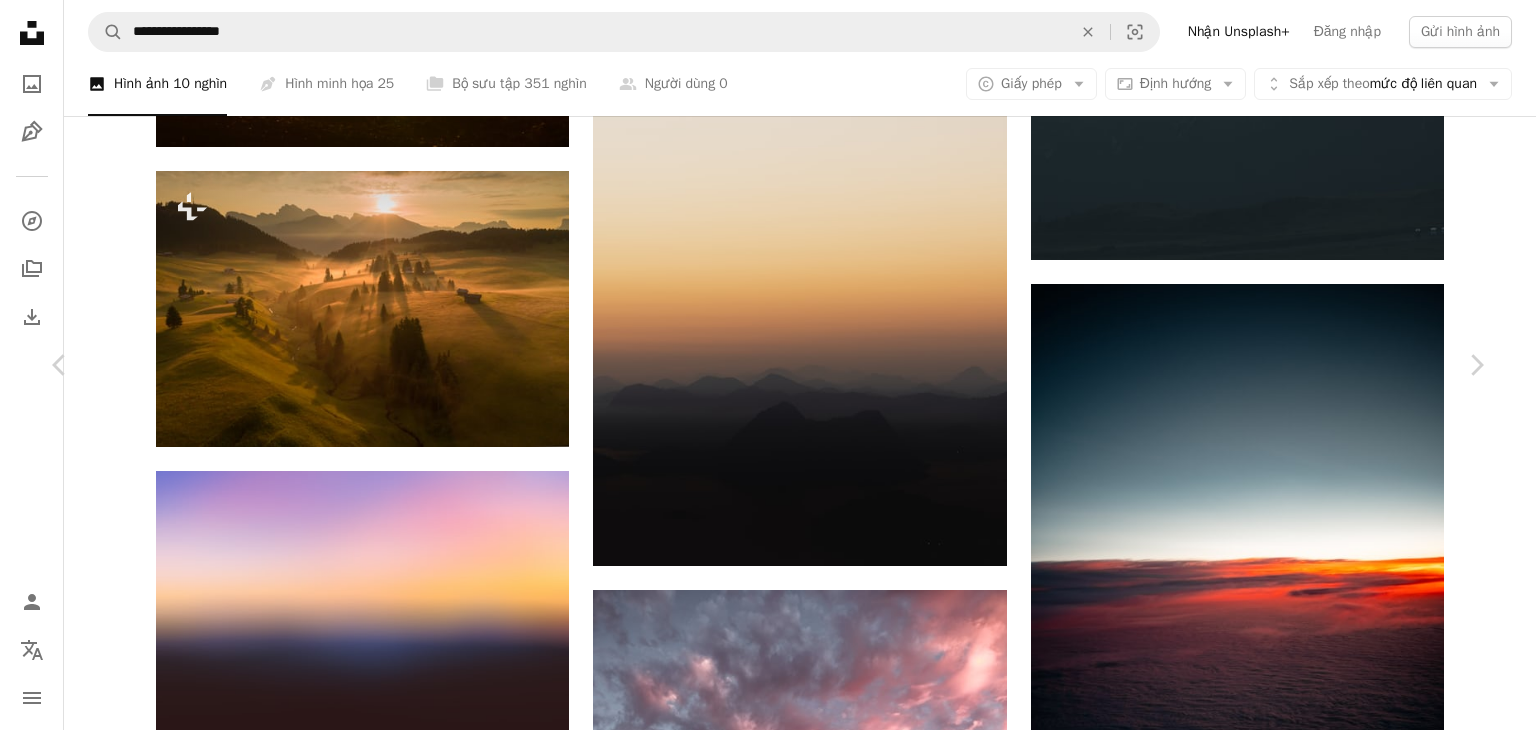 click on "An X shape" at bounding box center (20, 20) 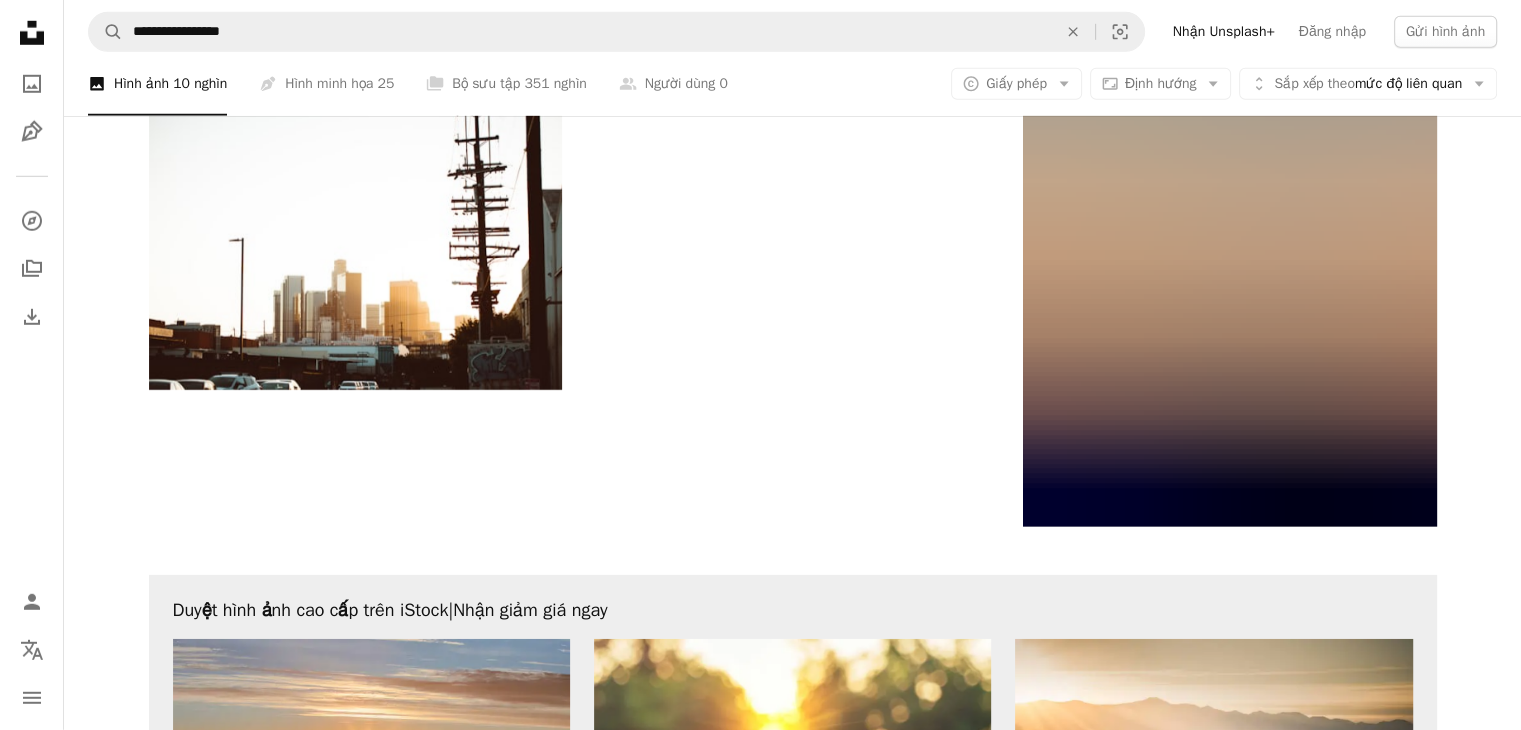 scroll, scrollTop: 6000, scrollLeft: 0, axis: vertical 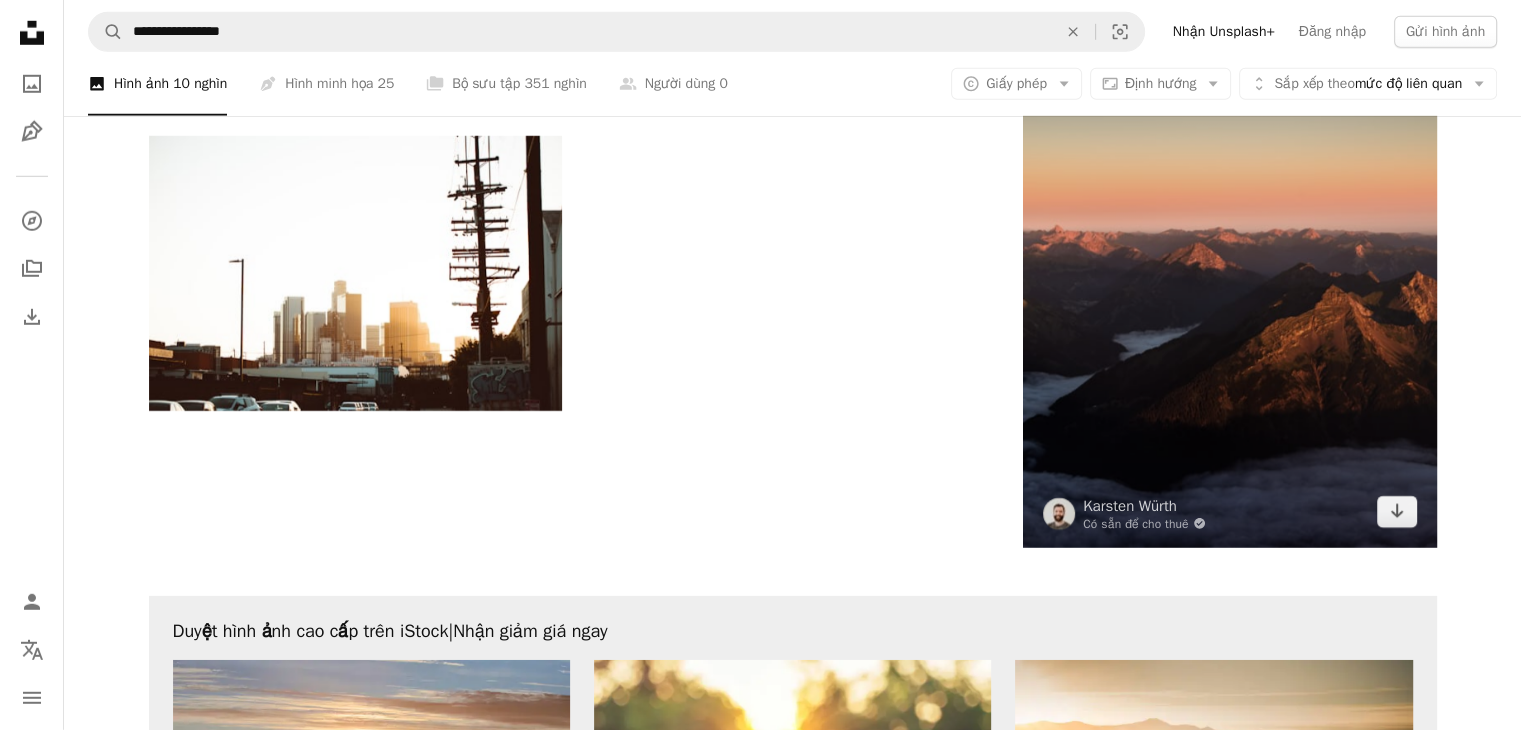 click at bounding box center (1229, 238) 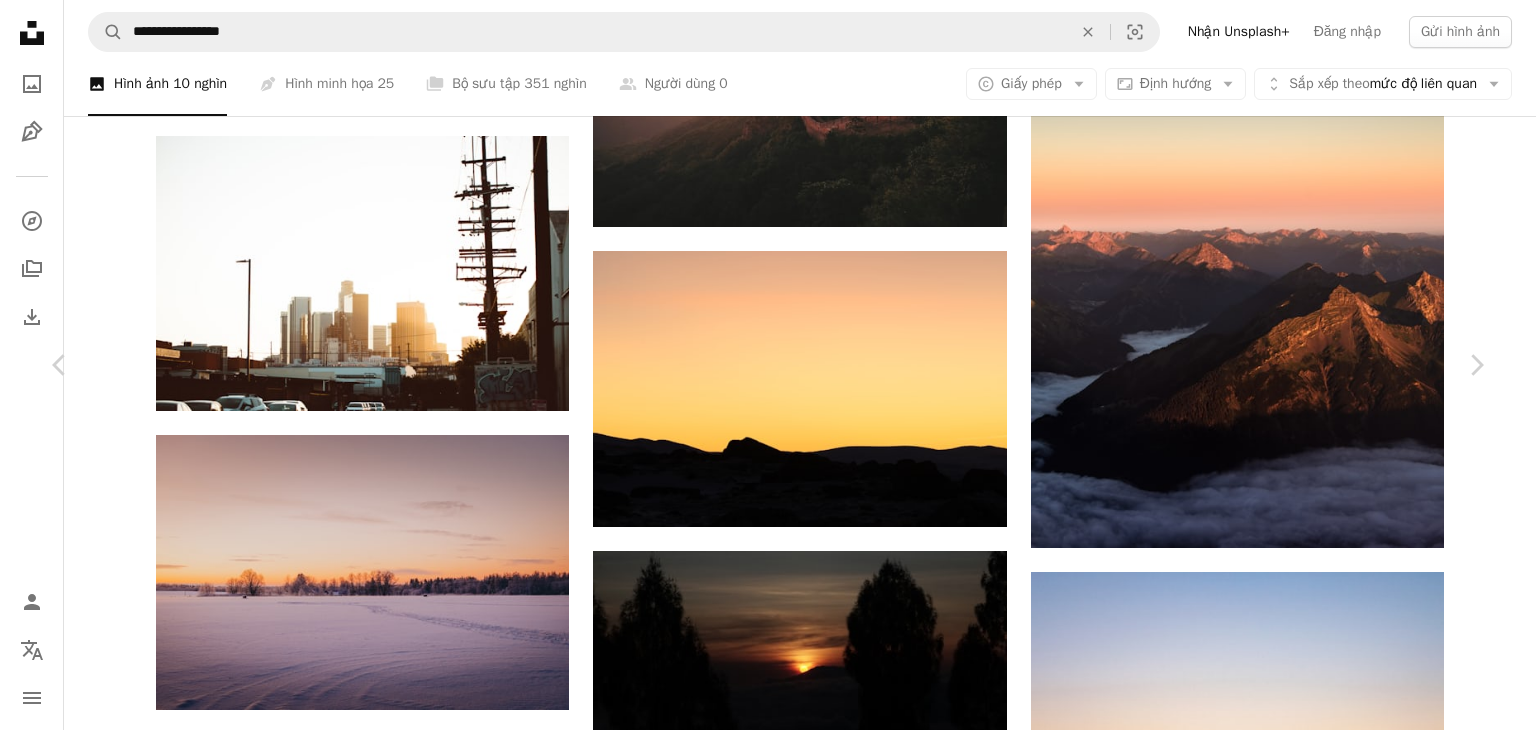 click on "Tải xuống miễn phí" at bounding box center (1273, 4647) 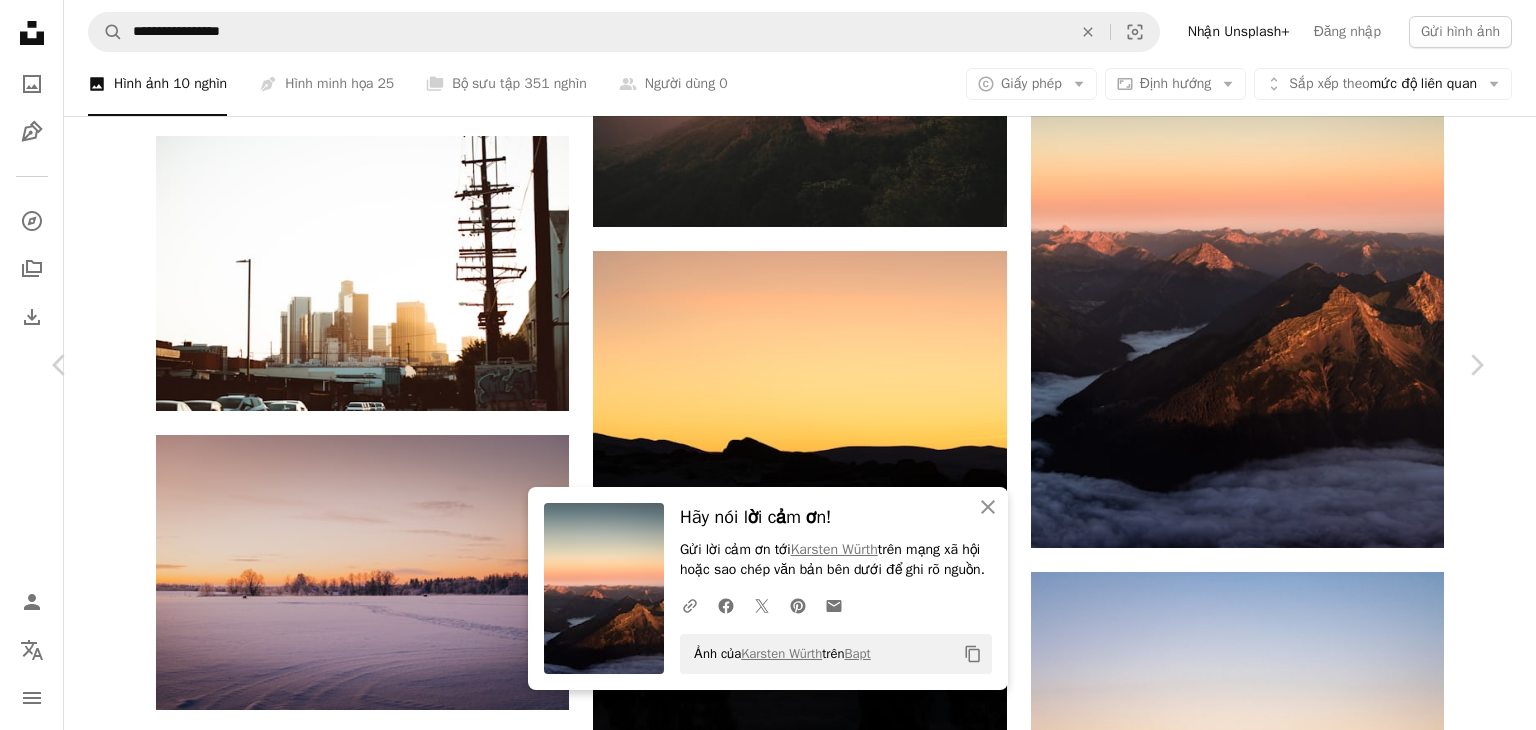 click on "An X shape" at bounding box center [20, 20] 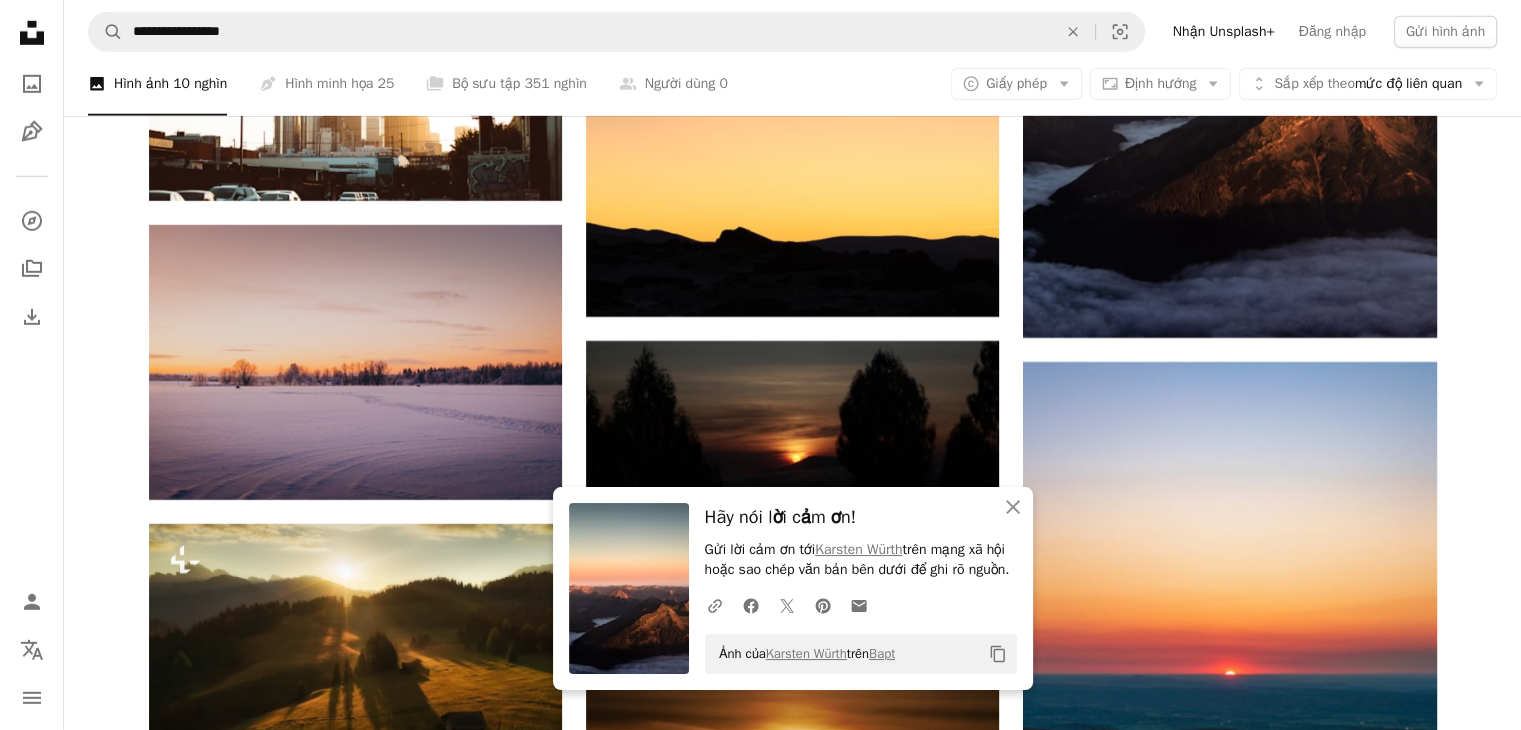 scroll, scrollTop: 6300, scrollLeft: 0, axis: vertical 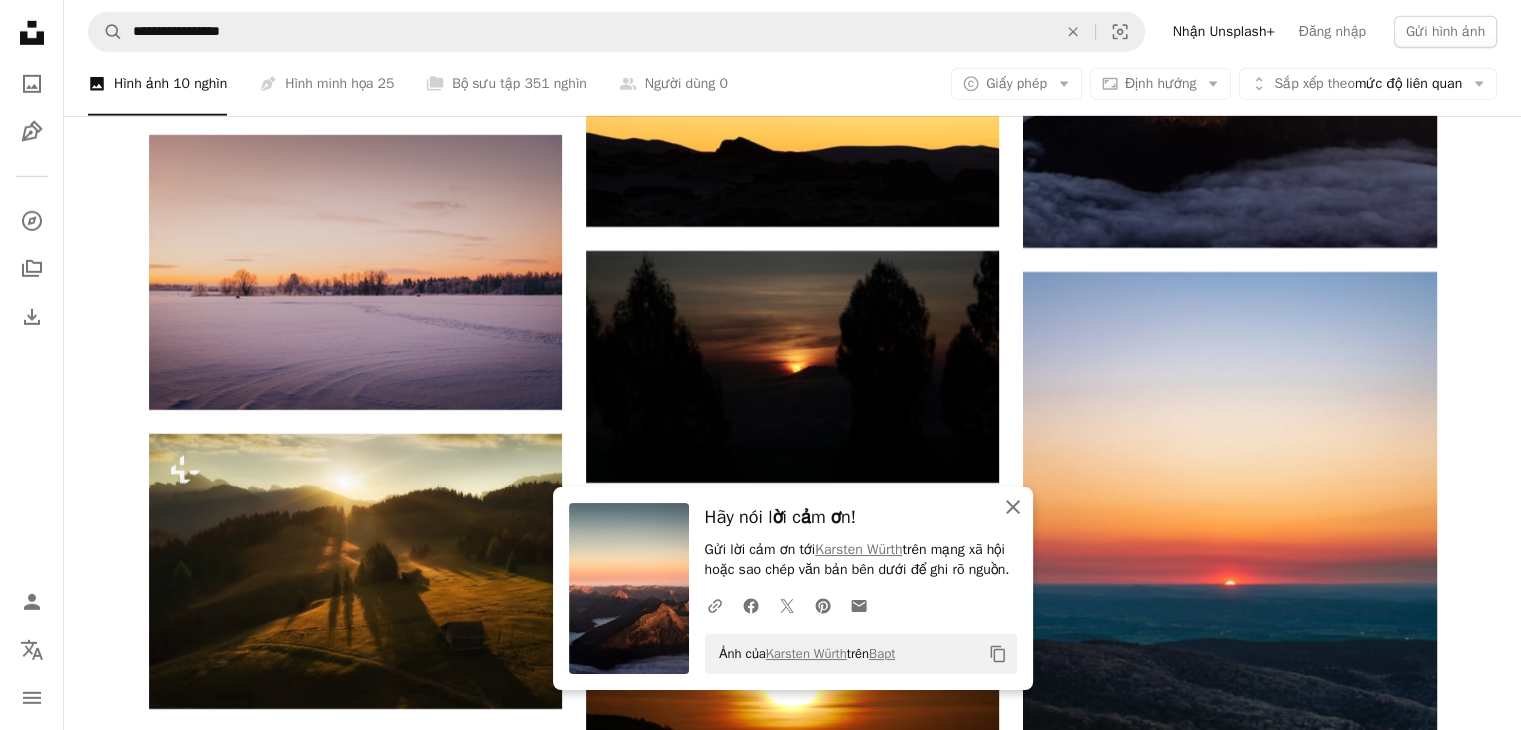 click on "An X shape" 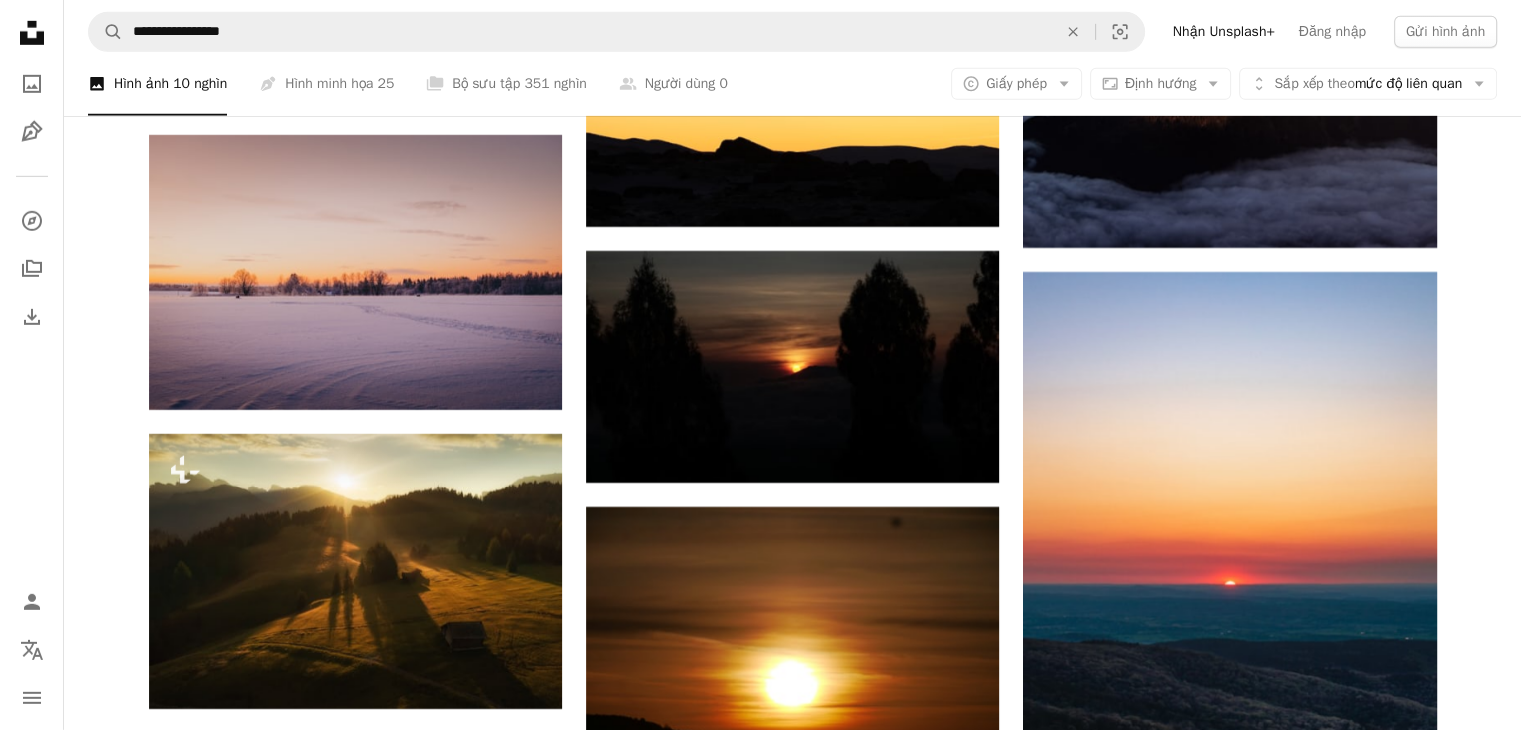 click at bounding box center [1506, 715] 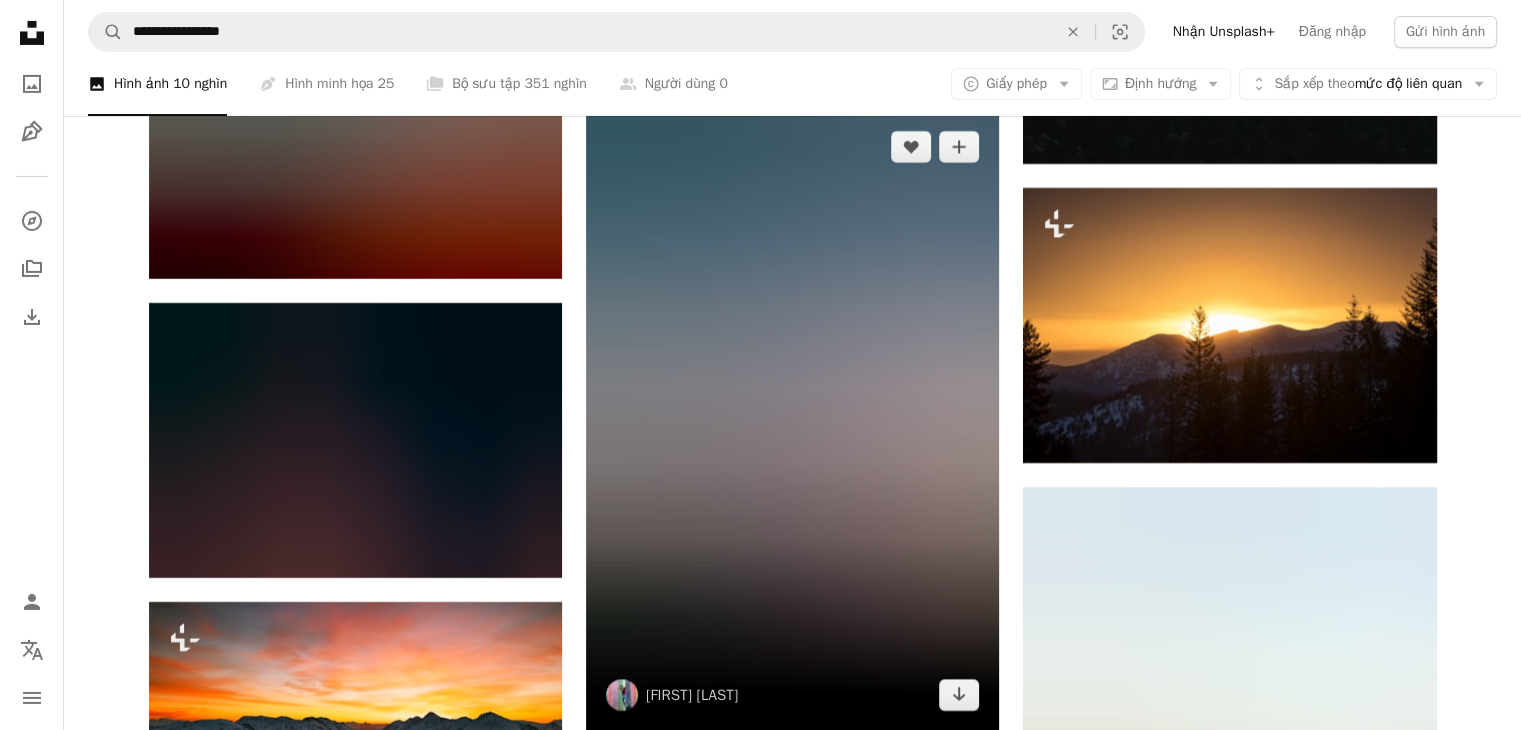 scroll, scrollTop: 7100, scrollLeft: 0, axis: vertical 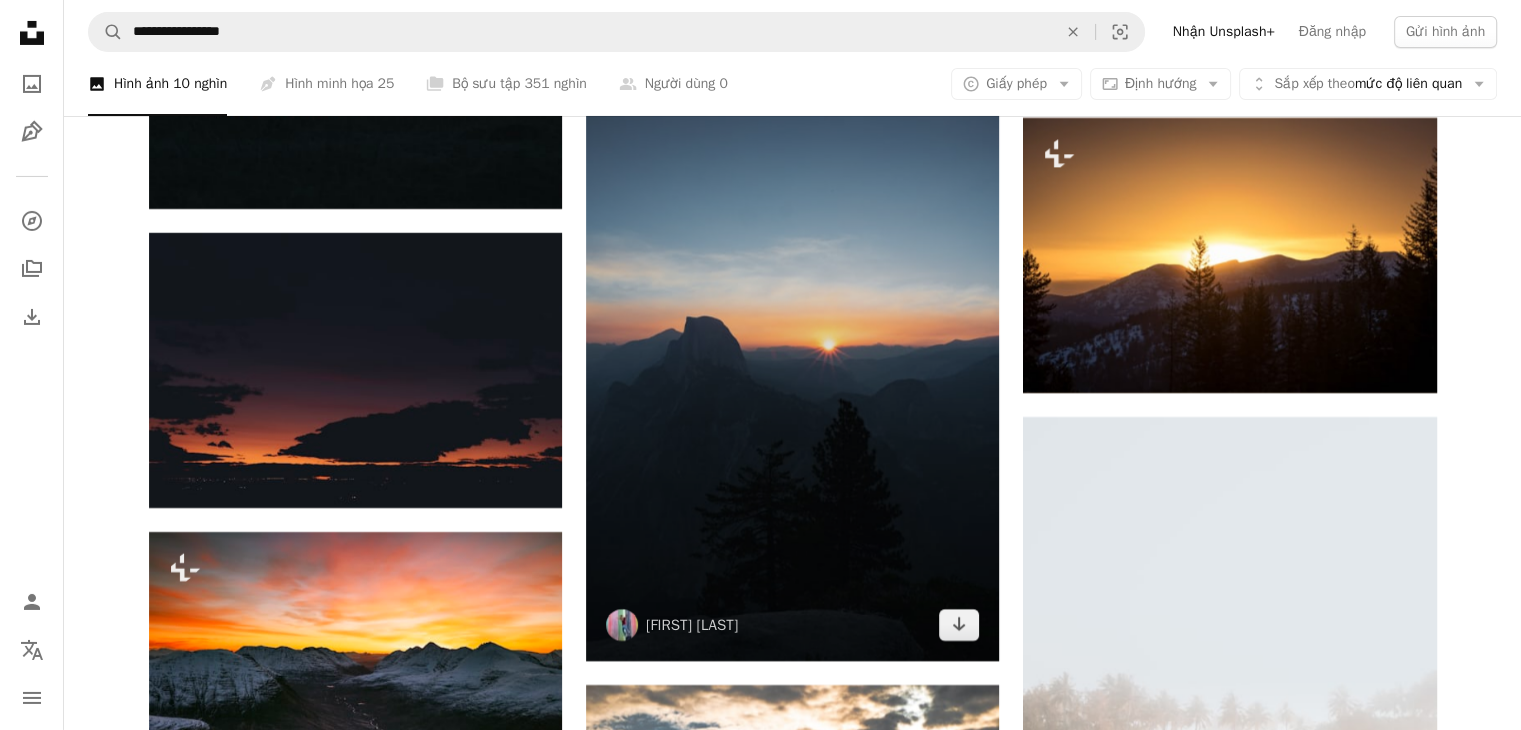 click at bounding box center [792, 351] 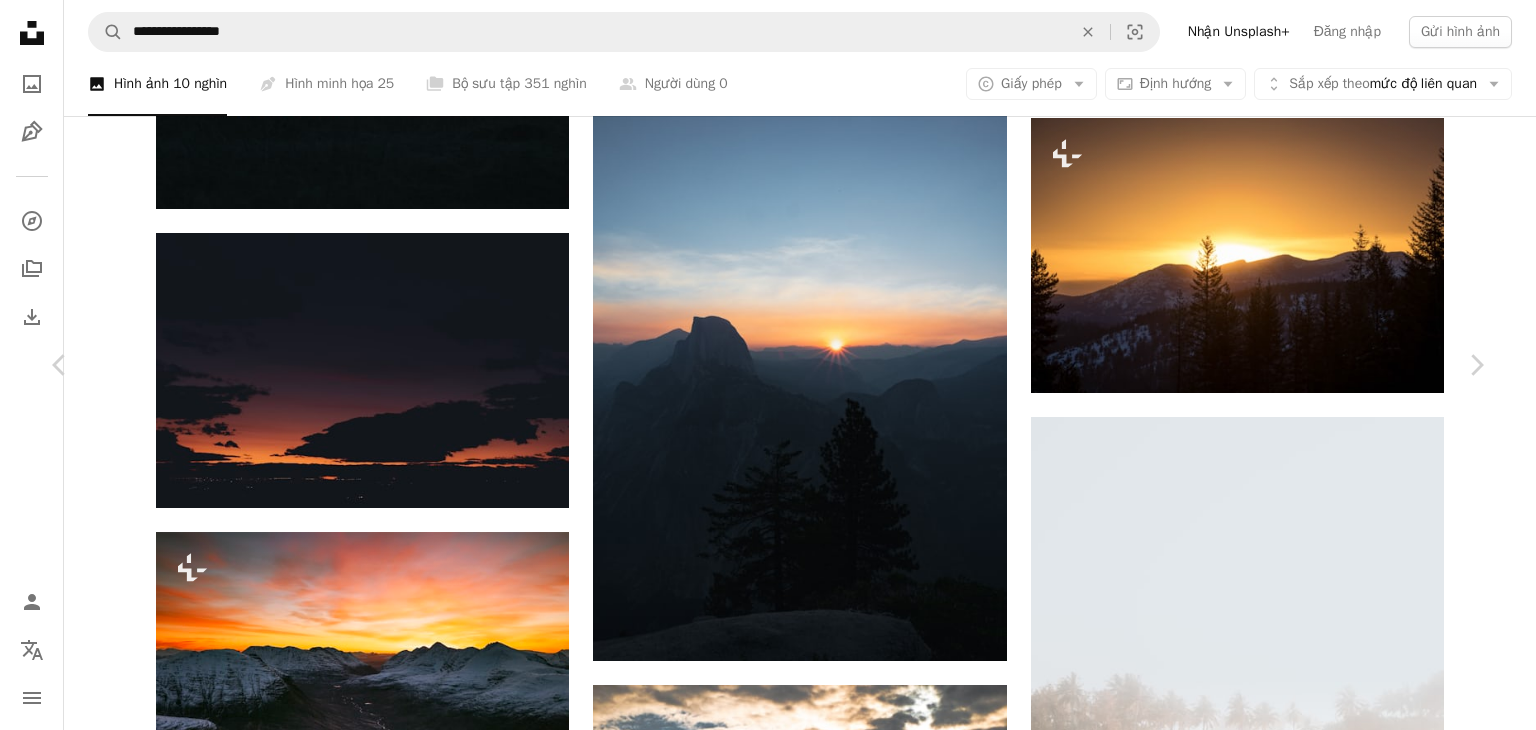 click on "An X shape" at bounding box center (20, 20) 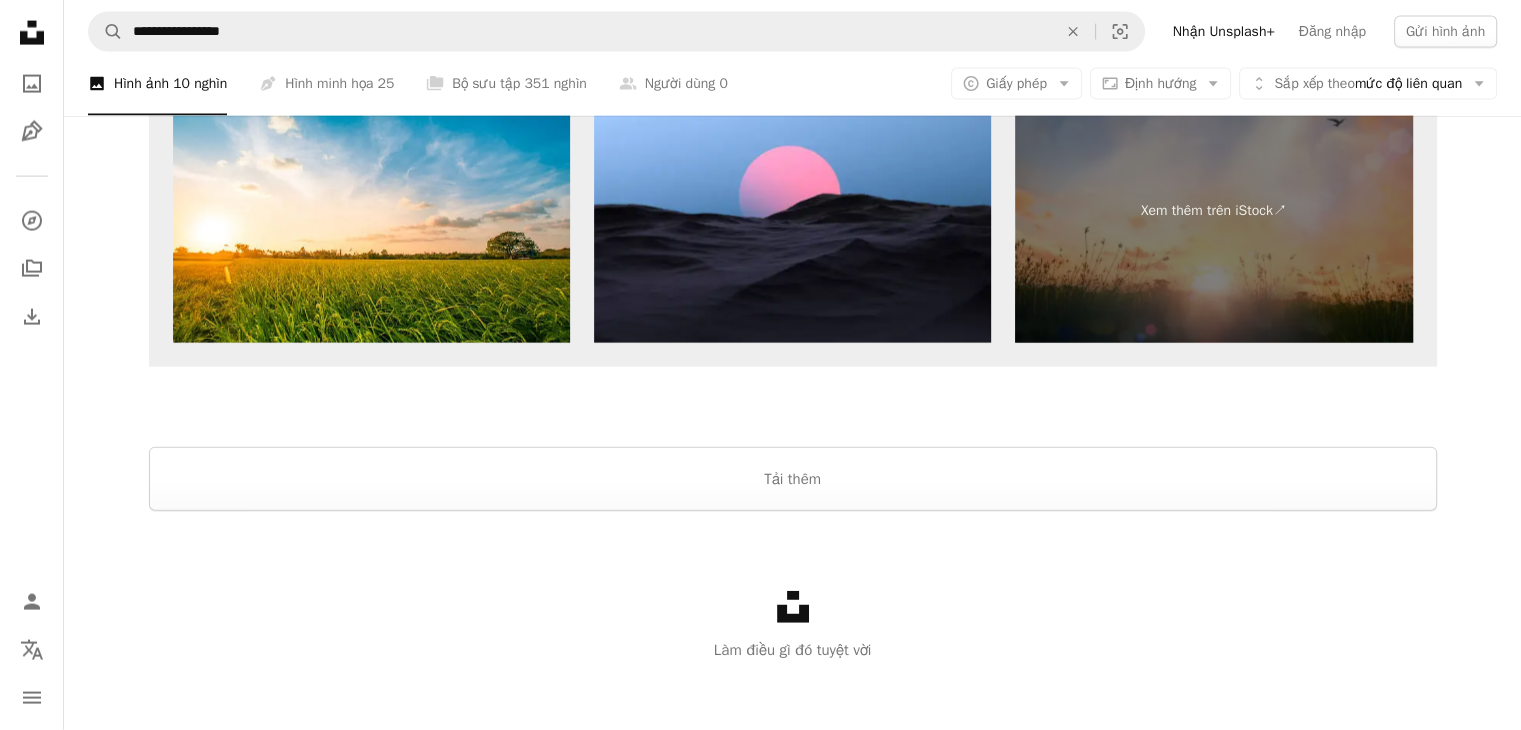 scroll, scrollTop: 12134, scrollLeft: 0, axis: vertical 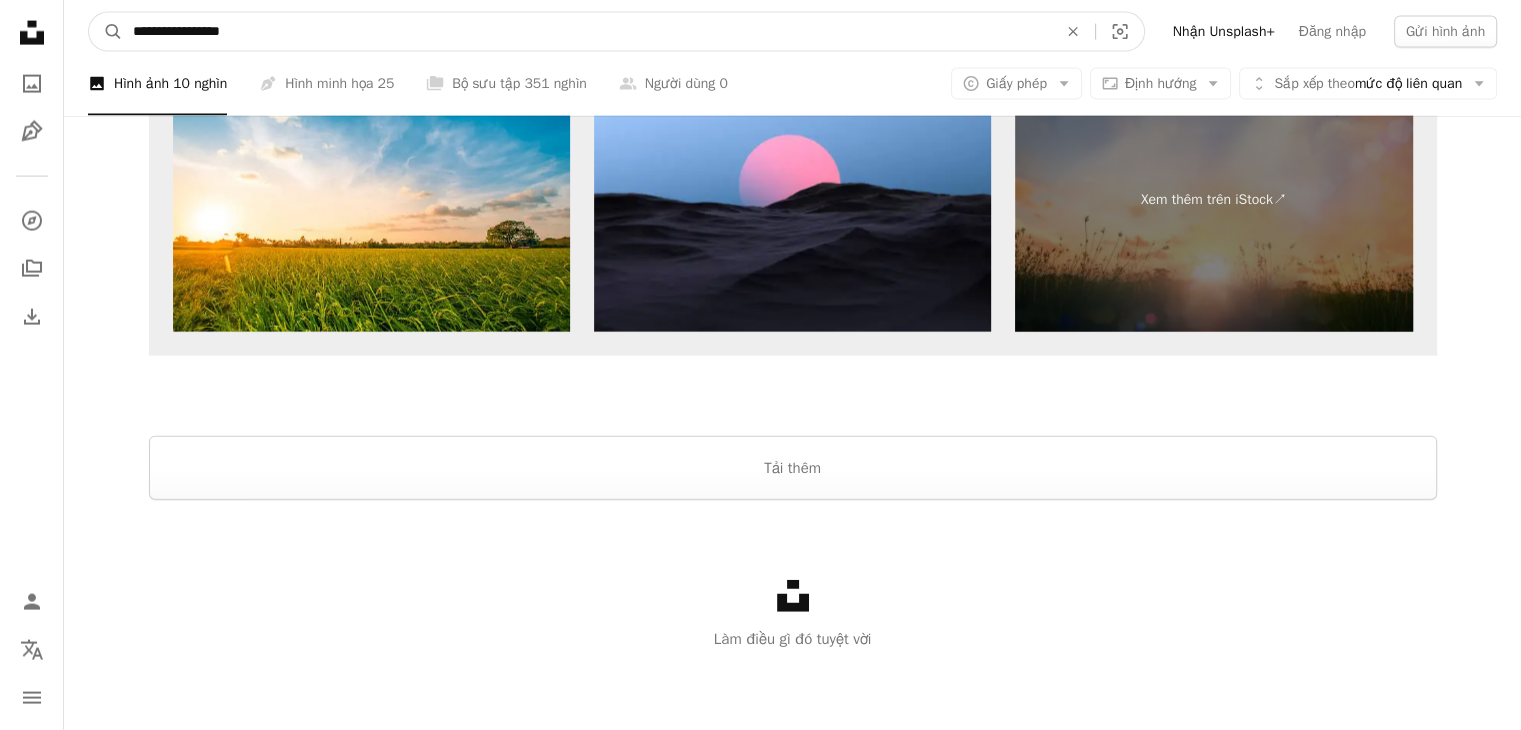 drag, startPoint x: 1068, startPoint y: 26, endPoint x: 975, endPoint y: 37, distance: 93.64828 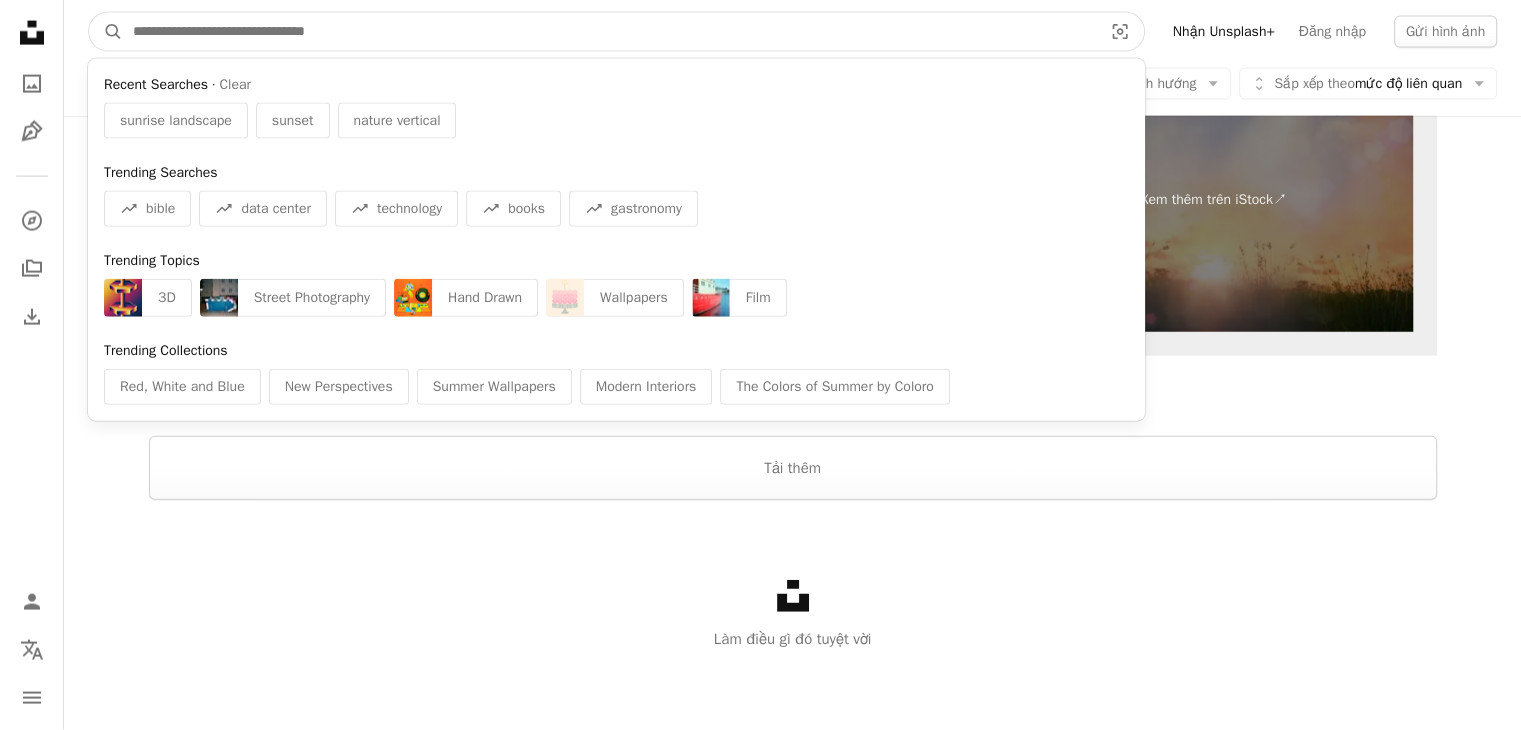 paste on "**********" 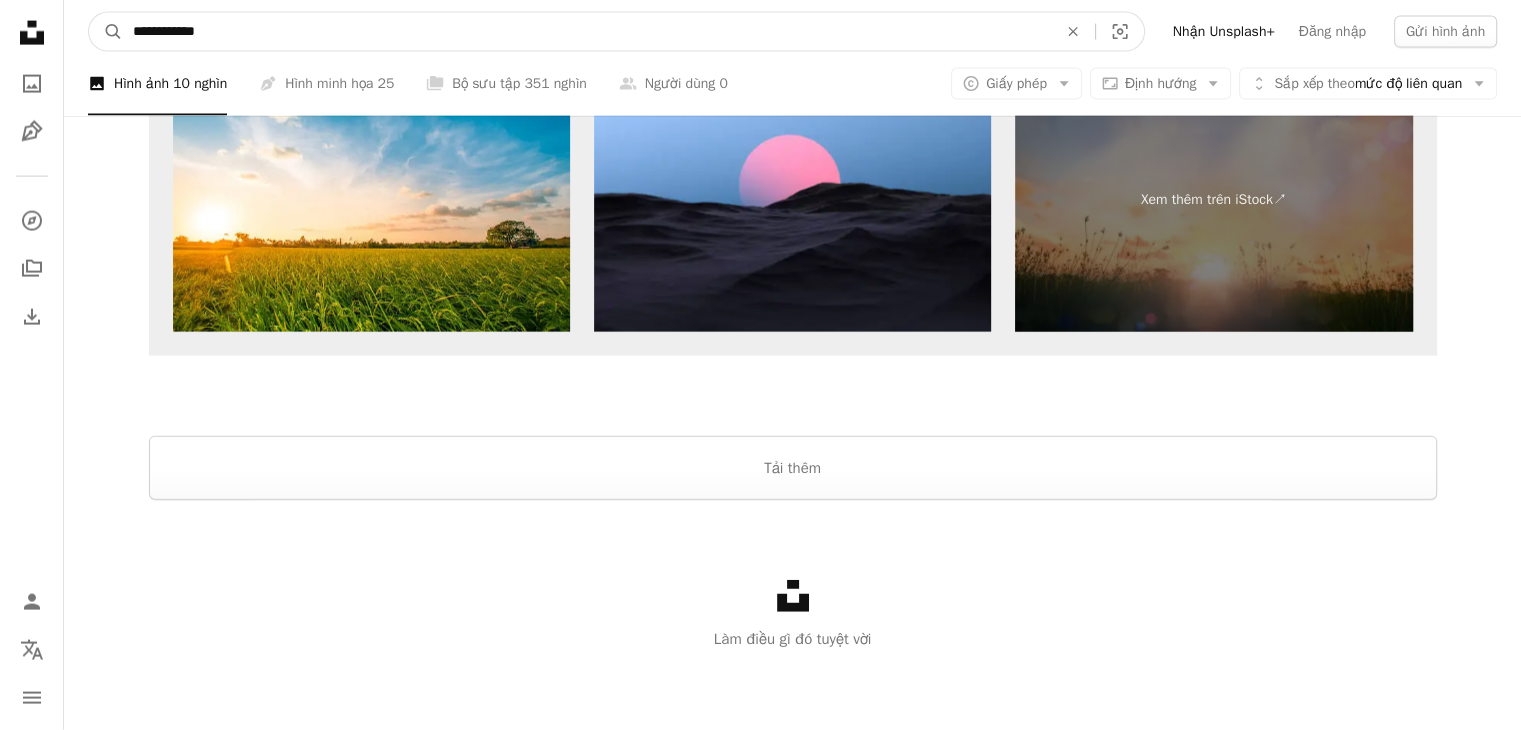 click on "A magnifying glass" at bounding box center [106, 32] 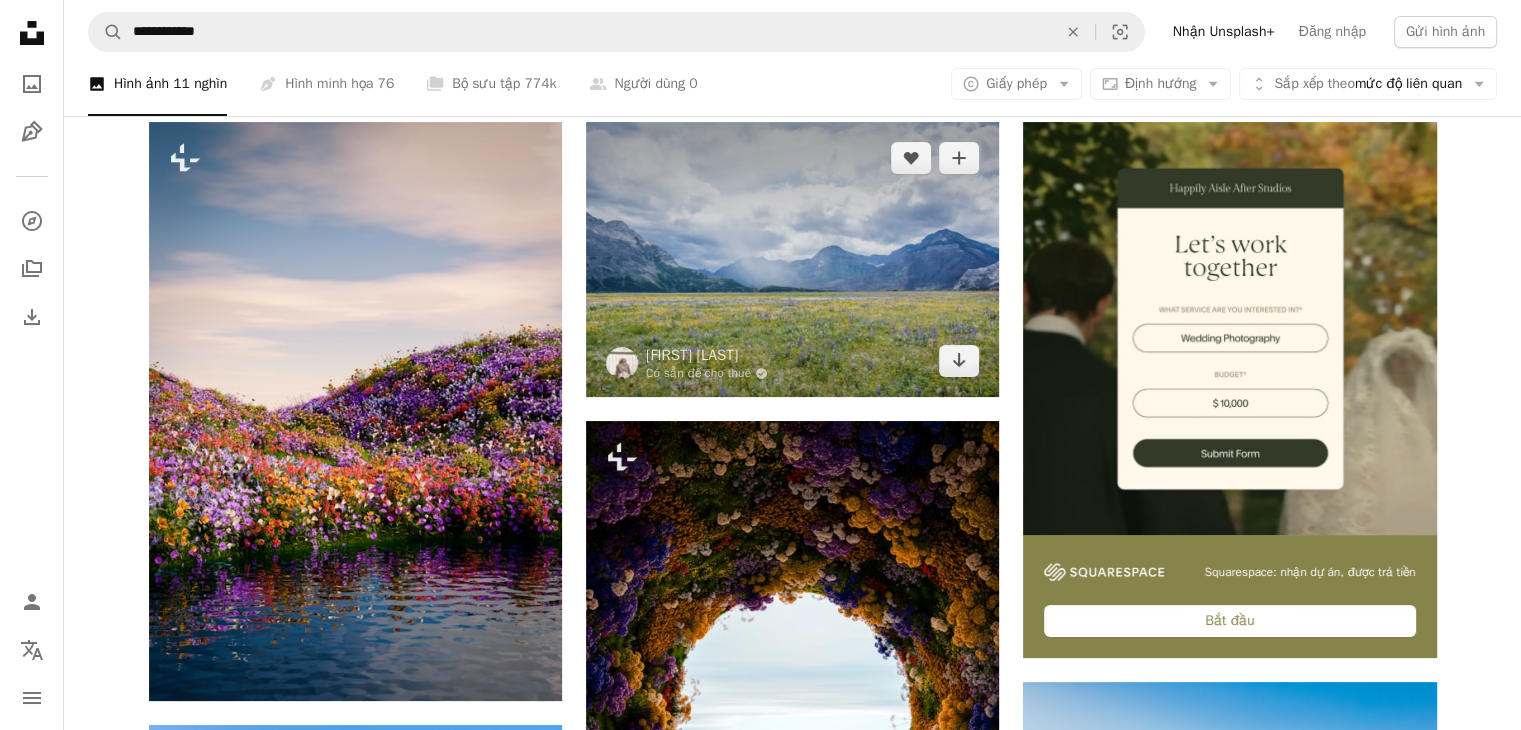 scroll, scrollTop: 300, scrollLeft: 0, axis: vertical 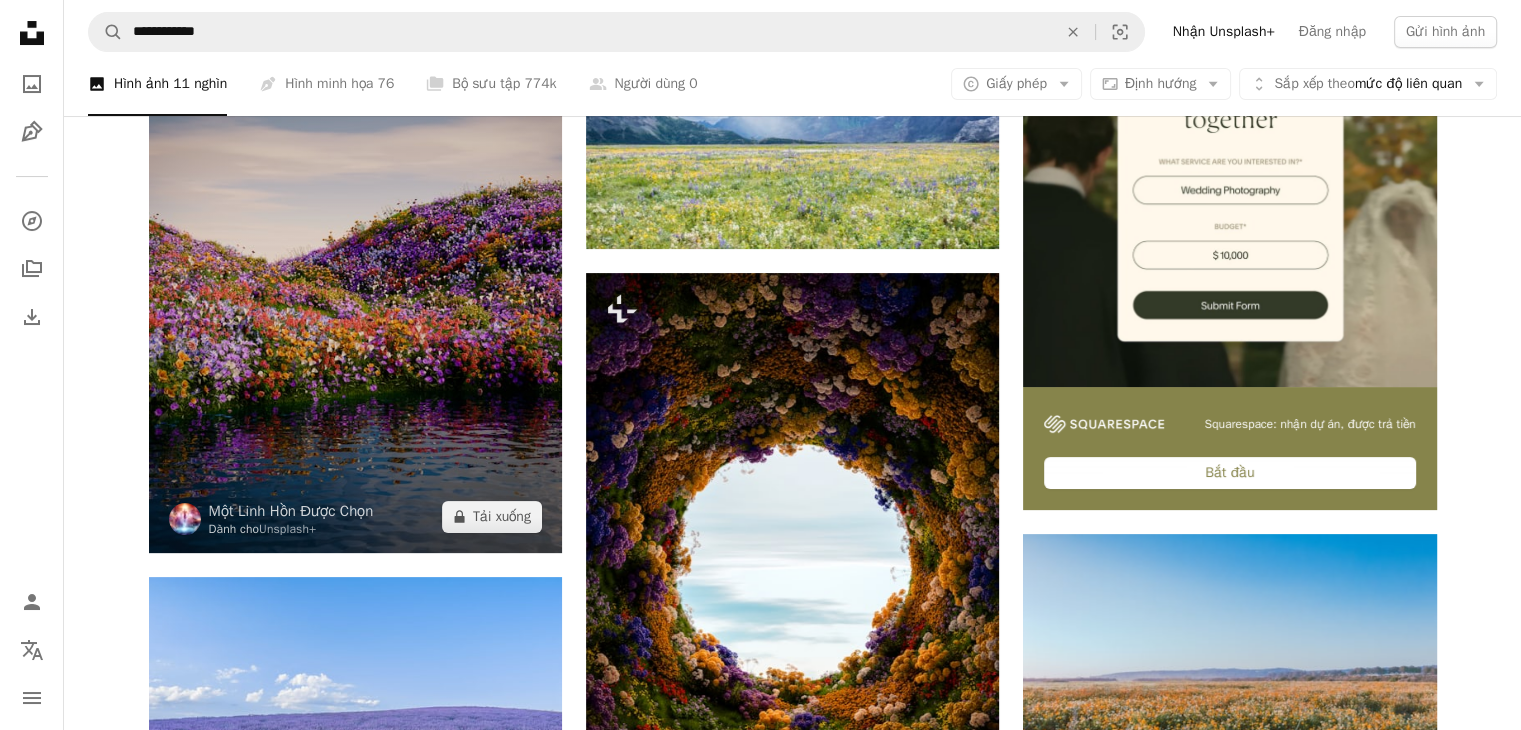 click at bounding box center (355, 263) 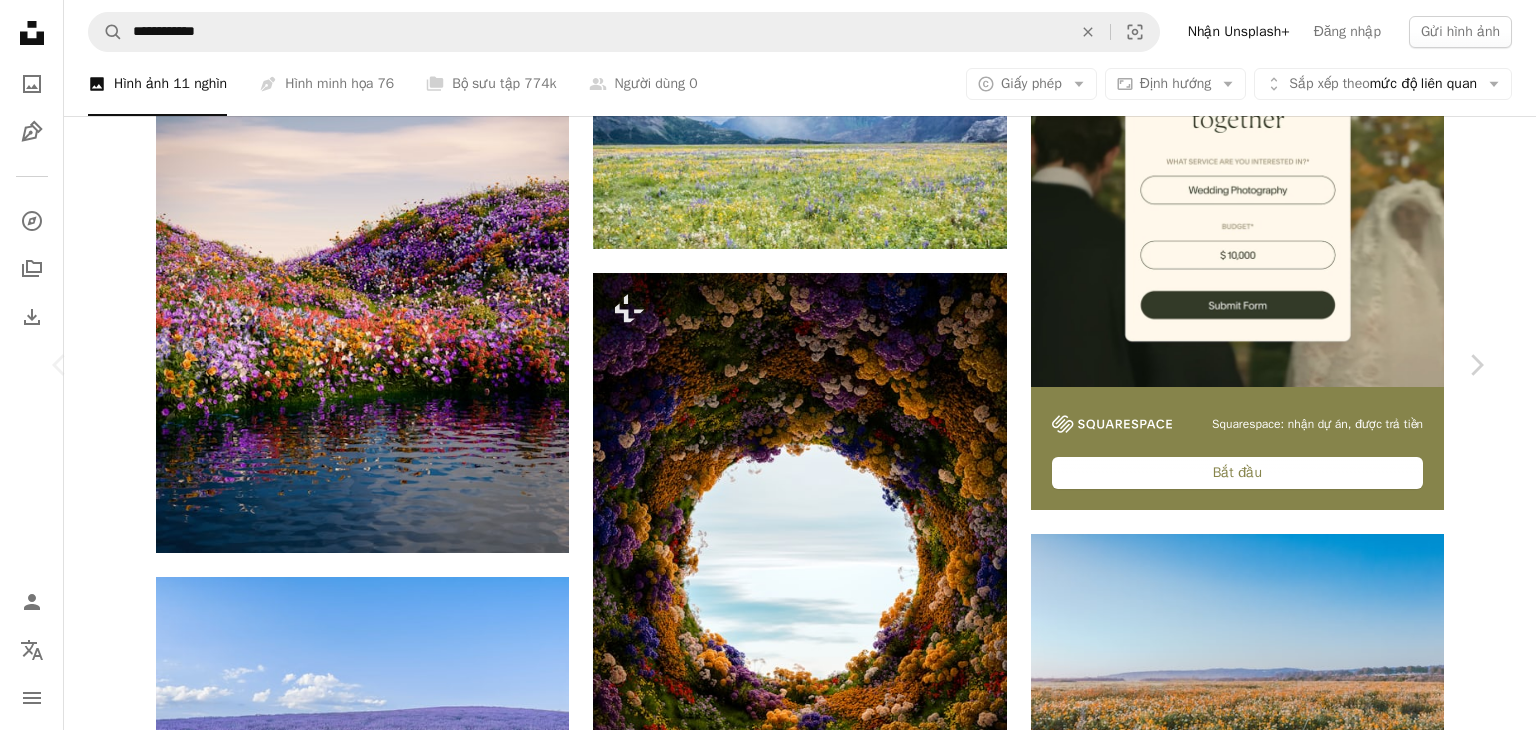 click on "An X shape" at bounding box center [20, 20] 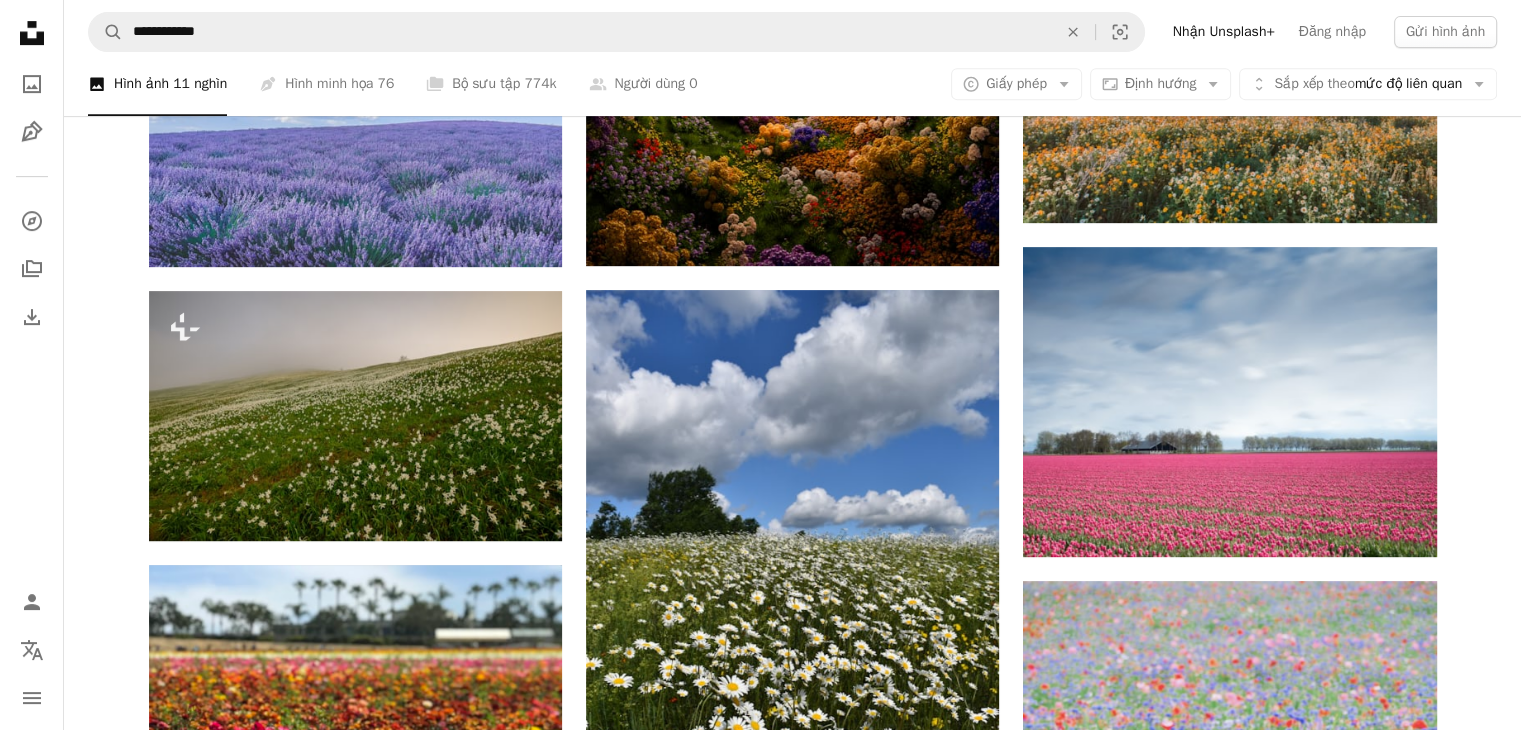scroll, scrollTop: 1100, scrollLeft: 0, axis: vertical 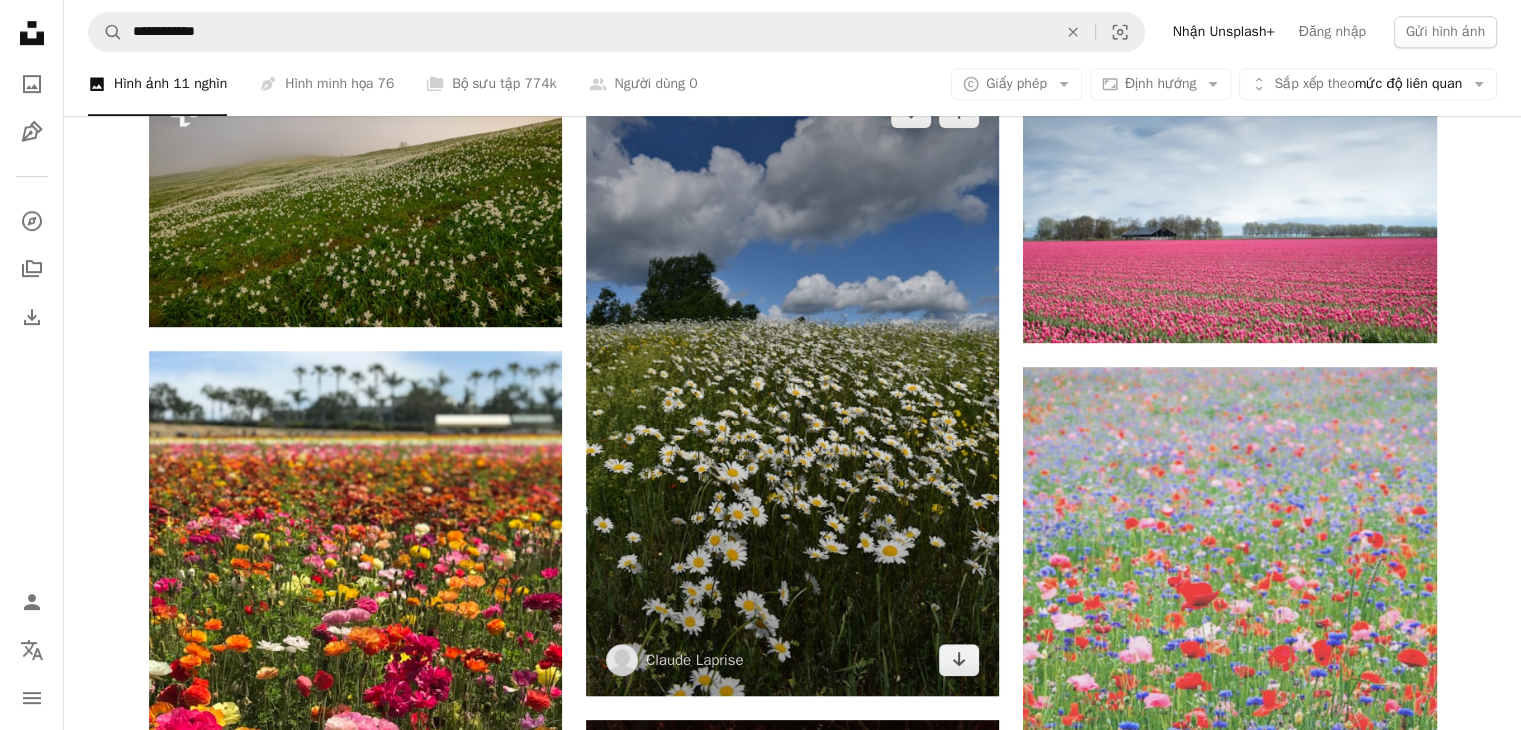click at bounding box center (792, 386) 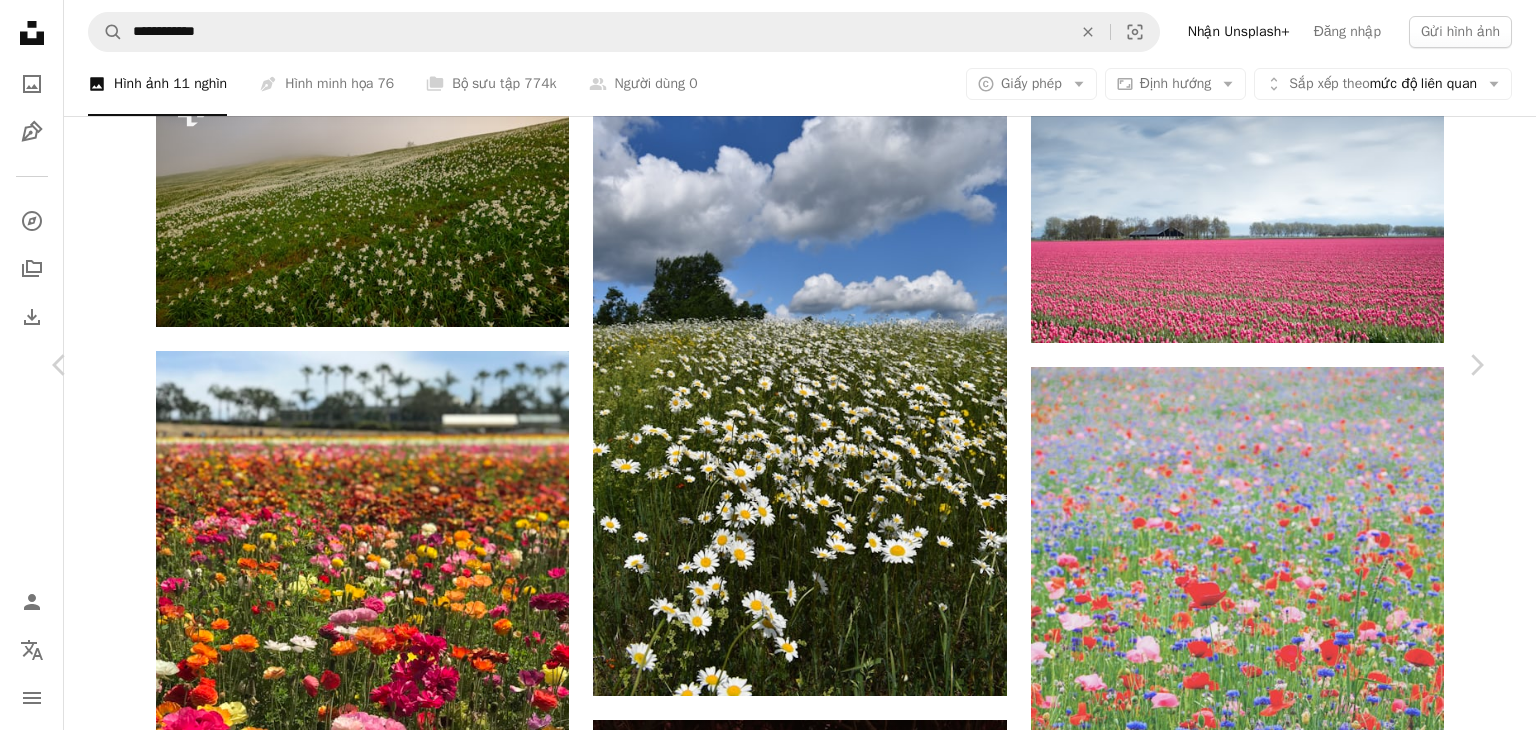 click on "Tải xuống miễn phí" at bounding box center [1273, 3872] 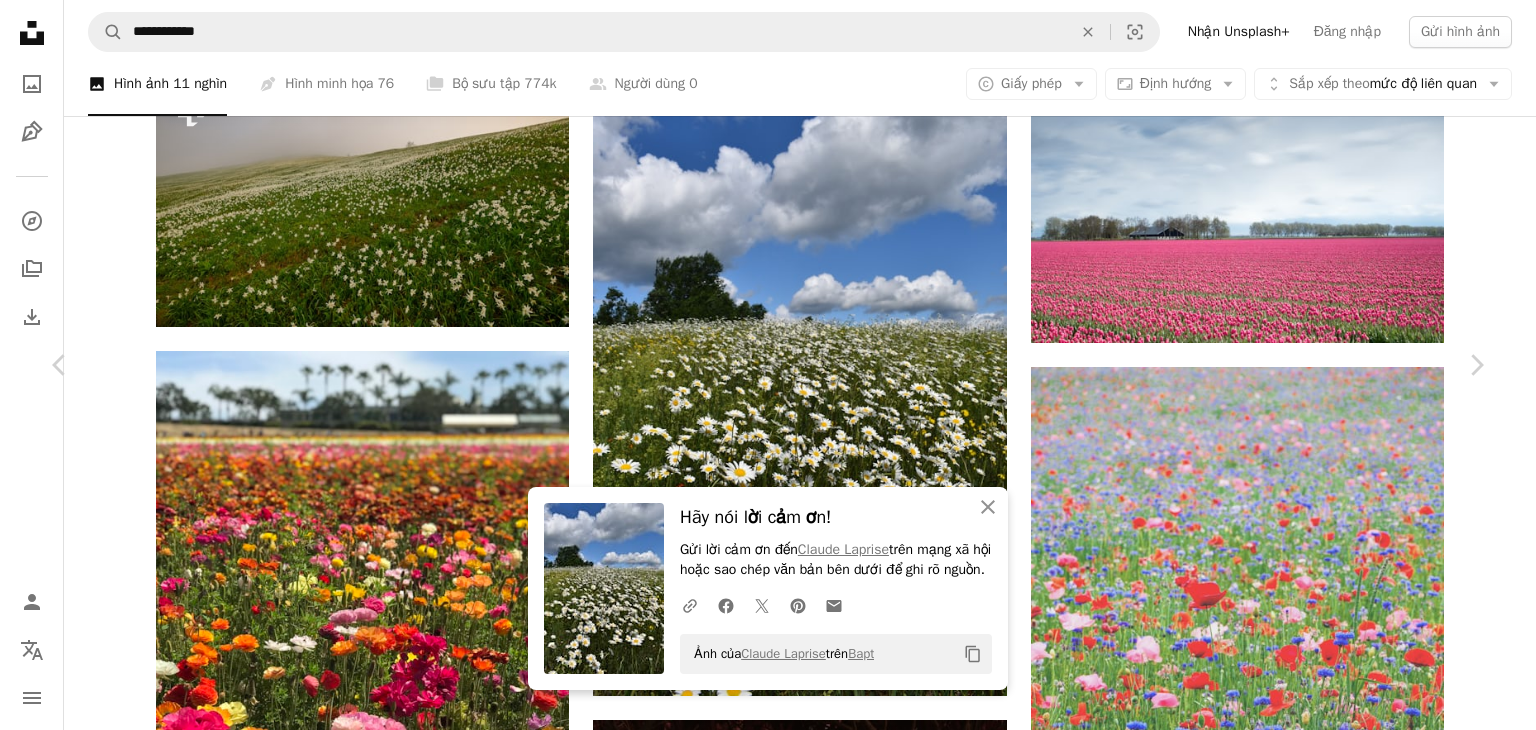 click on "An X shape" at bounding box center [20, 20] 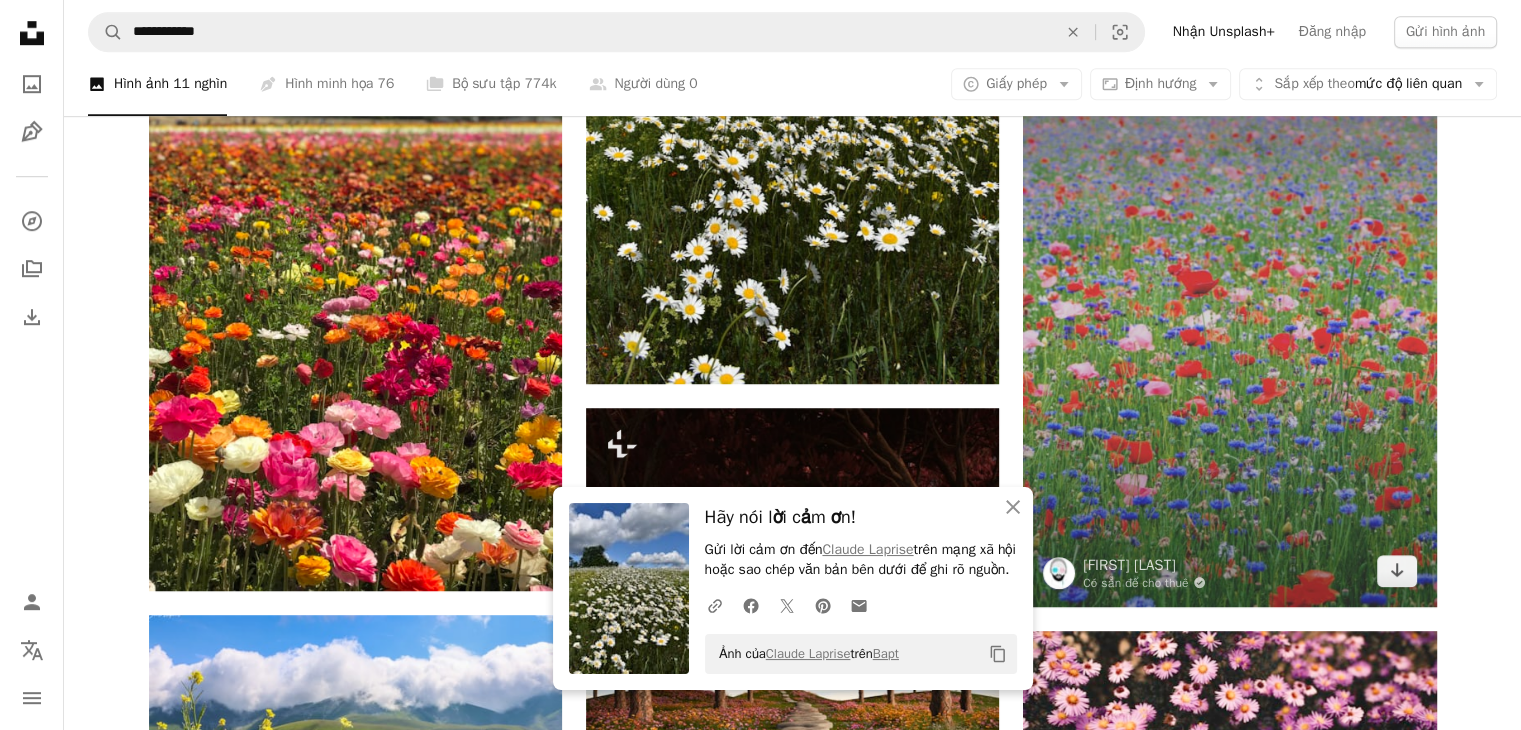scroll, scrollTop: 1500, scrollLeft: 0, axis: vertical 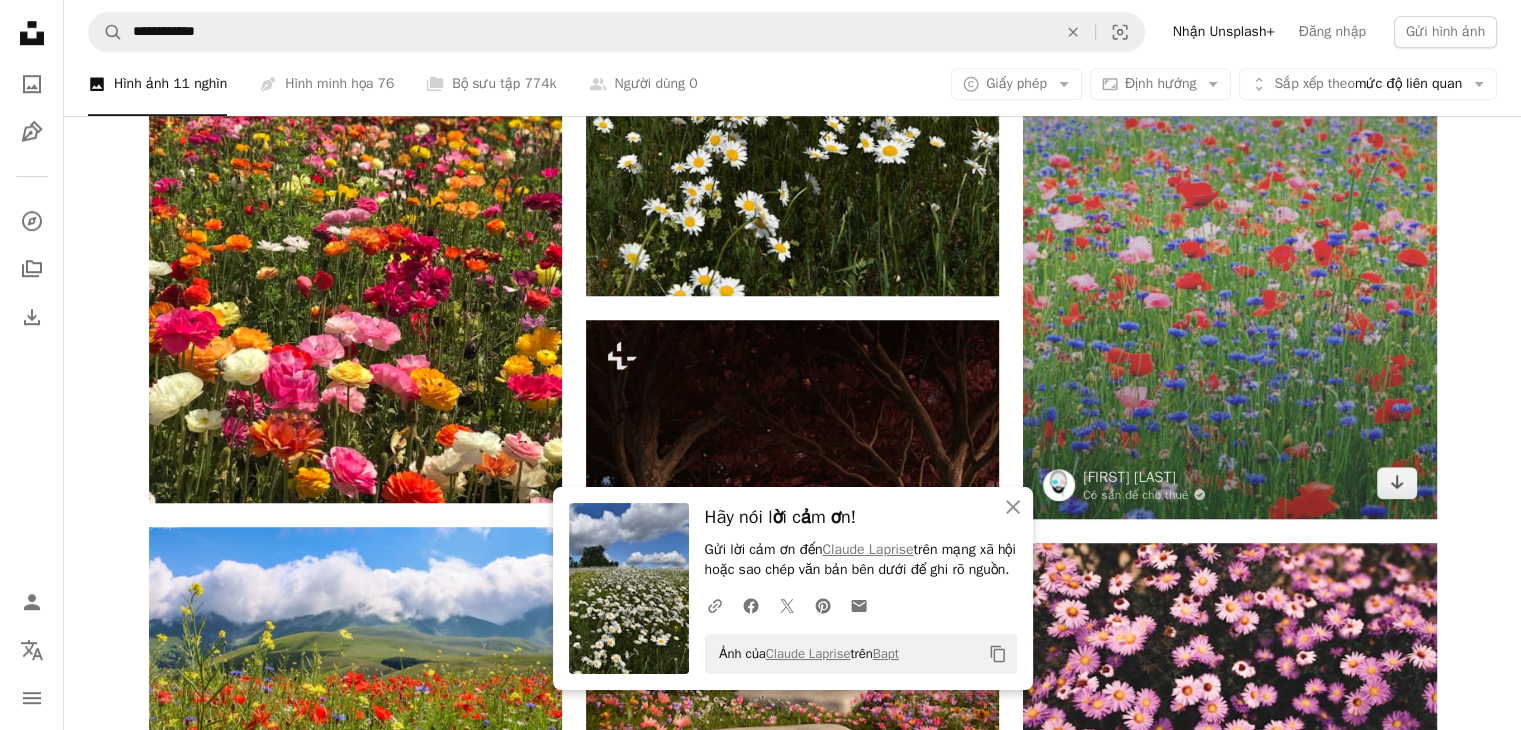 click at bounding box center (1229, 242) 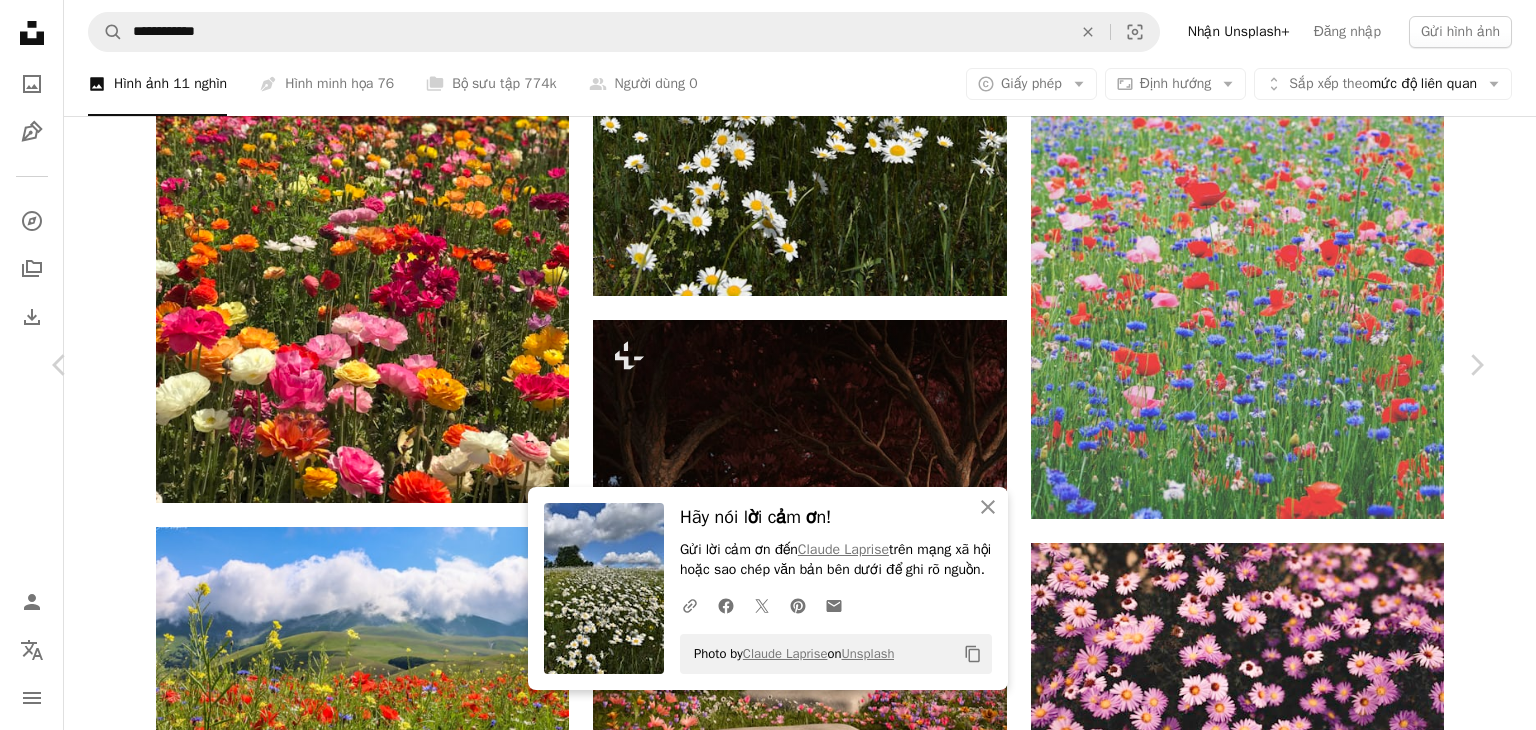 click on "Tải xuống miễn phí" at bounding box center [1273, 3471] 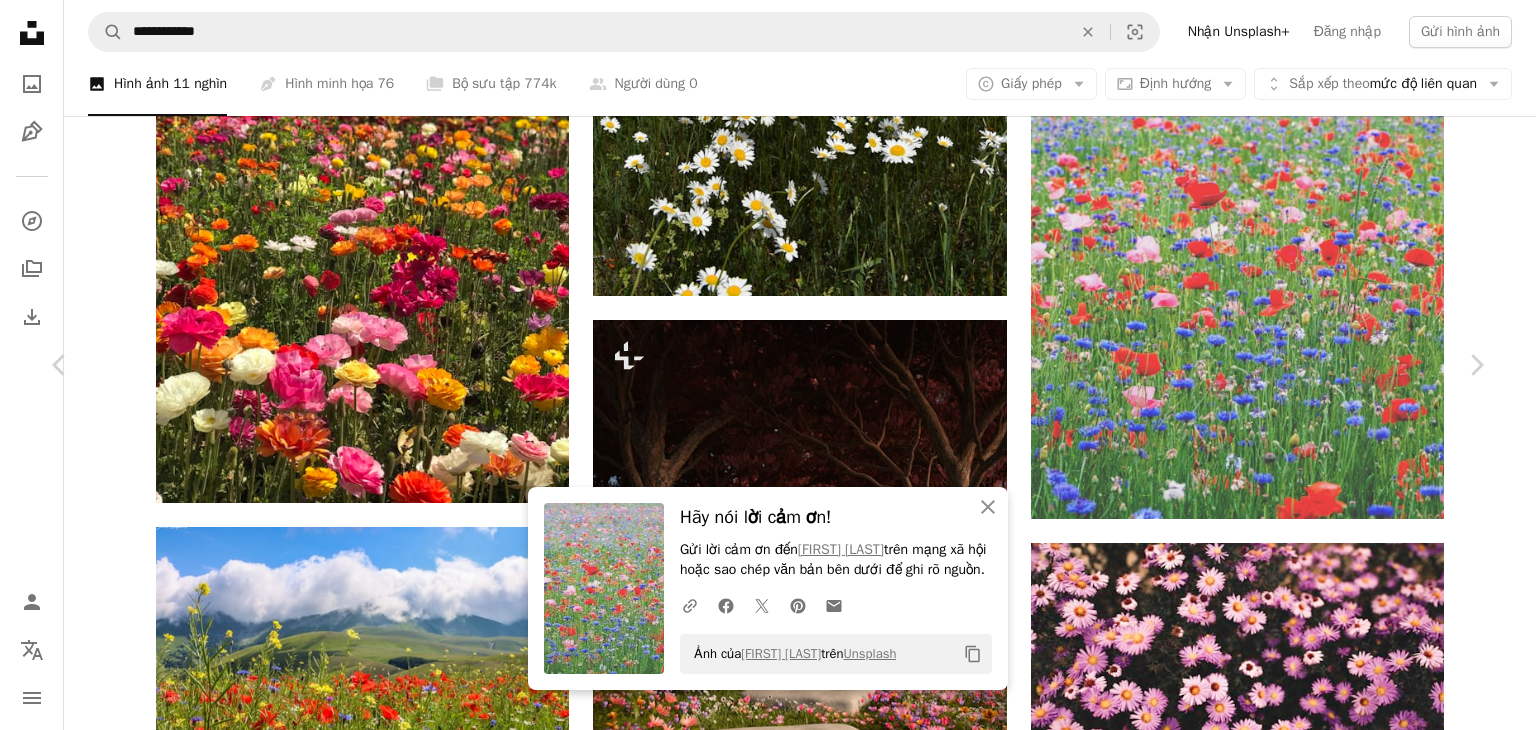 click on "An X shape" at bounding box center (20, 20) 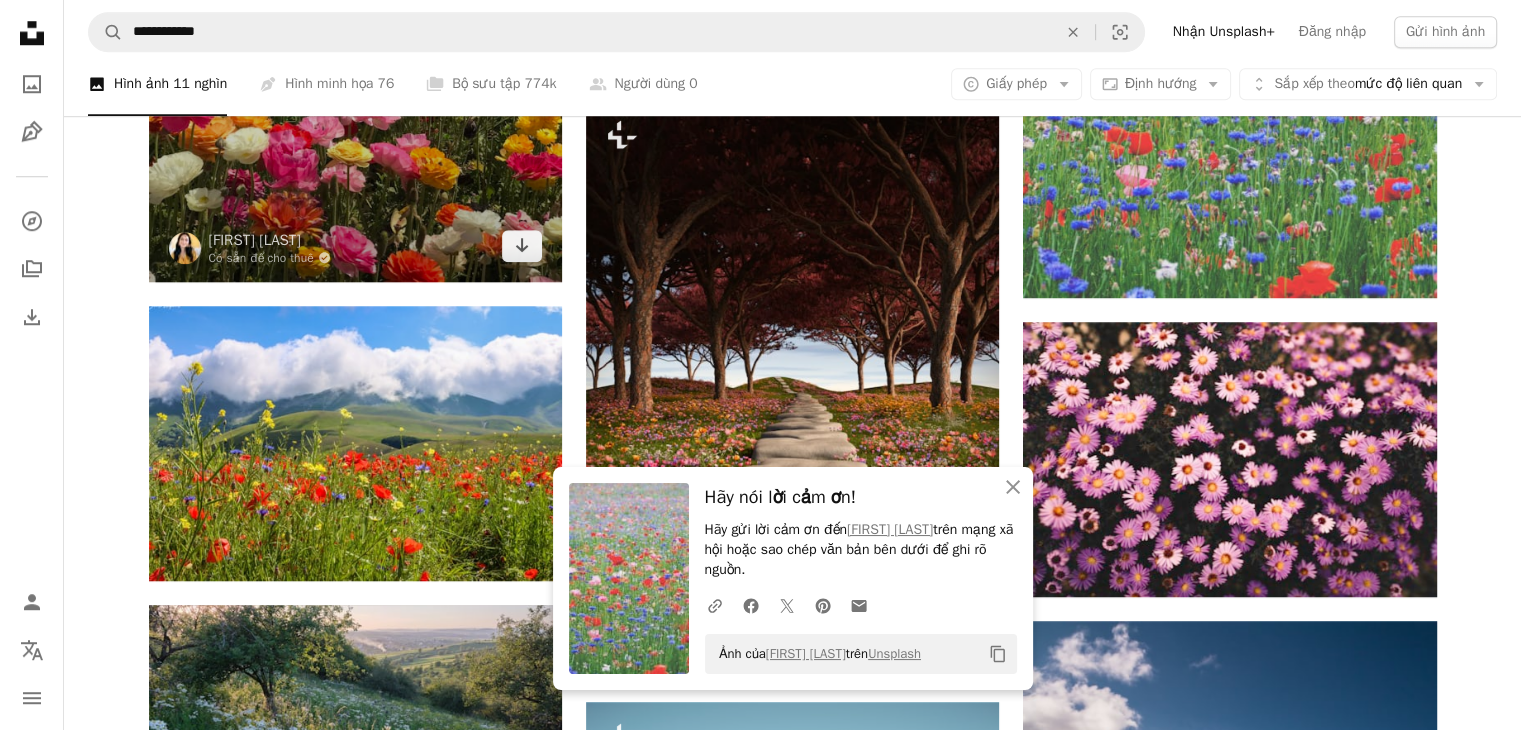 scroll, scrollTop: 1800, scrollLeft: 0, axis: vertical 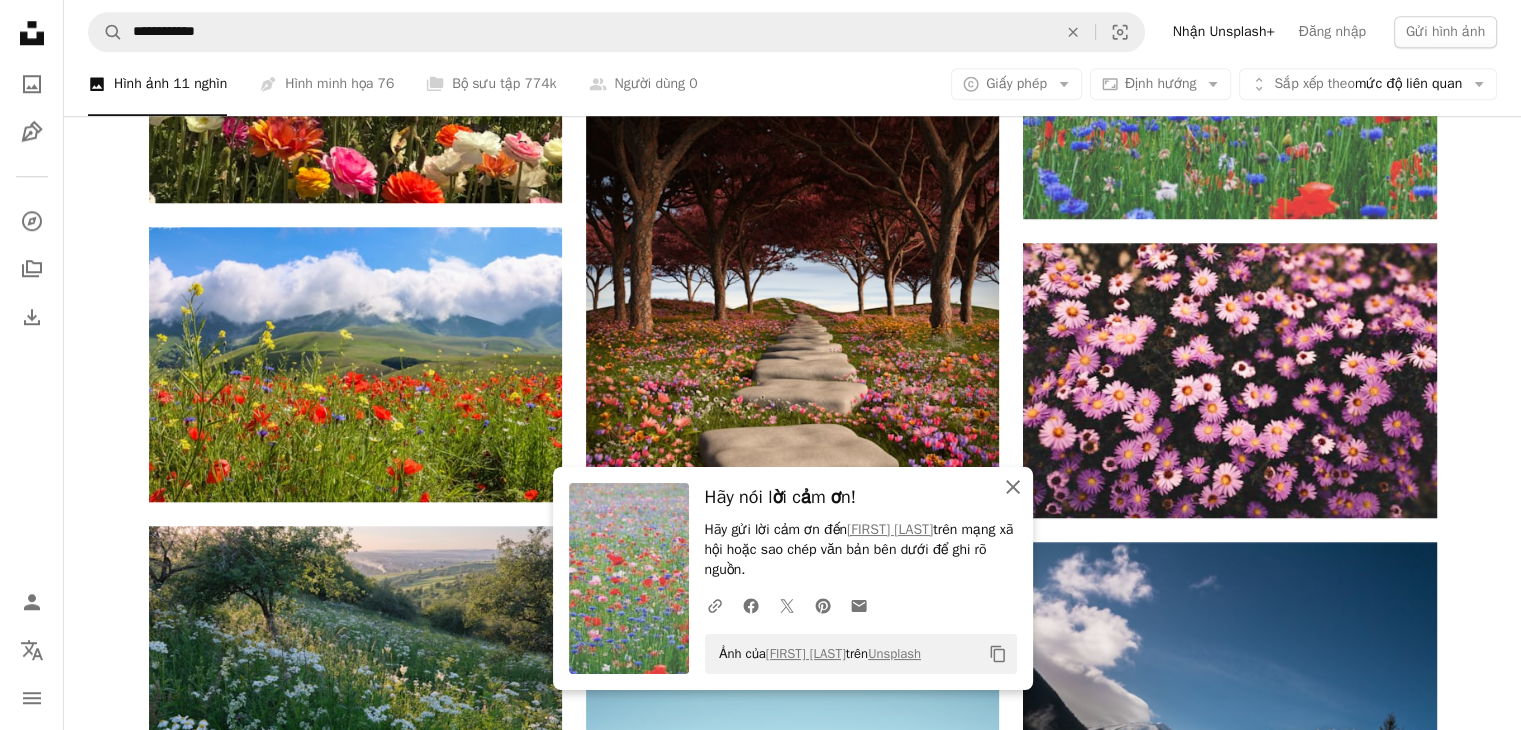 click on "An X shape" 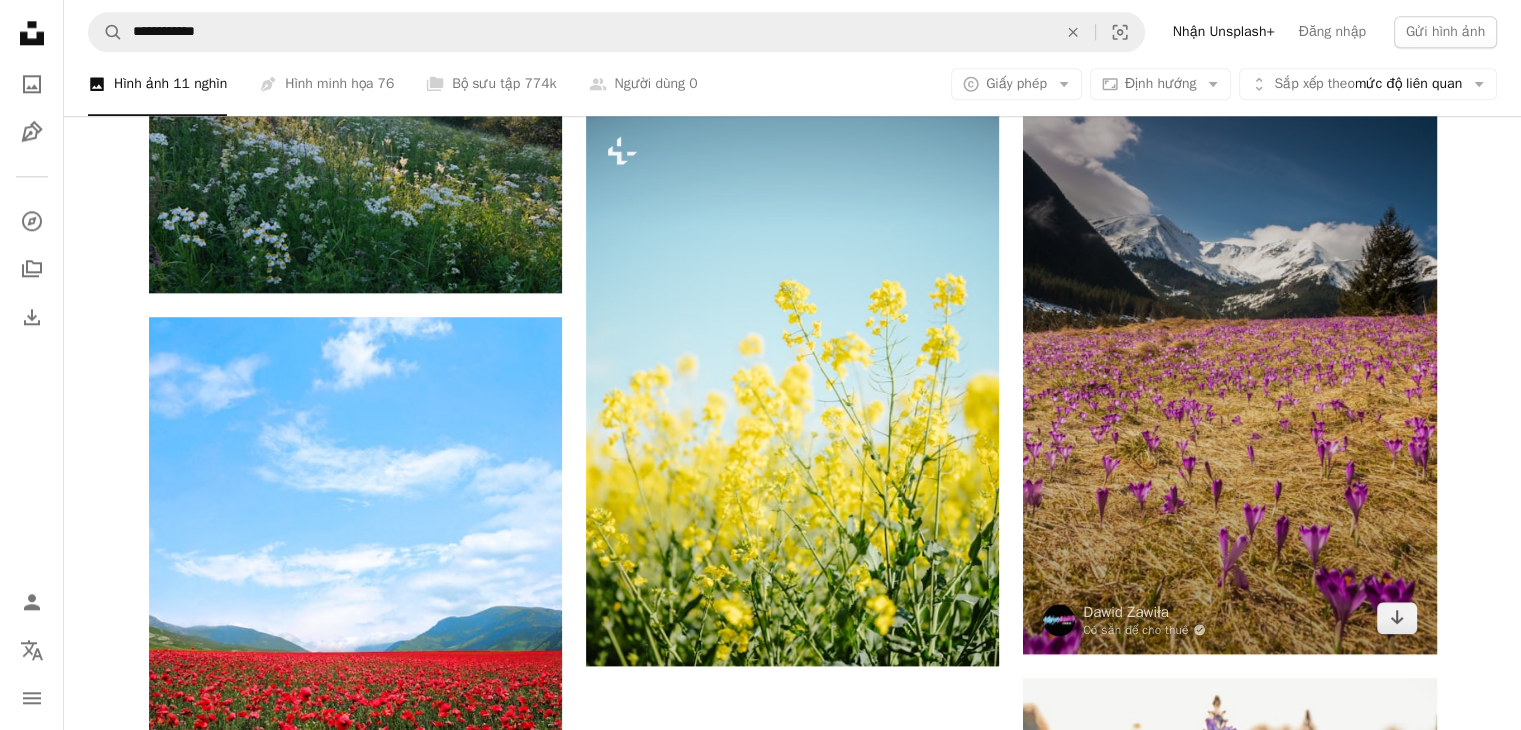 scroll, scrollTop: 2300, scrollLeft: 0, axis: vertical 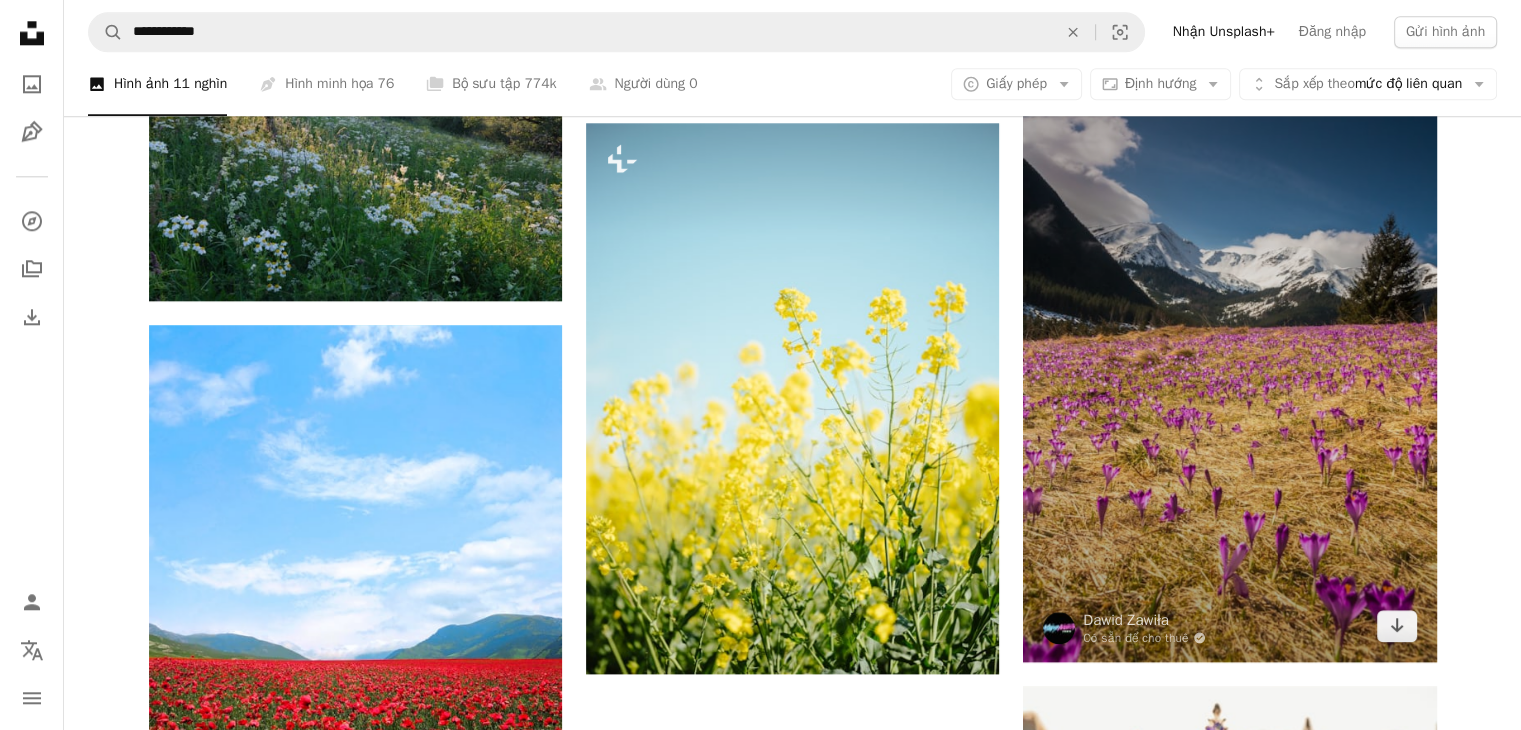 click at bounding box center [1229, 352] 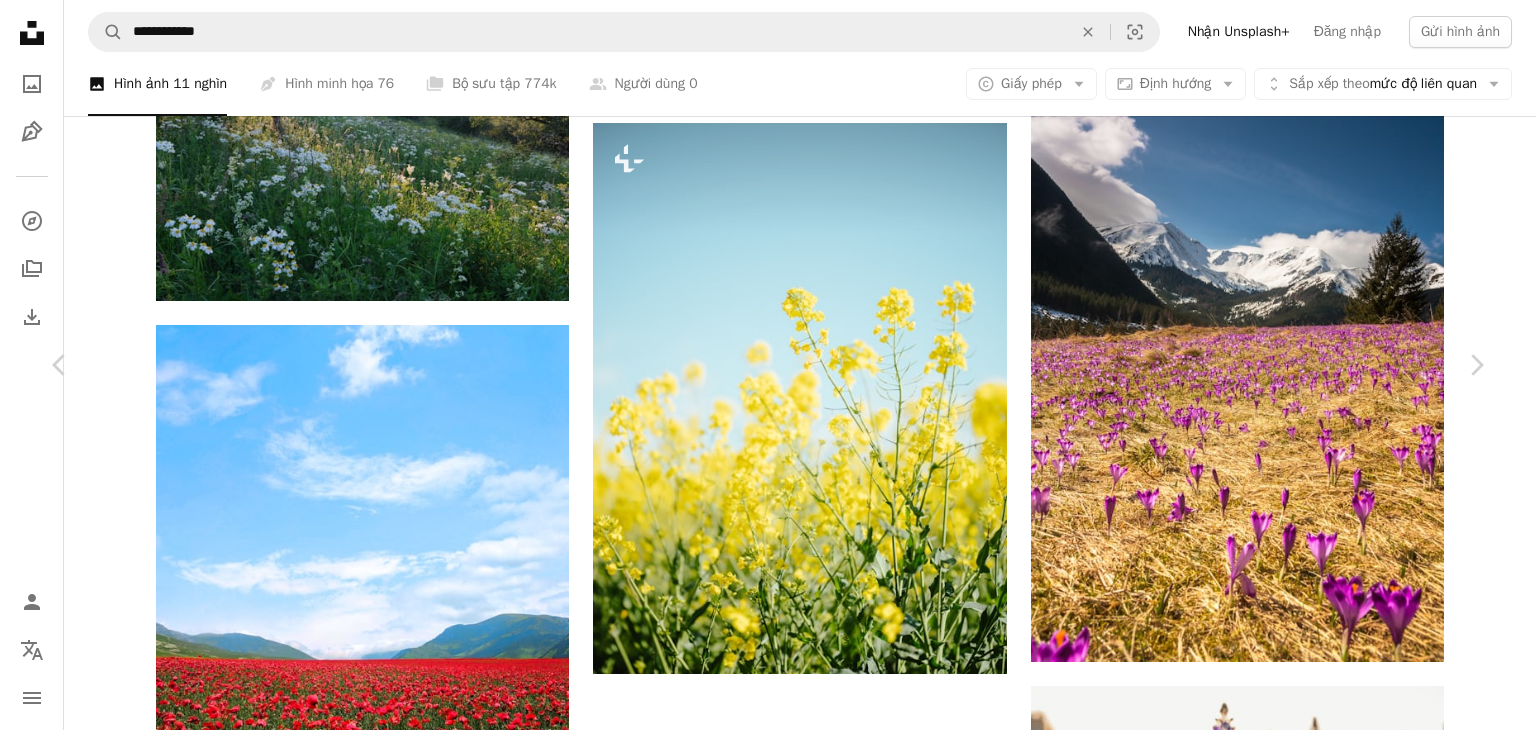 click on "Tải xuống miễn phí" at bounding box center (1273, 2671) 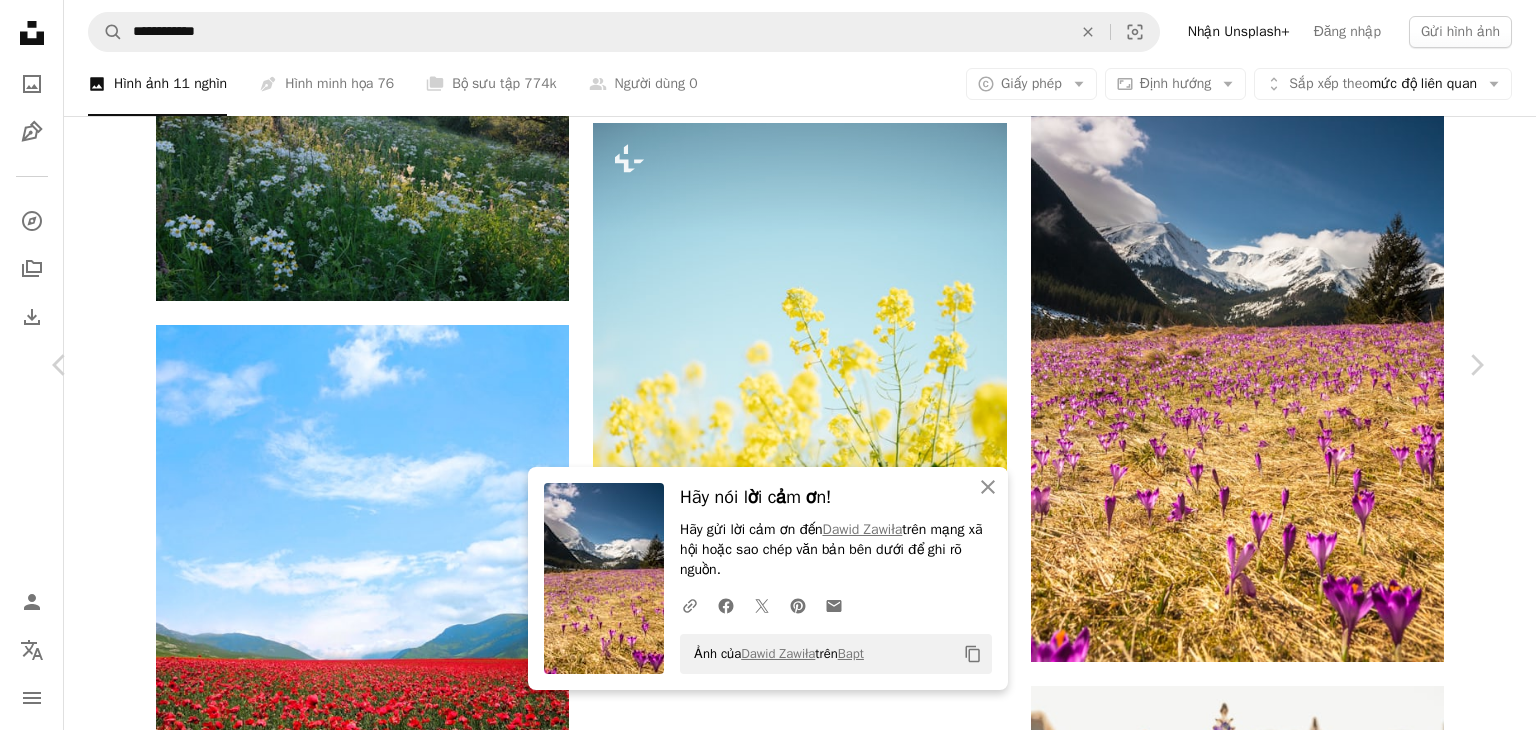 click on "An X shape" at bounding box center [20, 20] 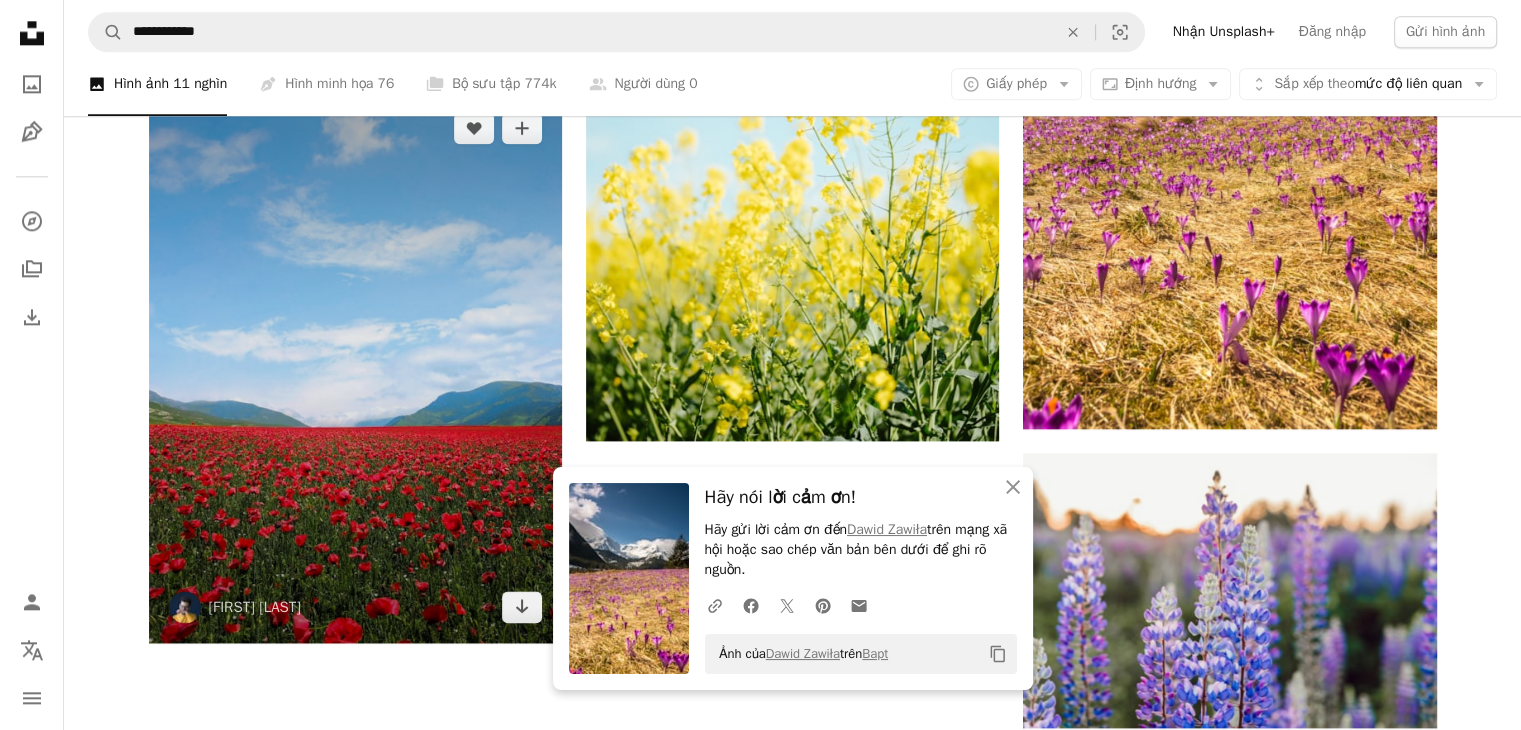 scroll, scrollTop: 2600, scrollLeft: 0, axis: vertical 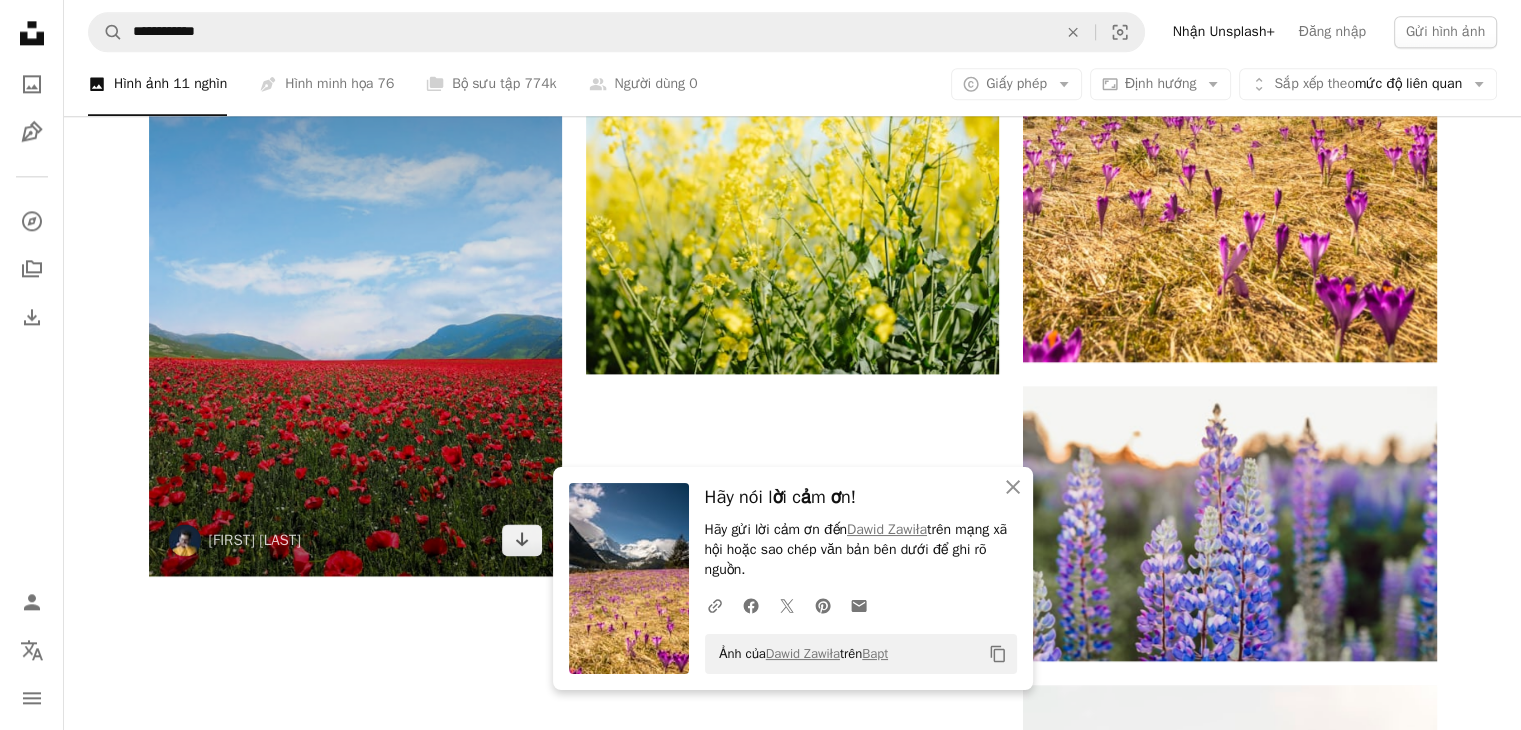 click at bounding box center (355, 300) 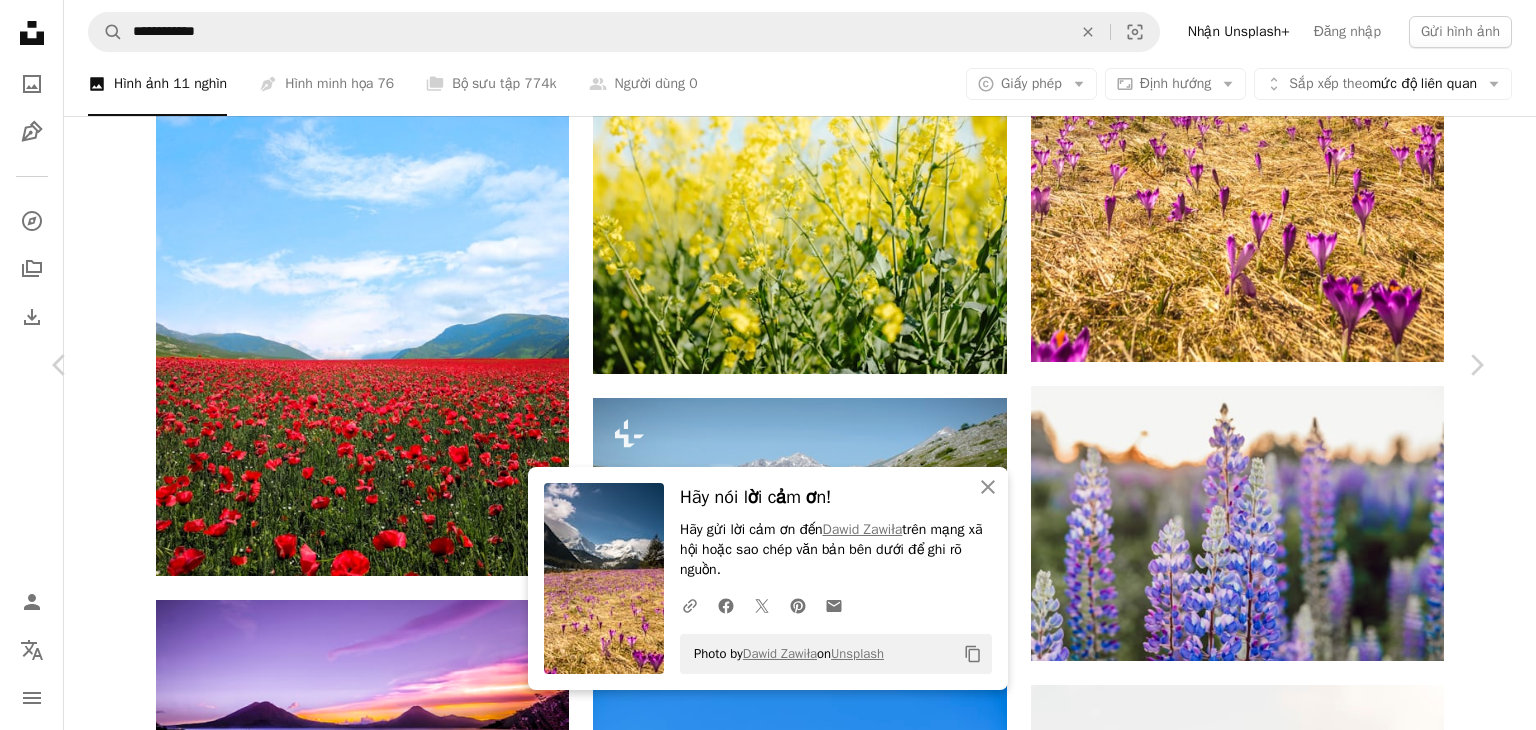 click on "Tải xuống miễn phí" at bounding box center (1273, 5067) 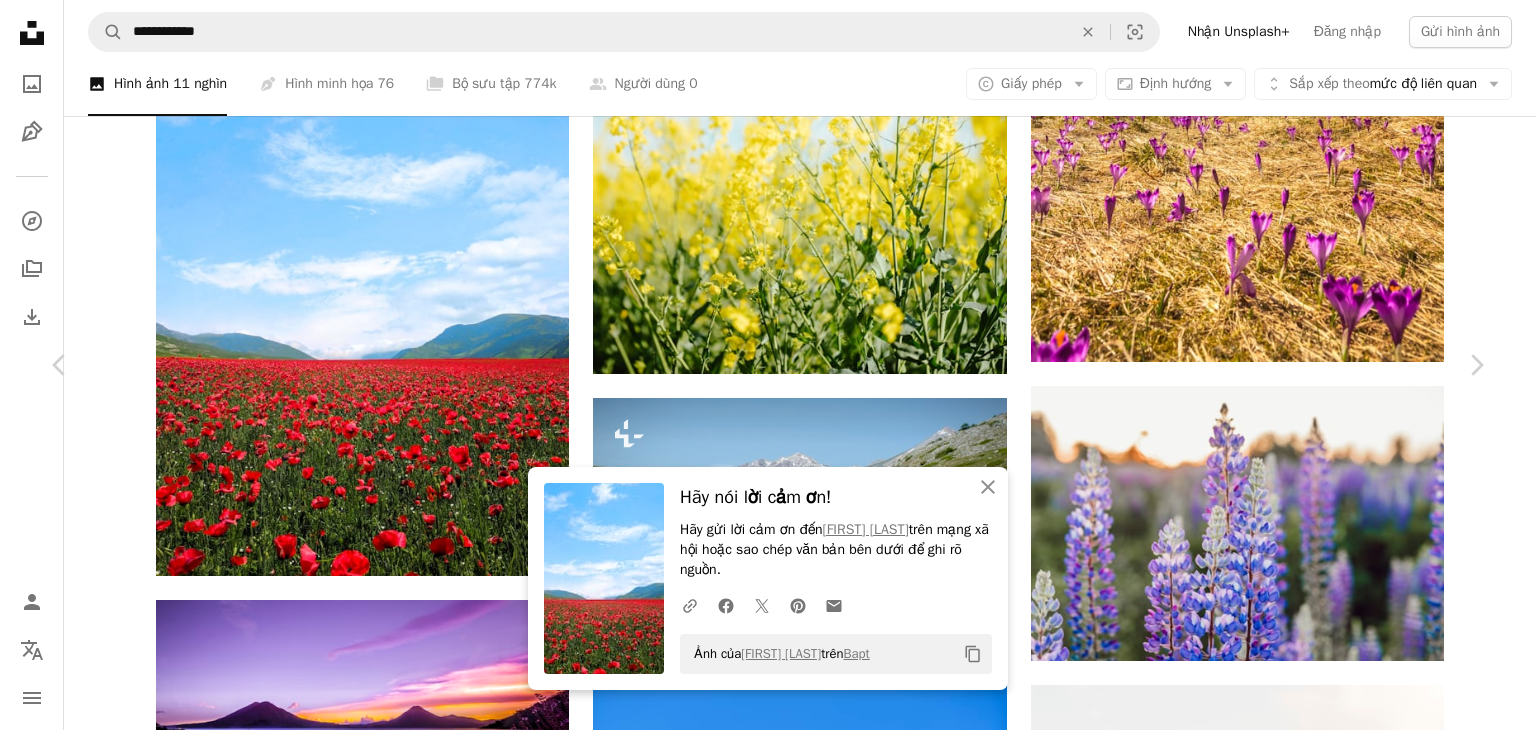 click on "An X shape" at bounding box center (20, 20) 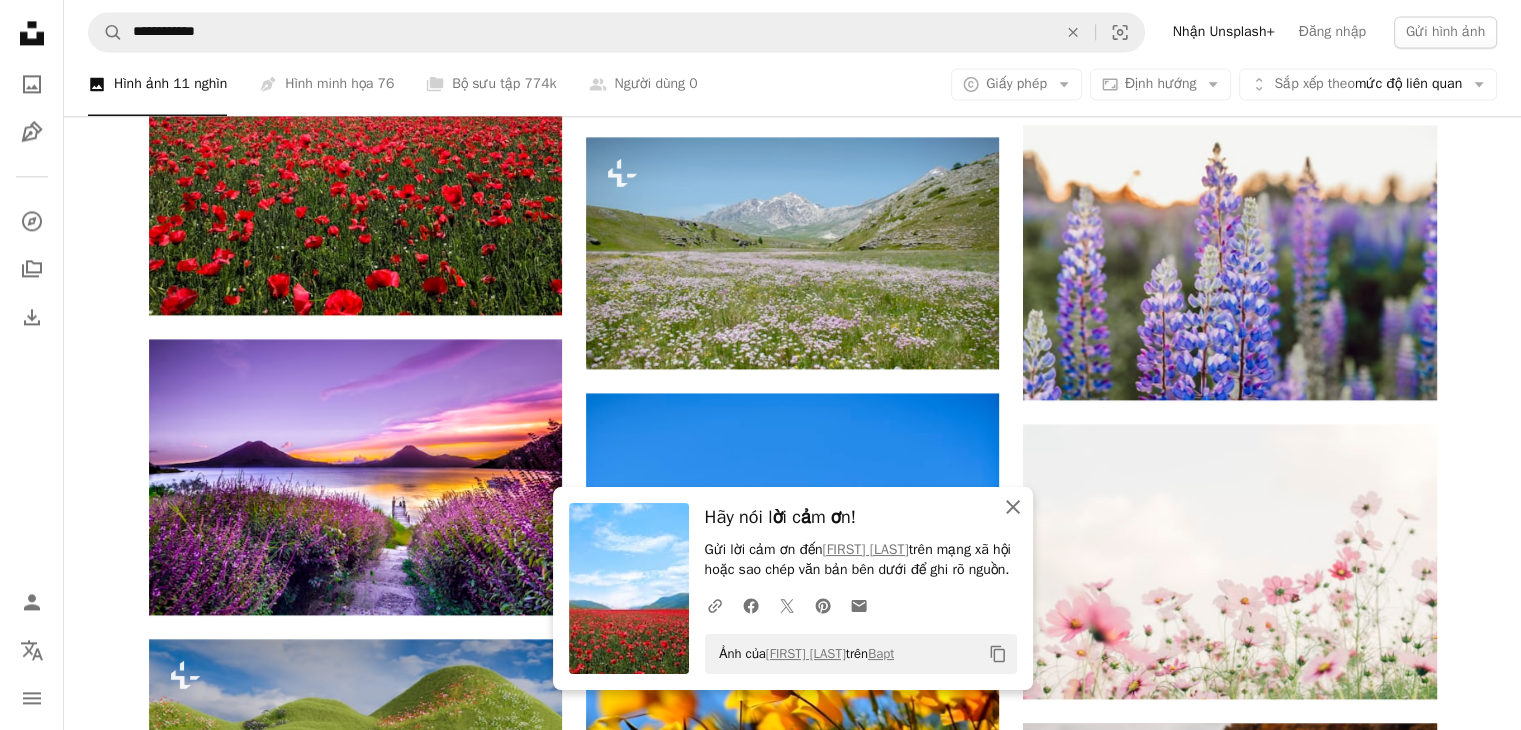scroll, scrollTop: 2900, scrollLeft: 0, axis: vertical 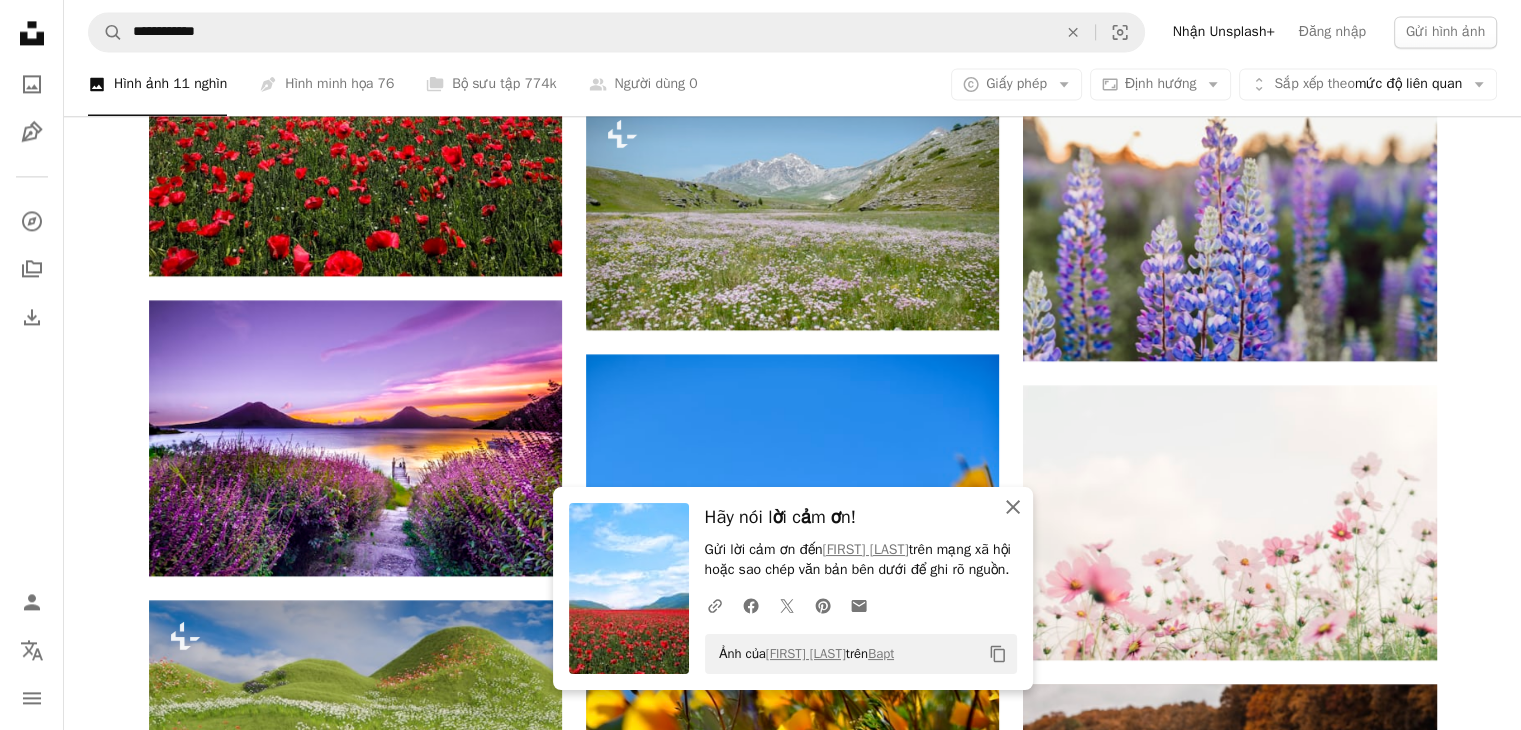 drag, startPoint x: 1016, startPoint y: 488, endPoint x: 992, endPoint y: 477, distance: 26.400757 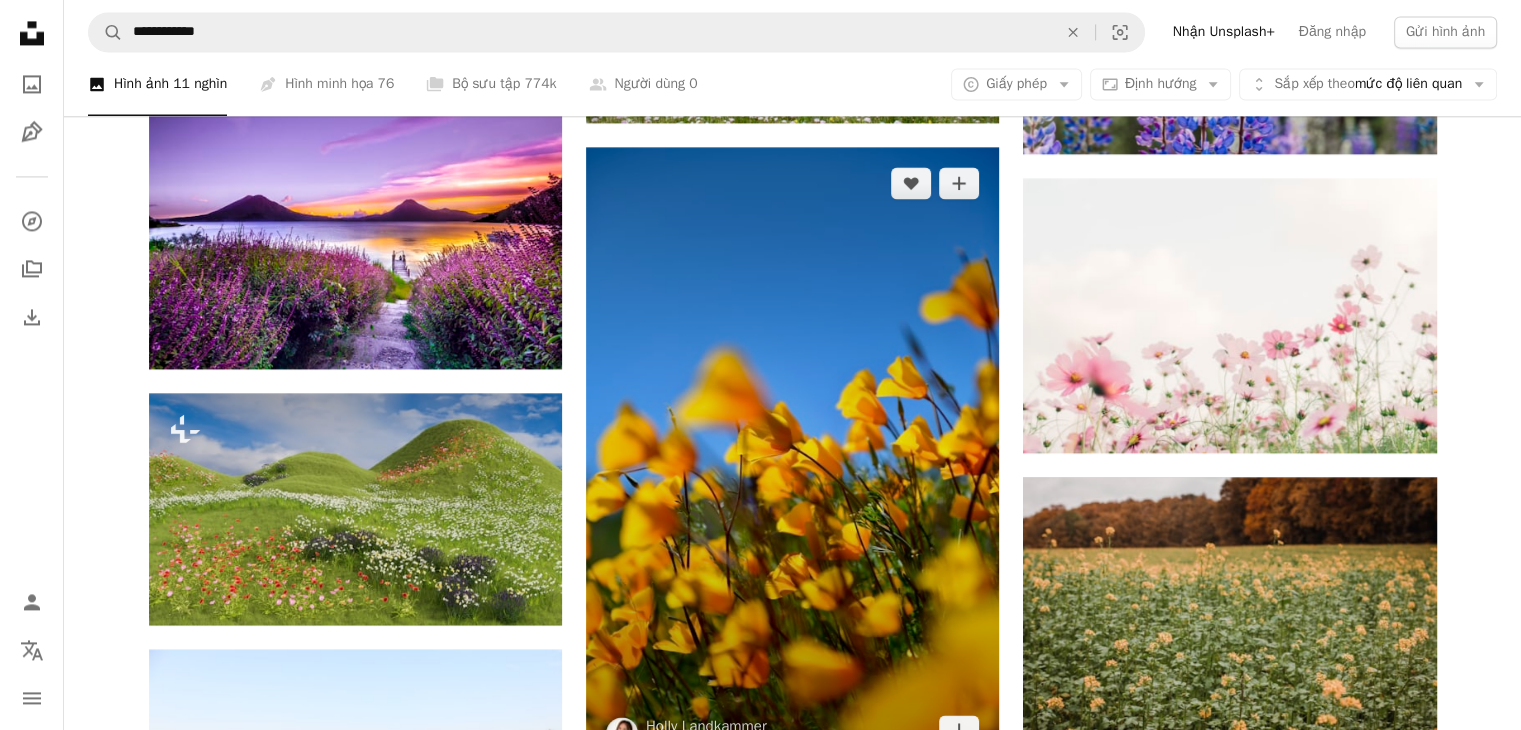 scroll, scrollTop: 3200, scrollLeft: 0, axis: vertical 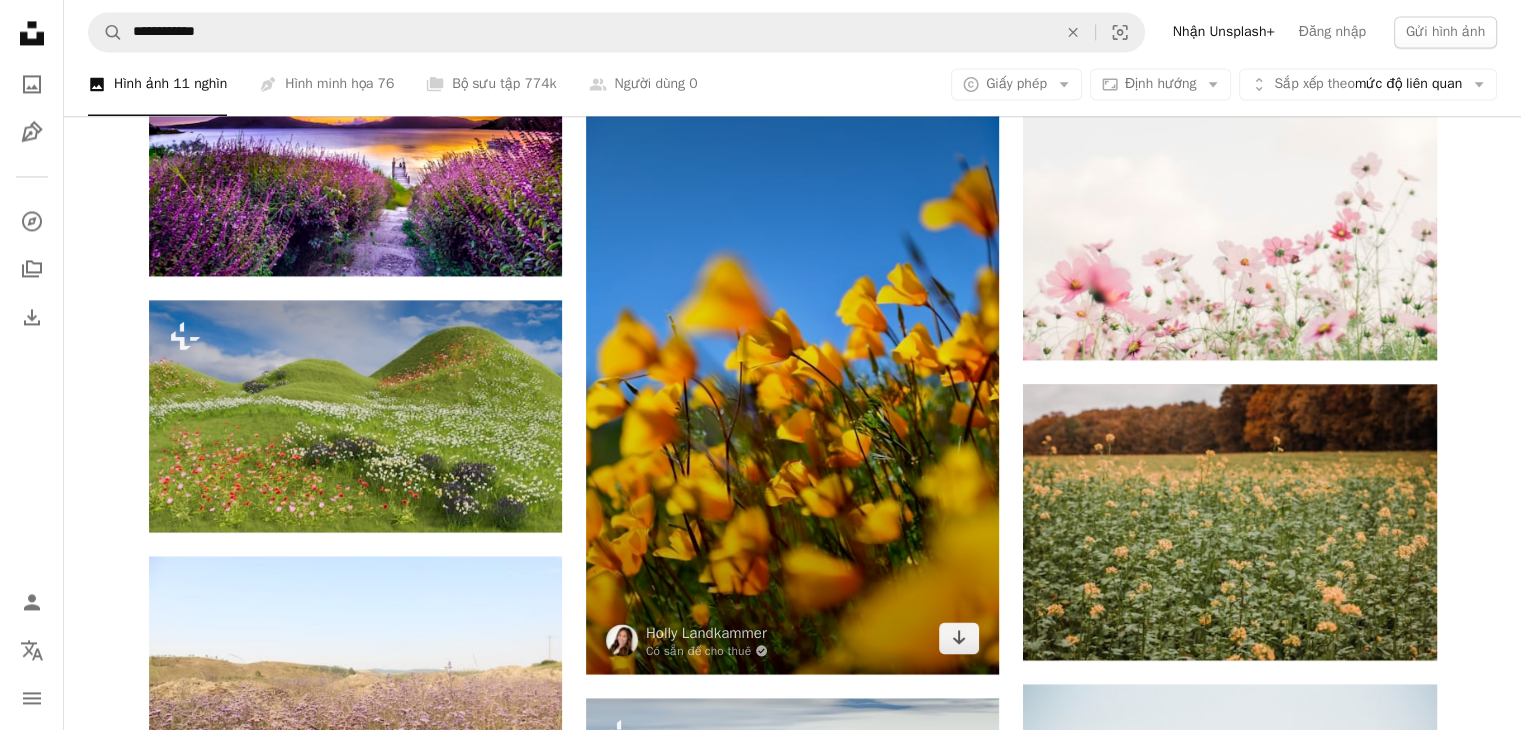 click at bounding box center [792, 364] 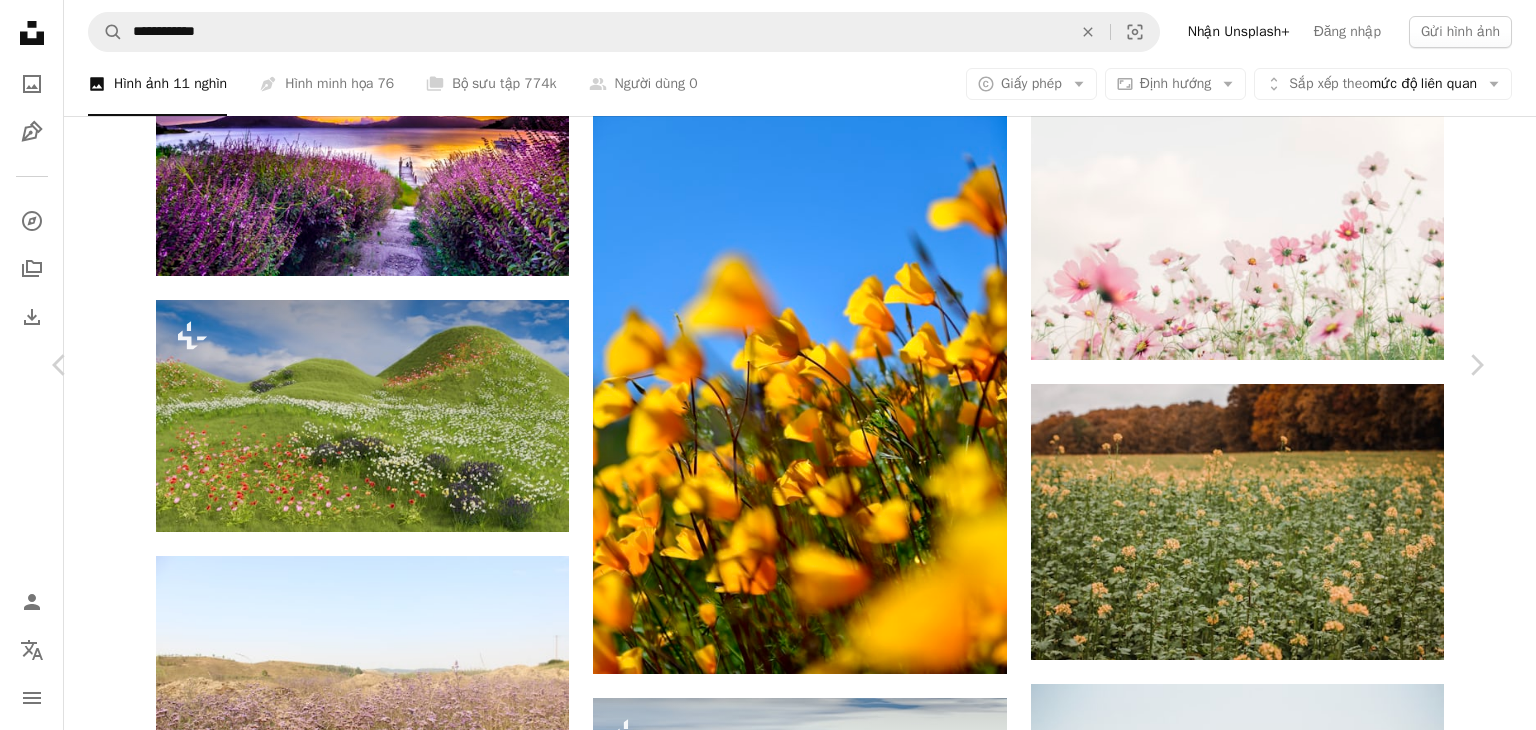 click on "Tải xuống miễn phí" at bounding box center [1273, 4467] 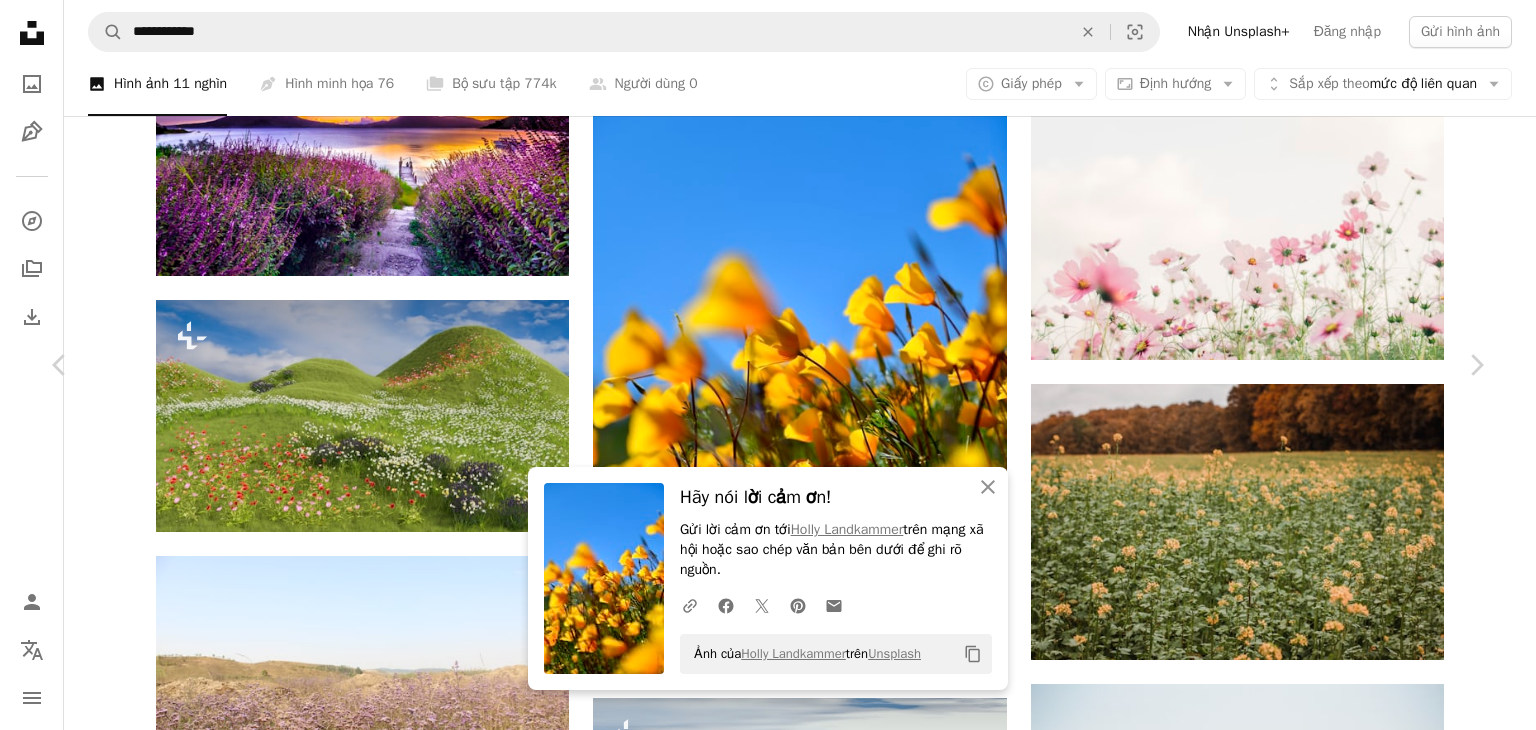 click on "An X shape" at bounding box center (20, 20) 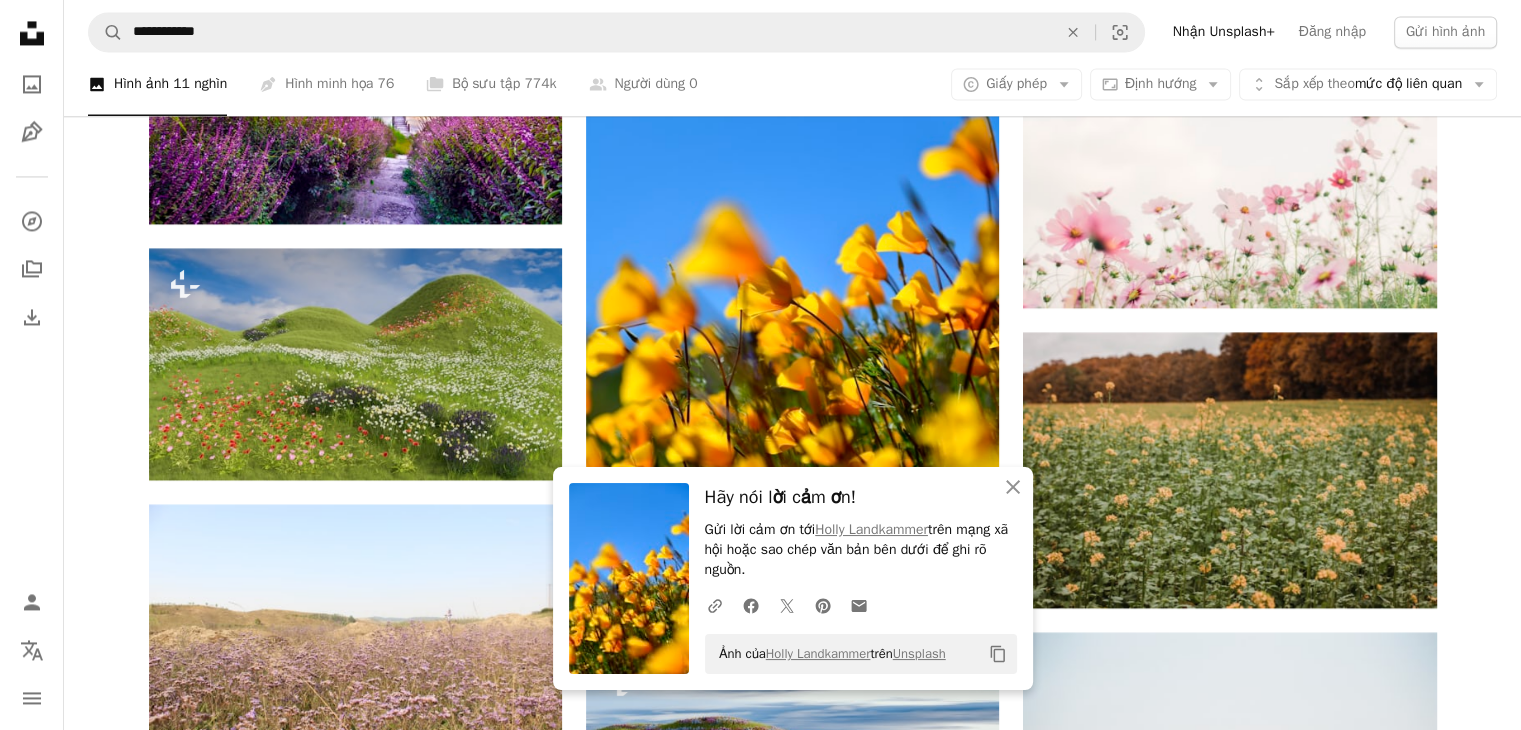 scroll, scrollTop: 3500, scrollLeft: 0, axis: vertical 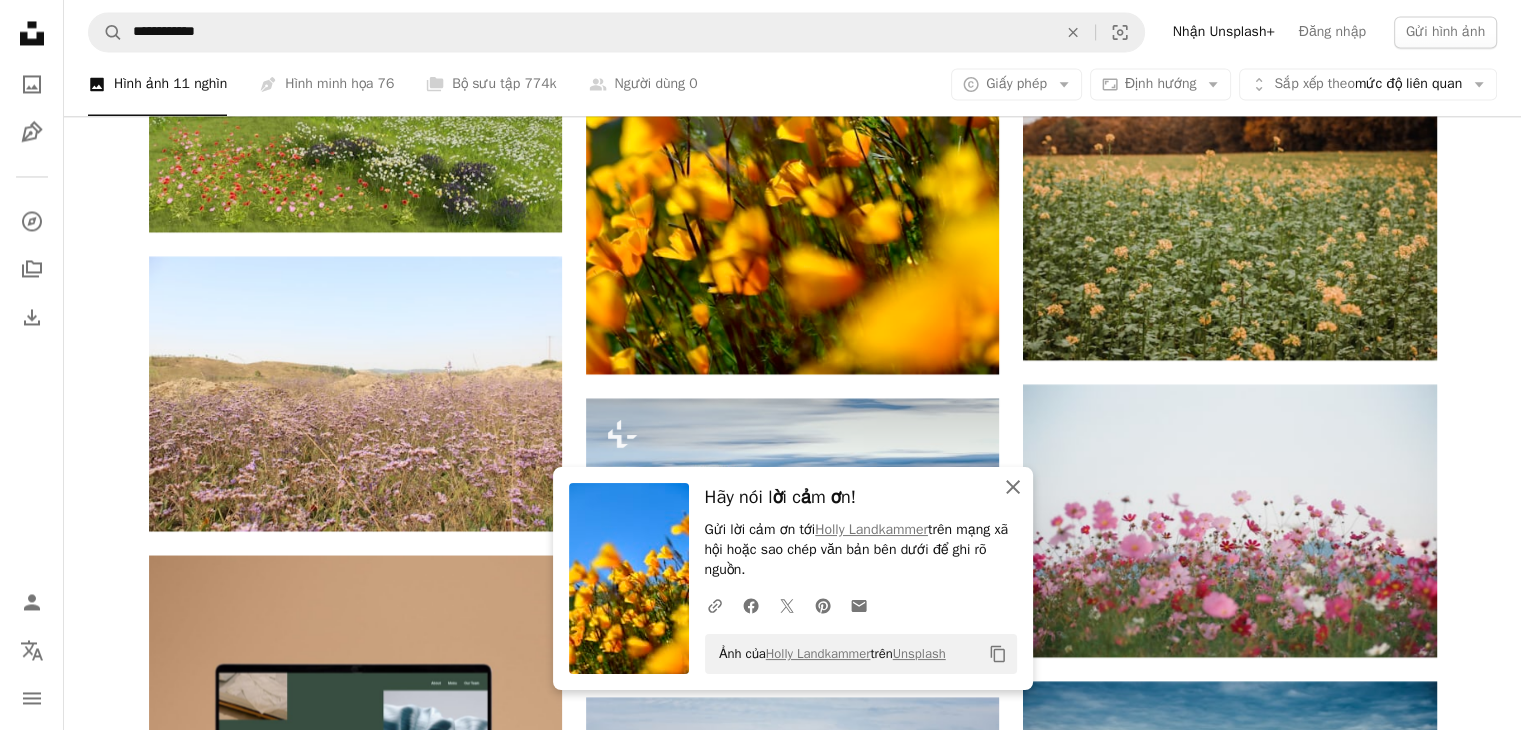 click on "An X shape" 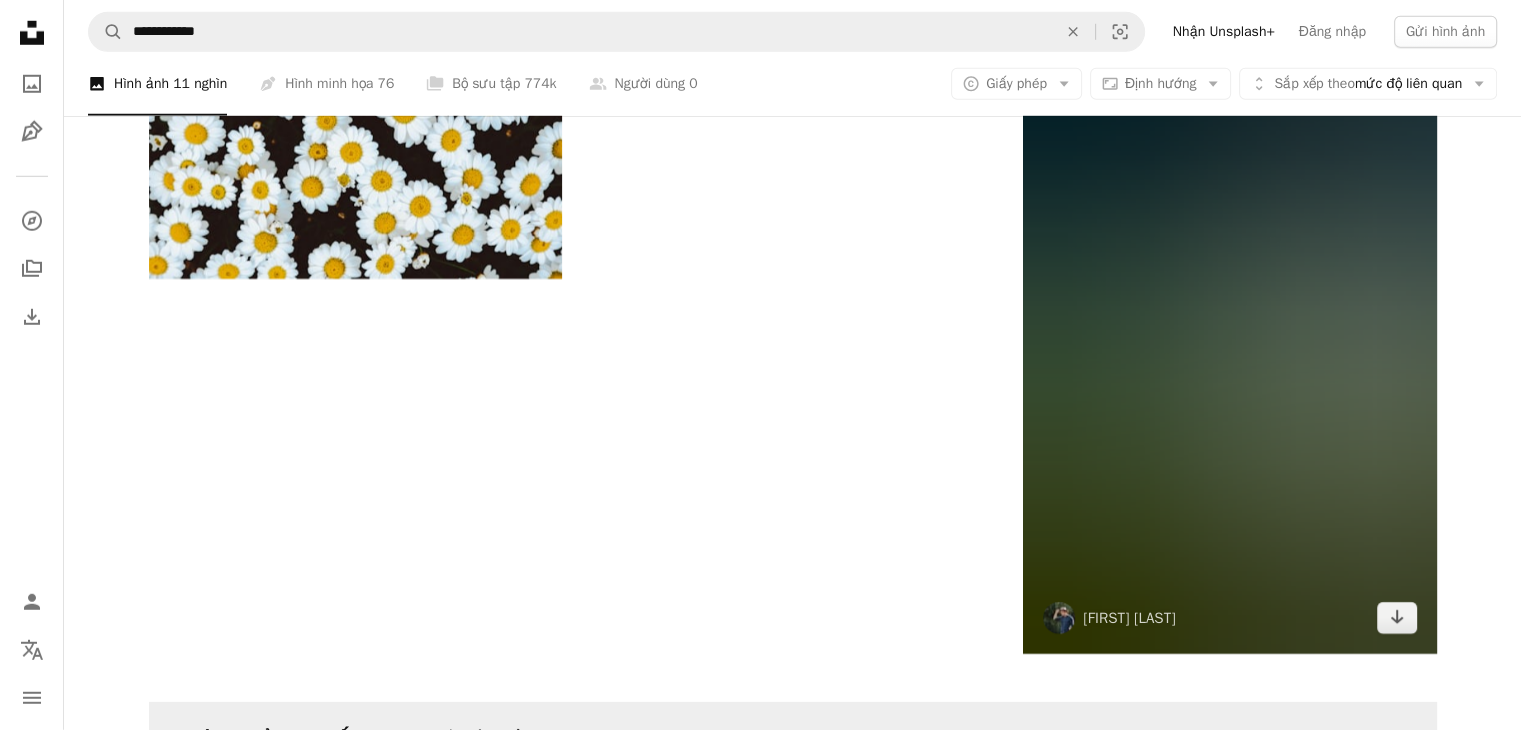 scroll, scrollTop: 5900, scrollLeft: 0, axis: vertical 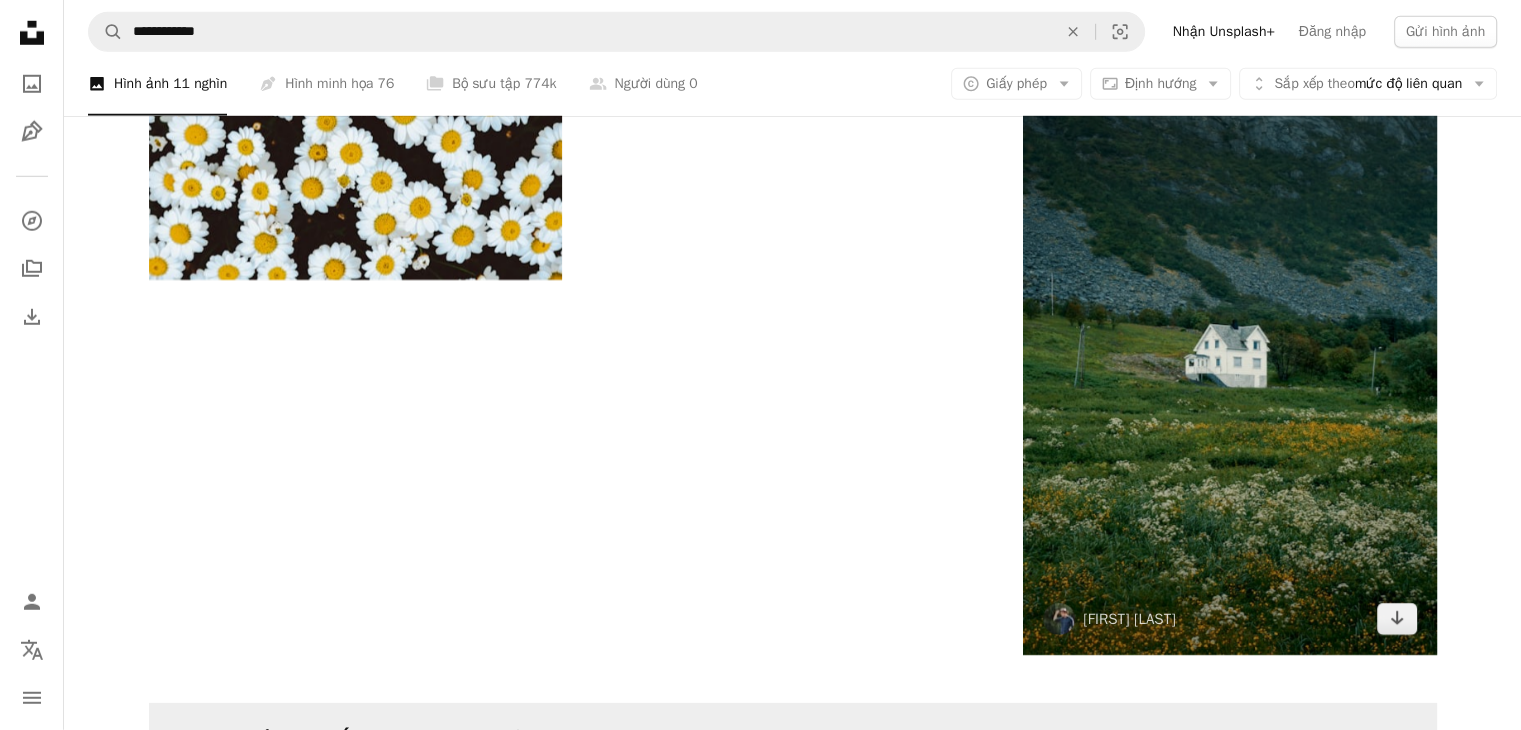 click at bounding box center (1229, 345) 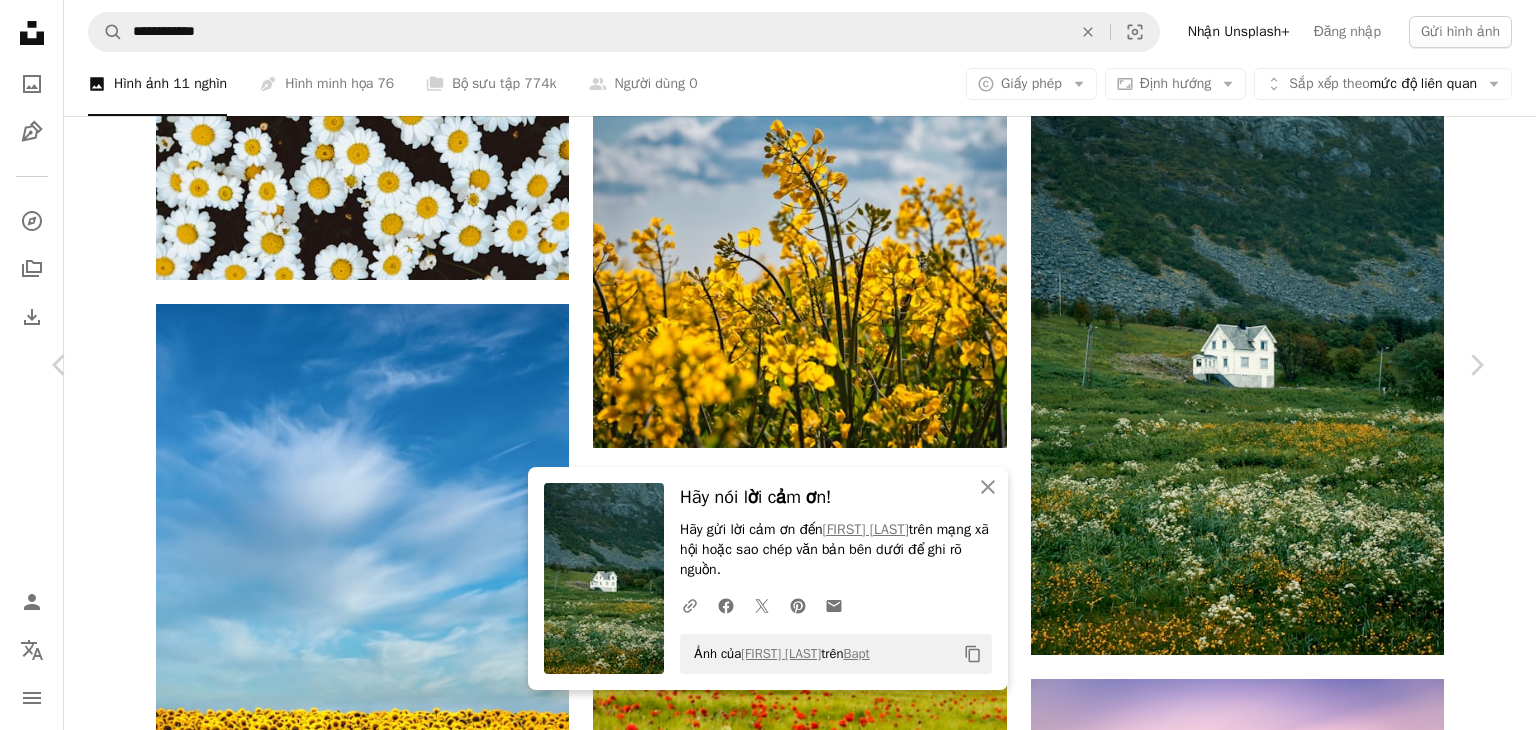 drag, startPoint x: 14, startPoint y: 13, endPoint x: 141, endPoint y: 85, distance: 145.98973 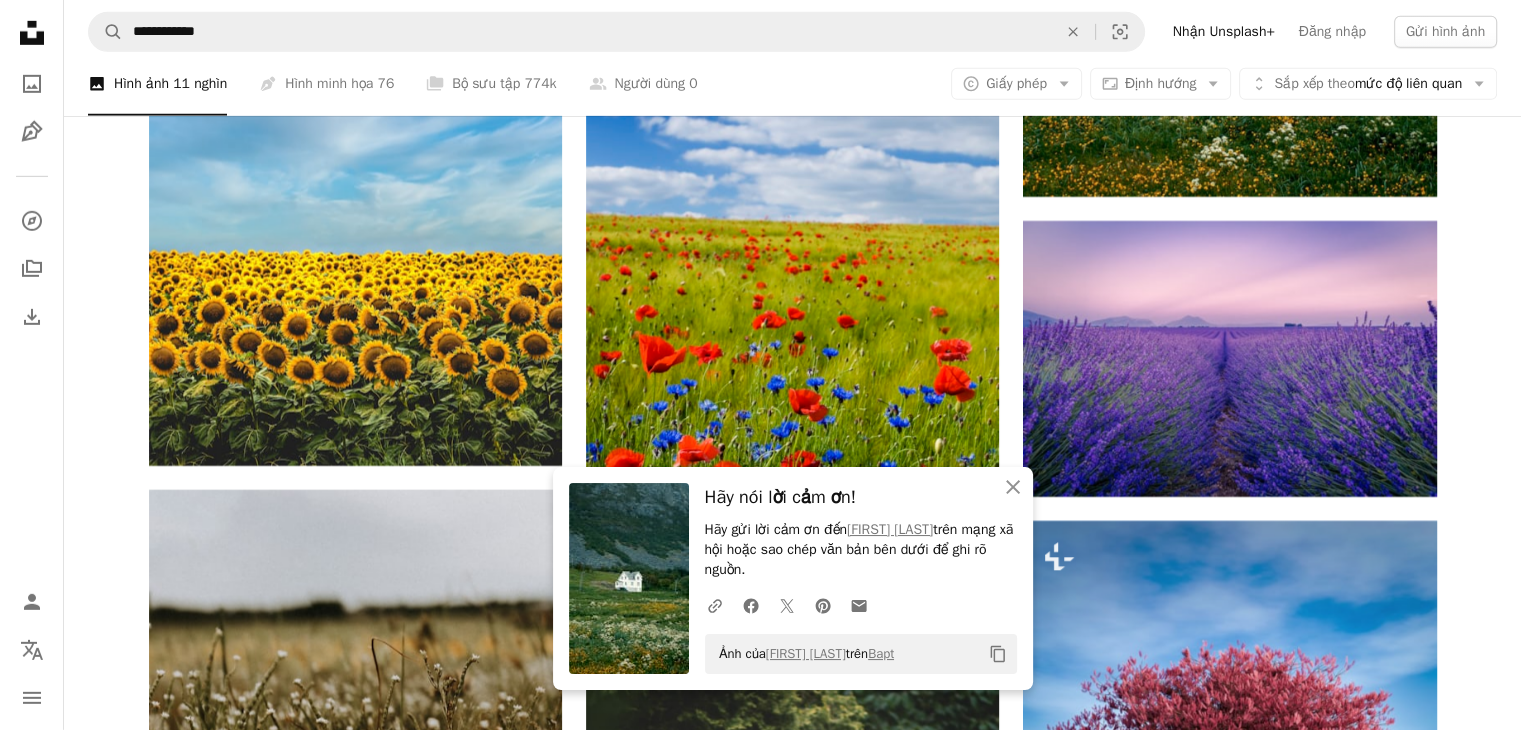 scroll, scrollTop: 6400, scrollLeft: 0, axis: vertical 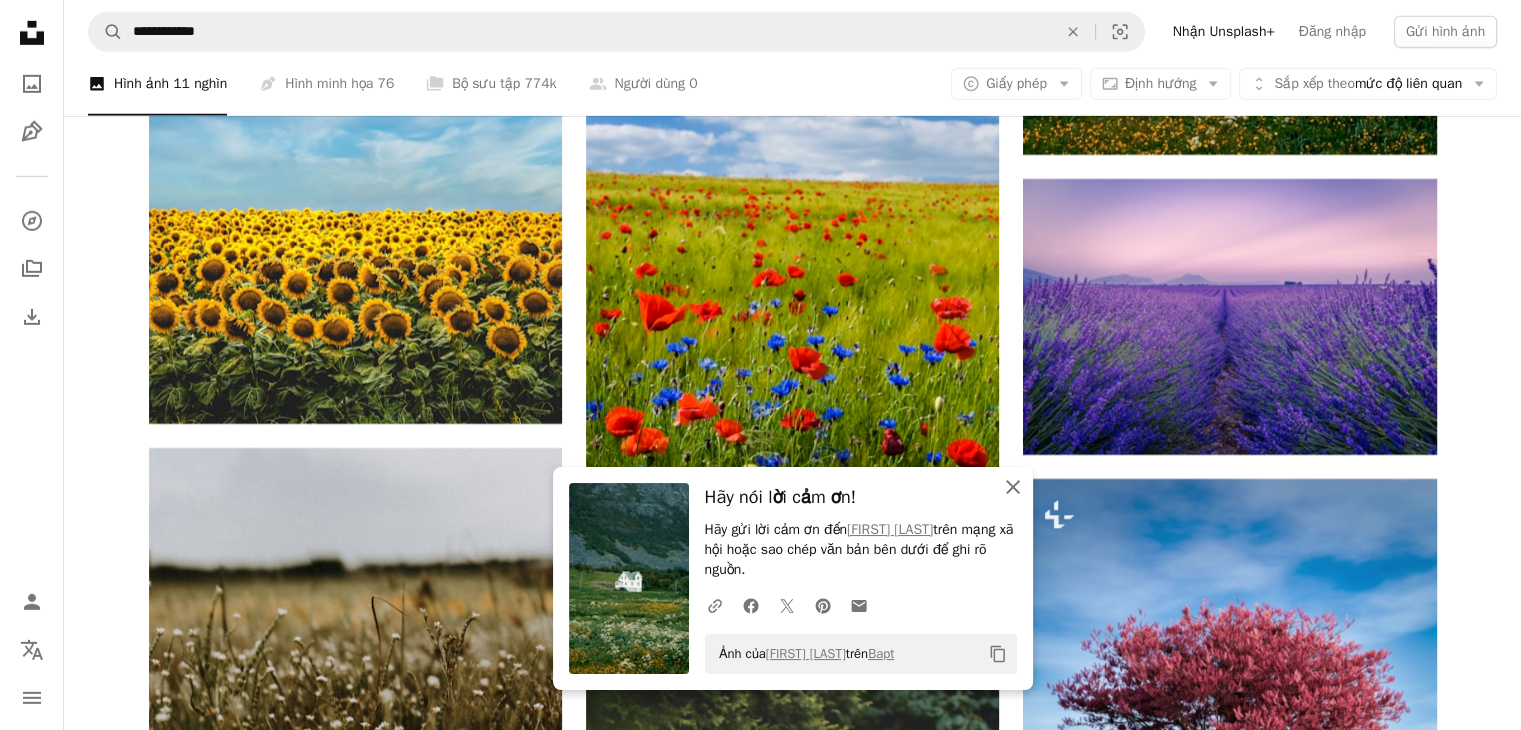 click 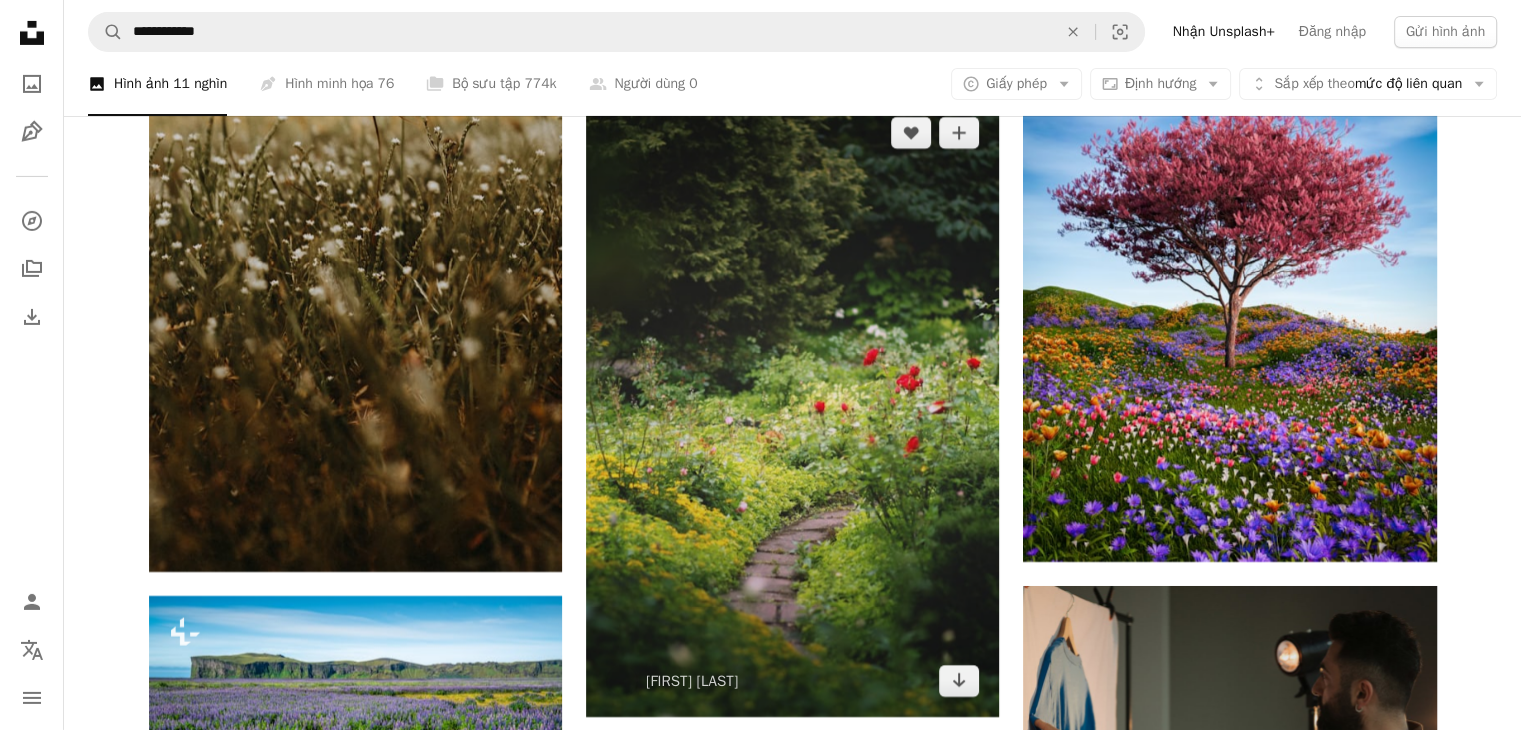 scroll, scrollTop: 6900, scrollLeft: 0, axis: vertical 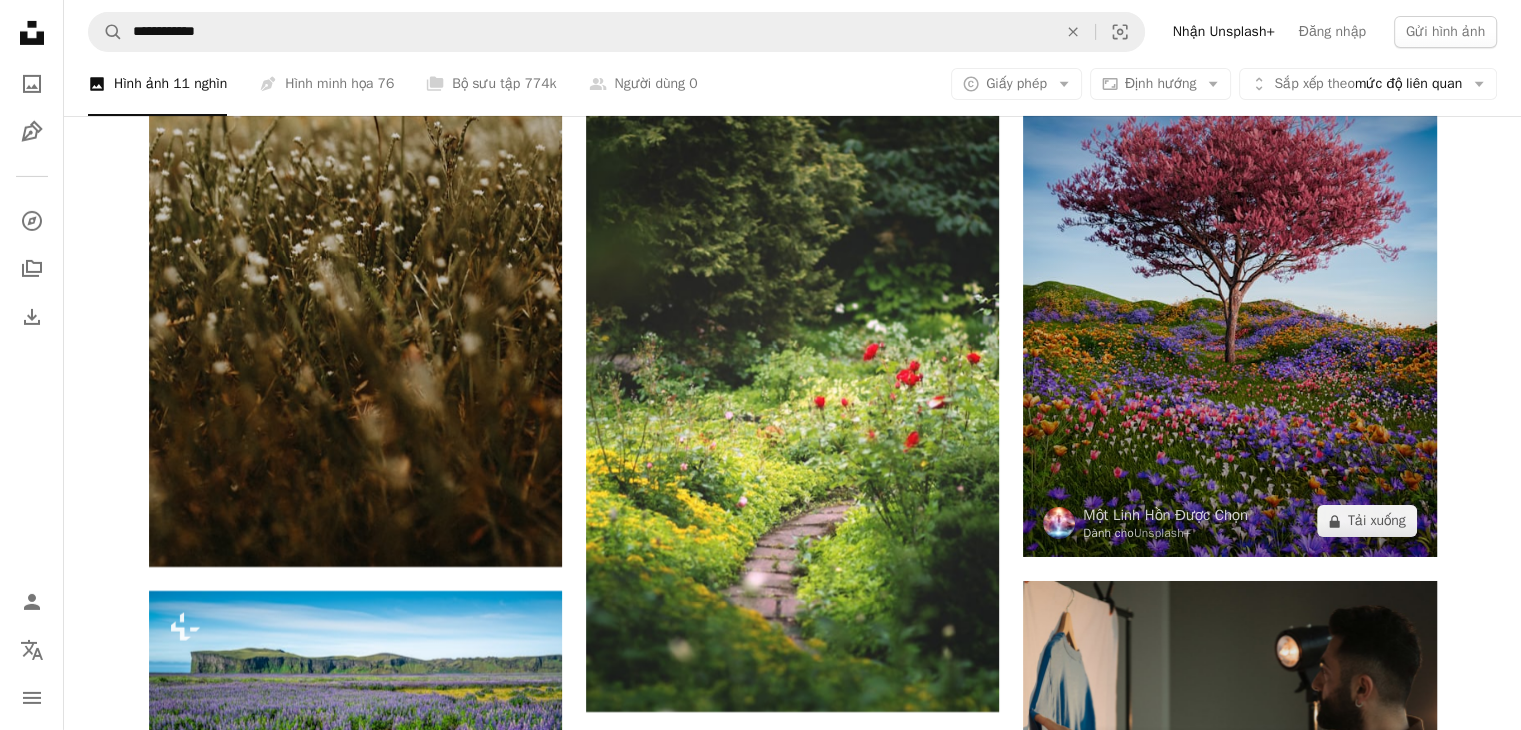 click at bounding box center (1229, 268) 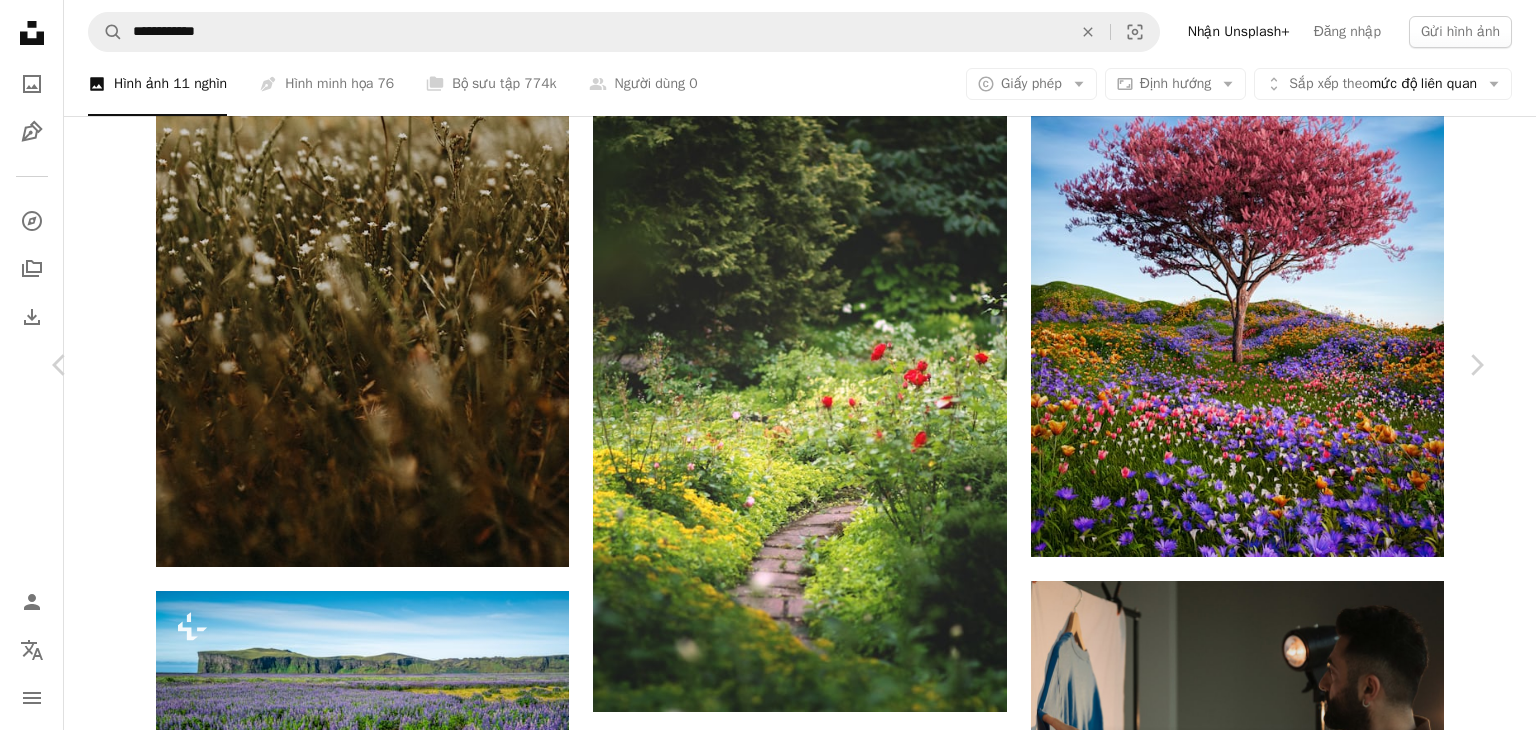 click on "An X shape" at bounding box center (20, 20) 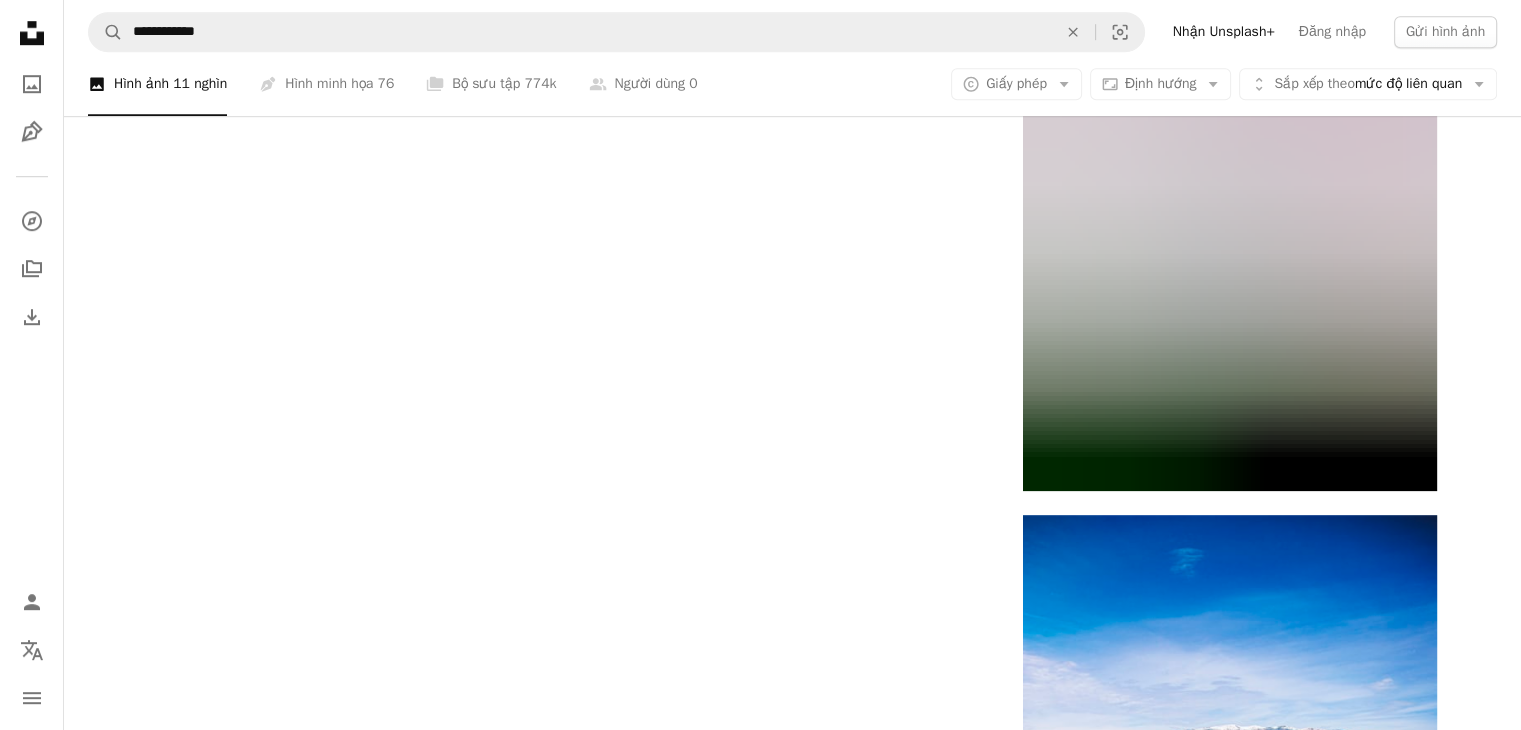 scroll, scrollTop: 9100, scrollLeft: 0, axis: vertical 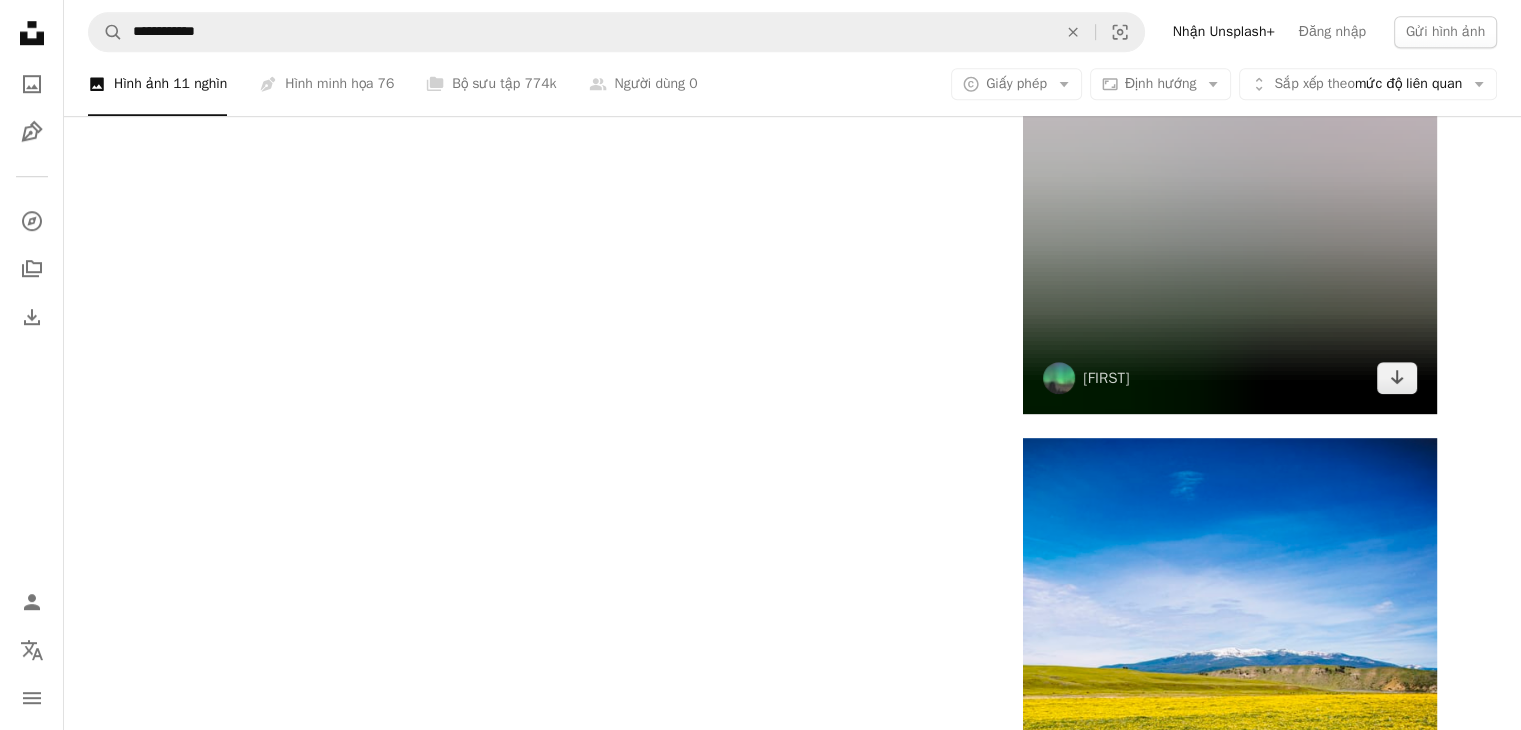 click at bounding box center (1229, 138) 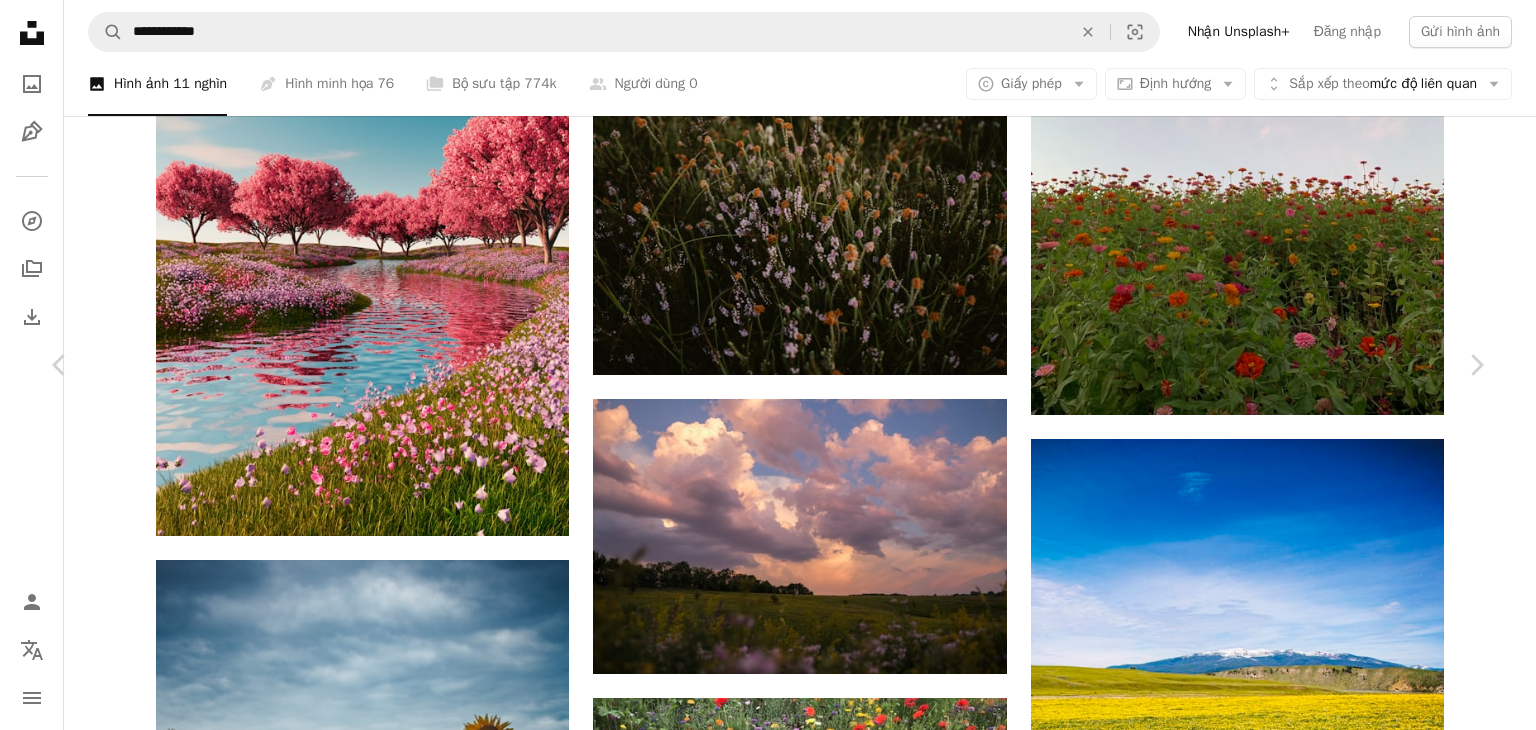 click on "Tải xuống miễn phí" at bounding box center (1273, 4702) 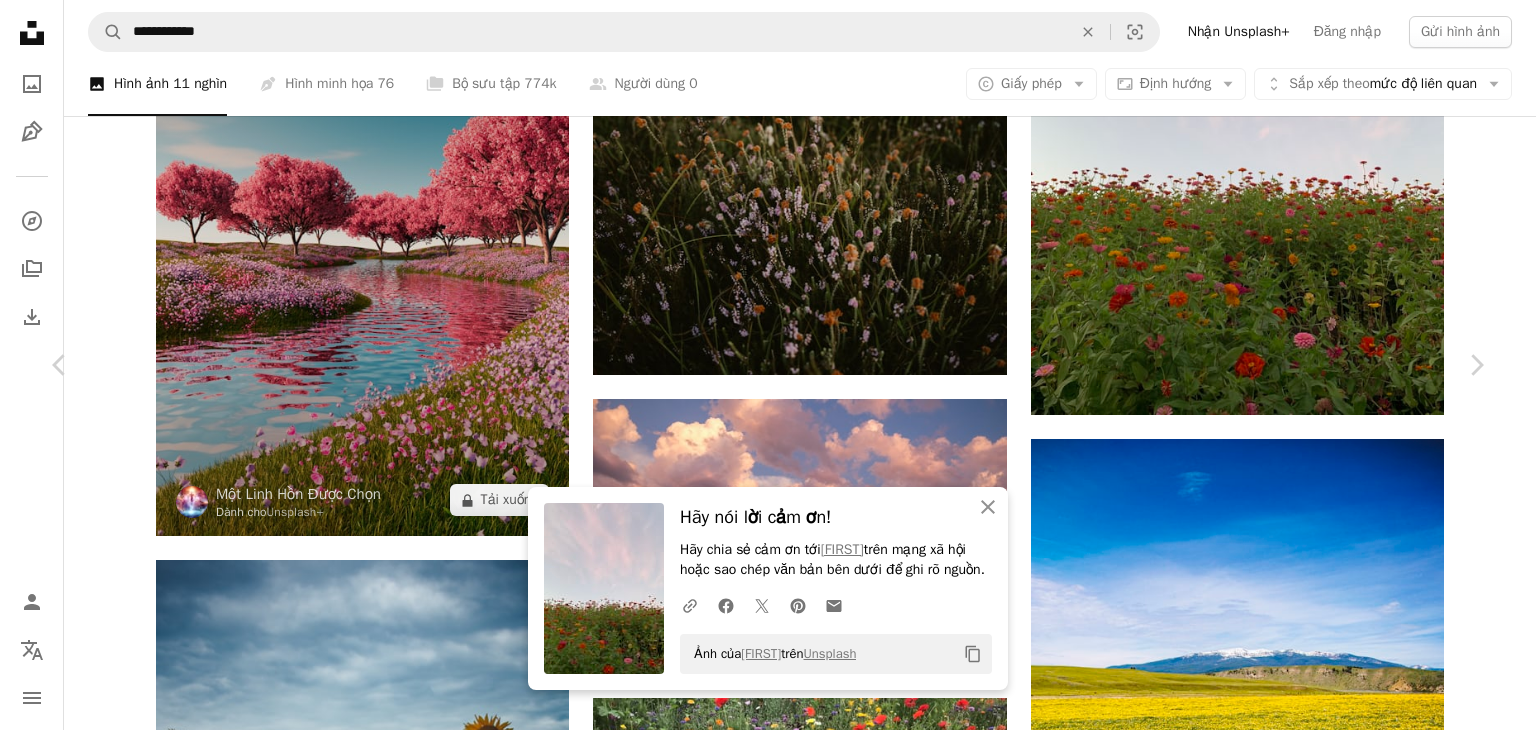 drag, startPoint x: 20, startPoint y: 17, endPoint x: 479, endPoint y: 280, distance: 529.0085 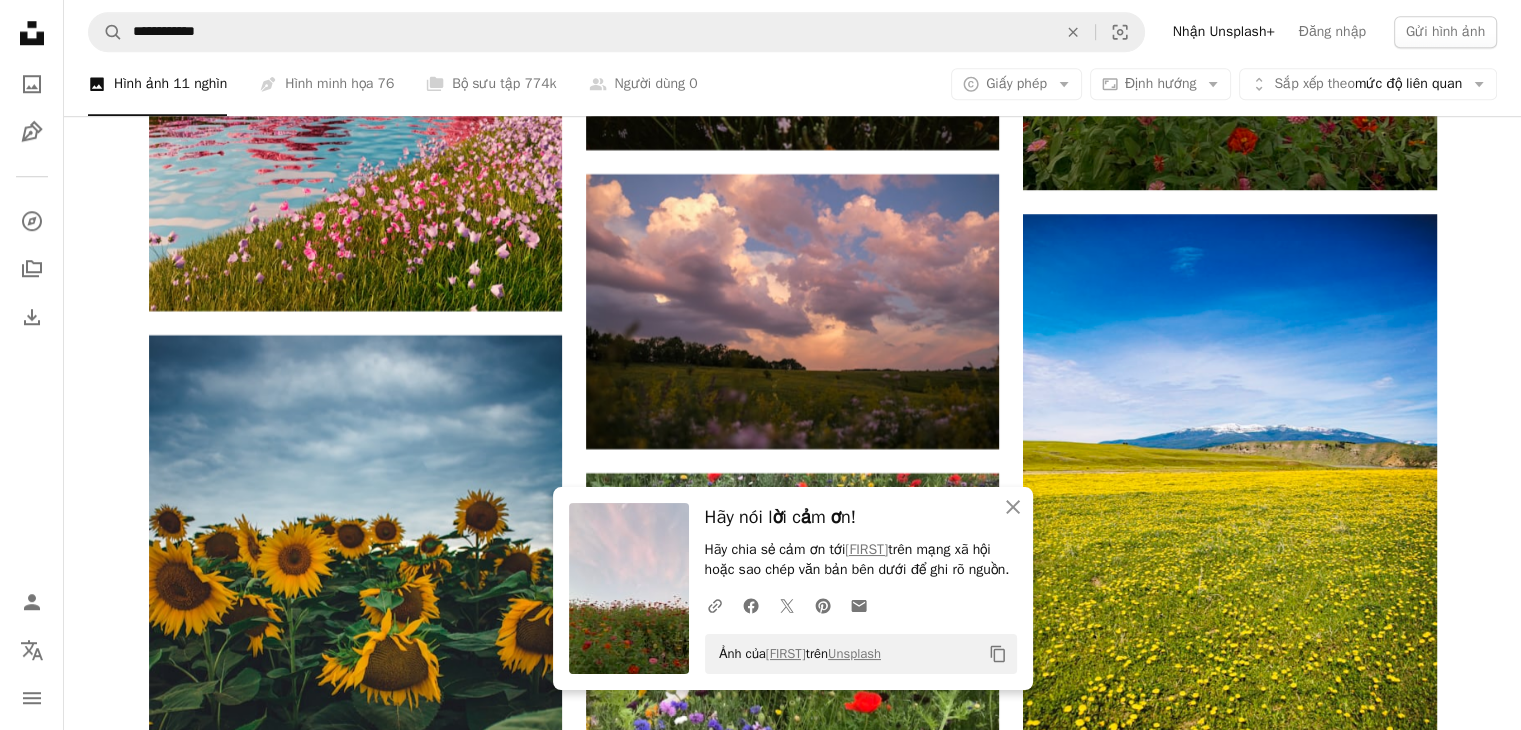 scroll, scrollTop: 9400, scrollLeft: 0, axis: vertical 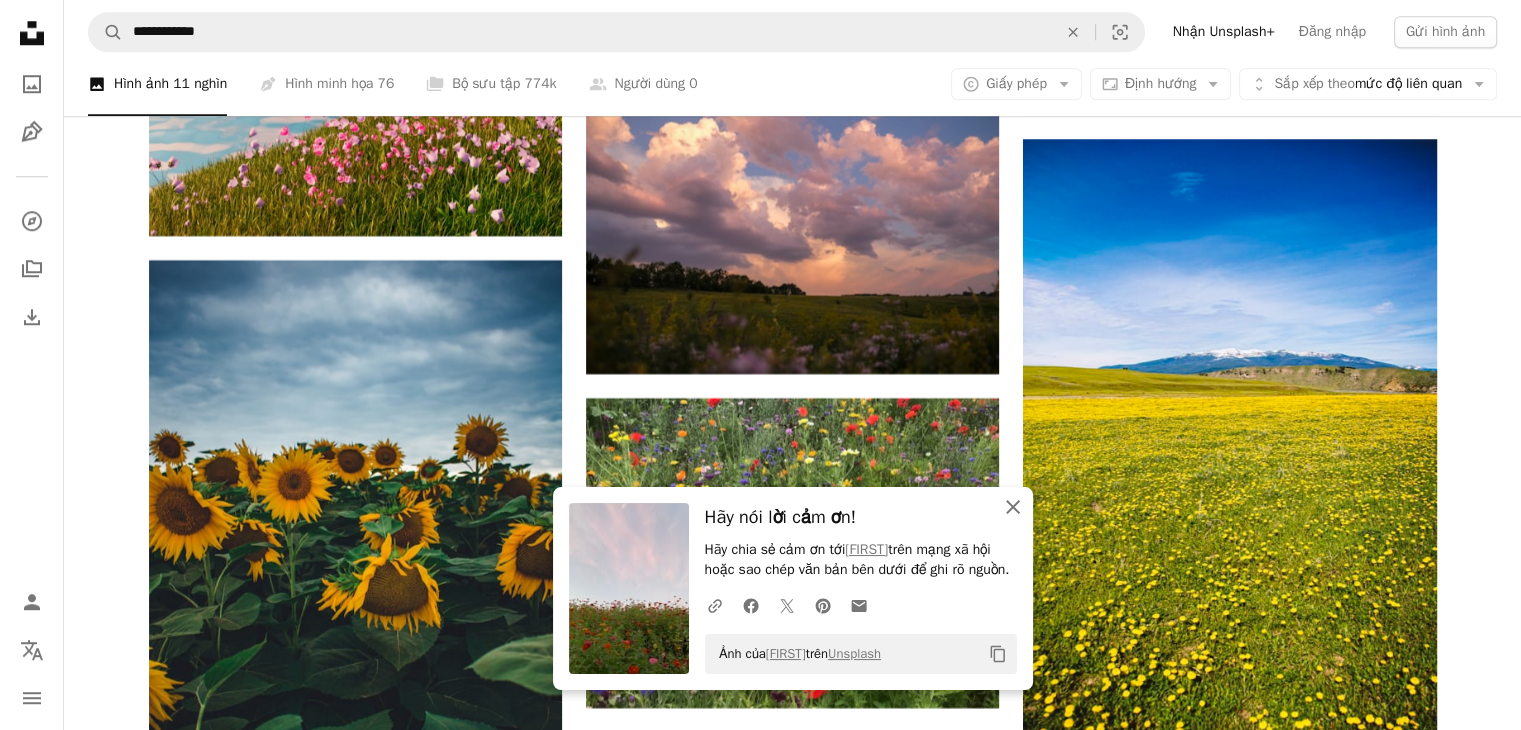 drag, startPoint x: 1015, startPoint y: 505, endPoint x: 1003, endPoint y: 499, distance: 13.416408 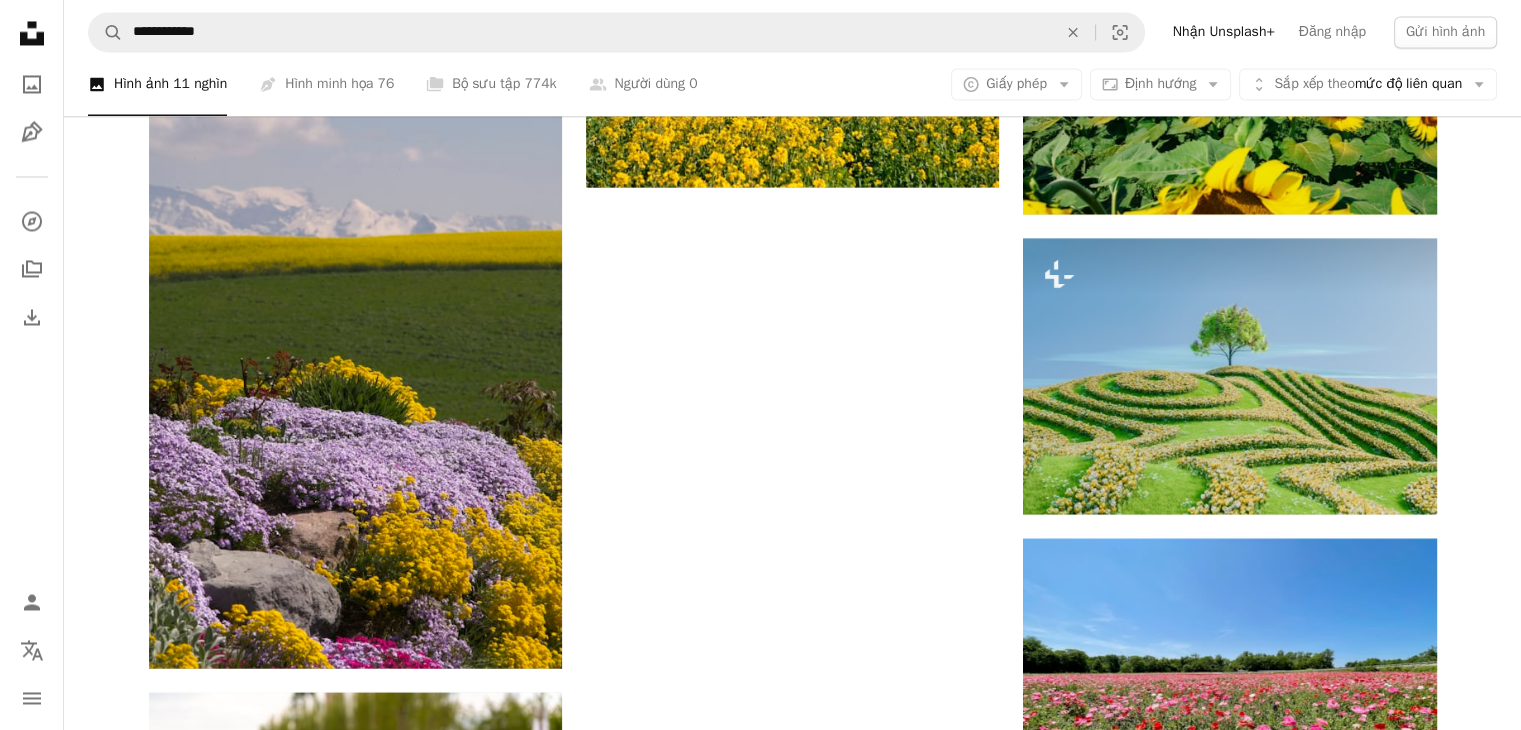 scroll, scrollTop: 11200, scrollLeft: 0, axis: vertical 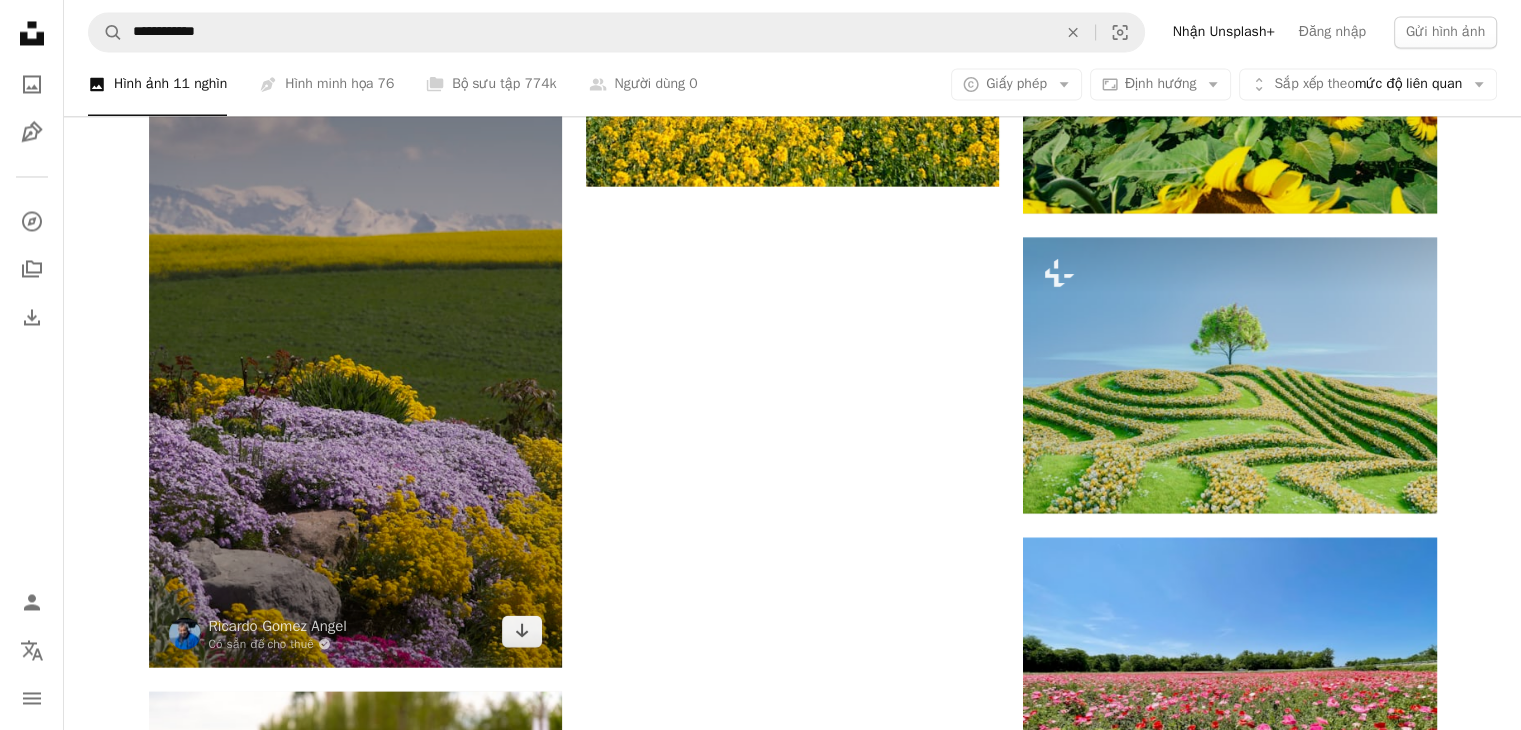 click at bounding box center [355, 357] 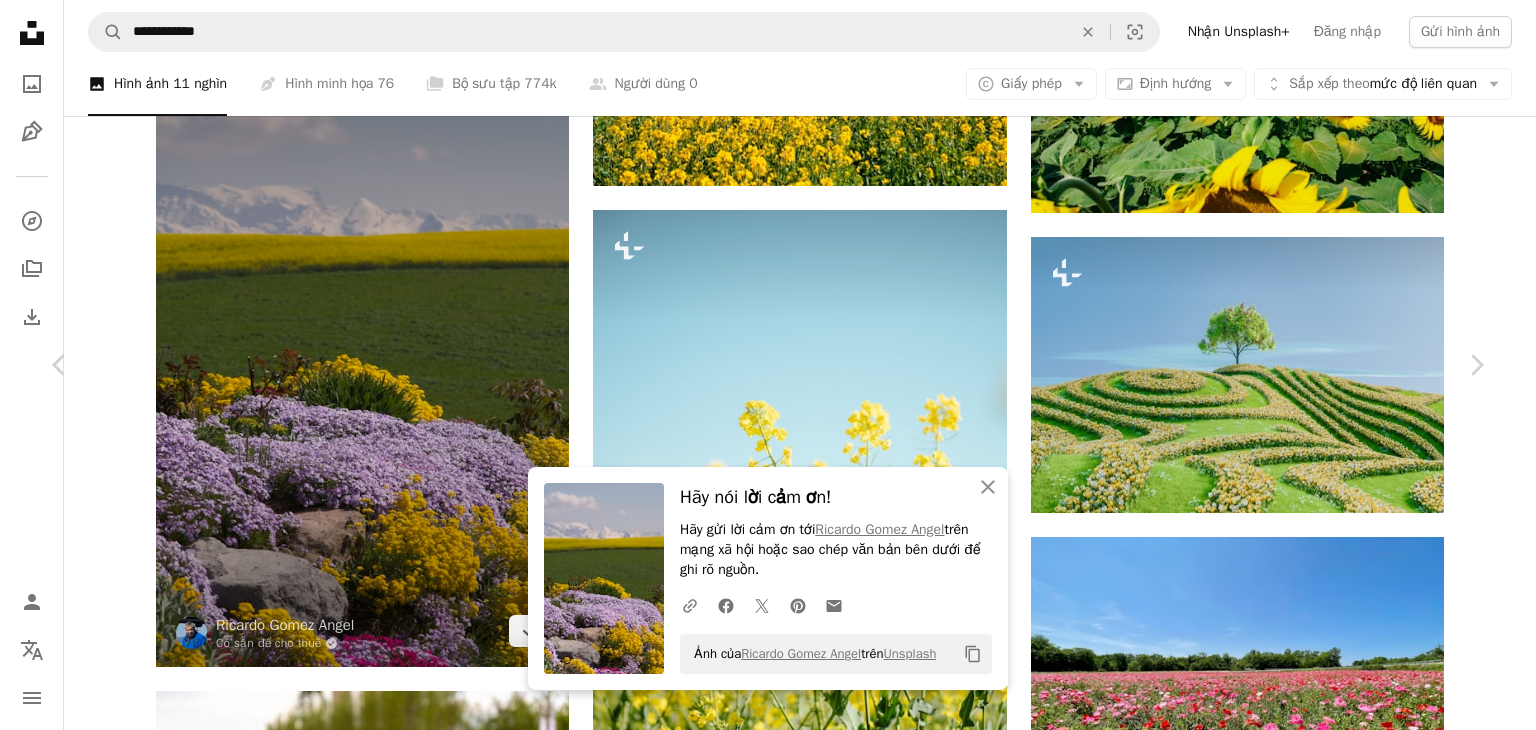 drag, startPoint x: 12, startPoint y: 13, endPoint x: 323, endPoint y: 248, distance: 389.80252 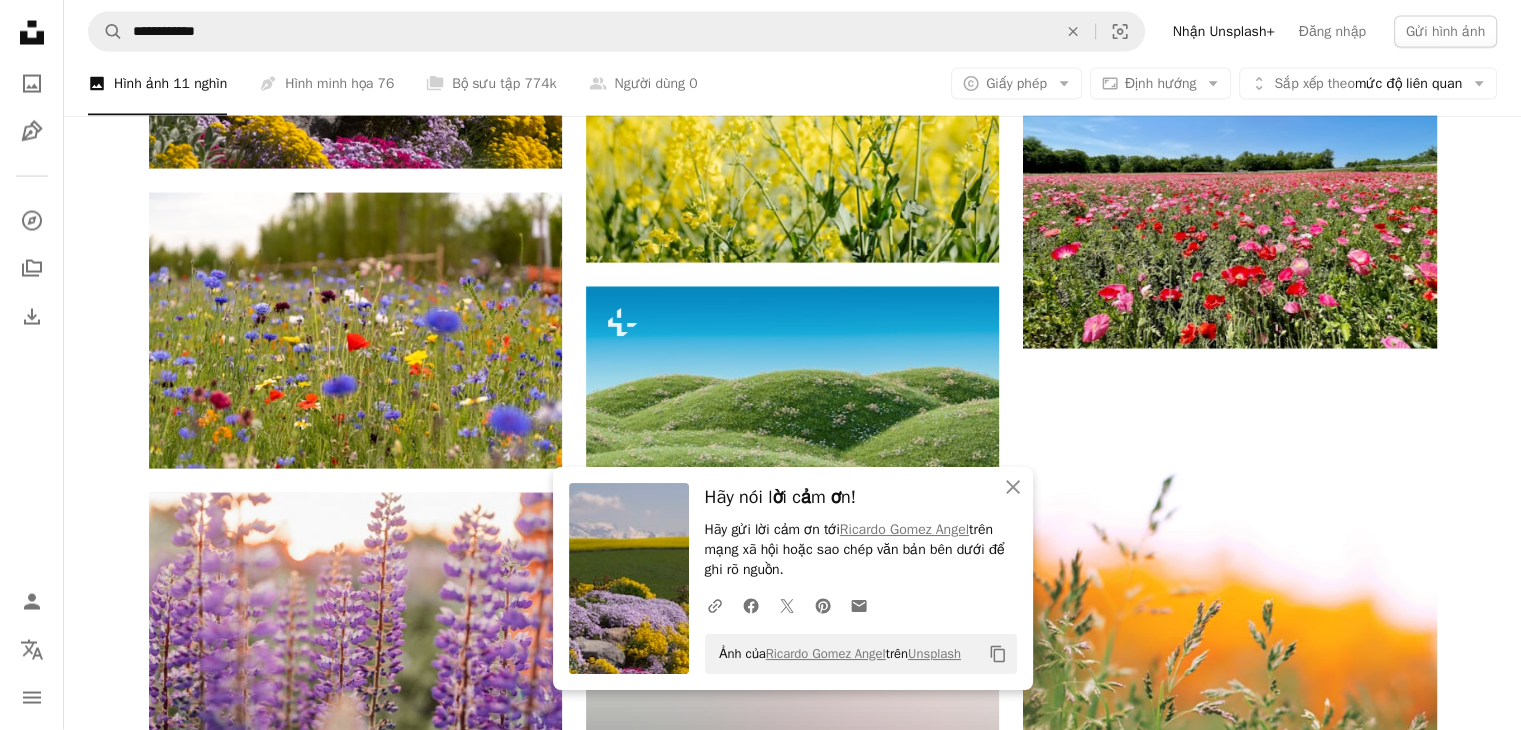 scroll, scrollTop: 11700, scrollLeft: 0, axis: vertical 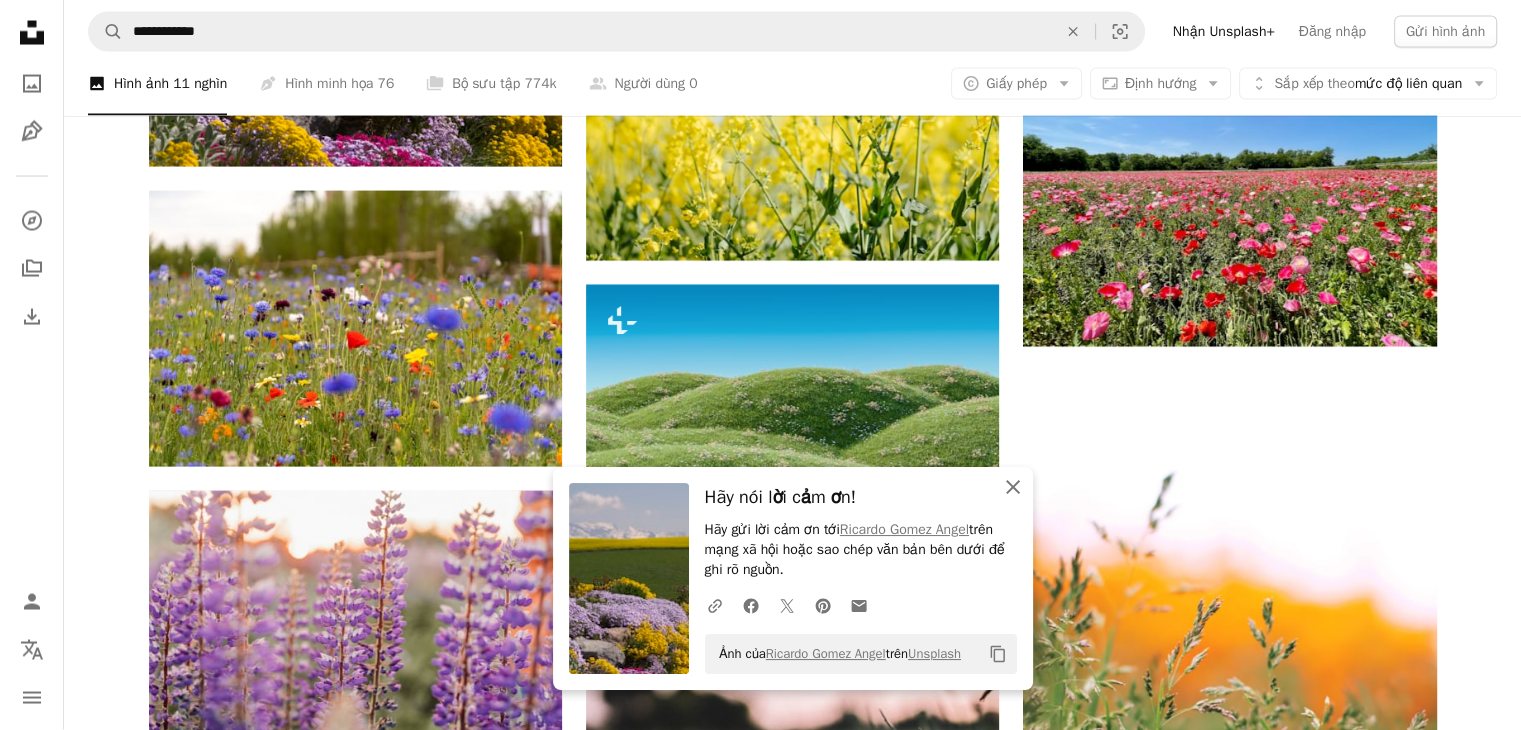 click on "An X shape" 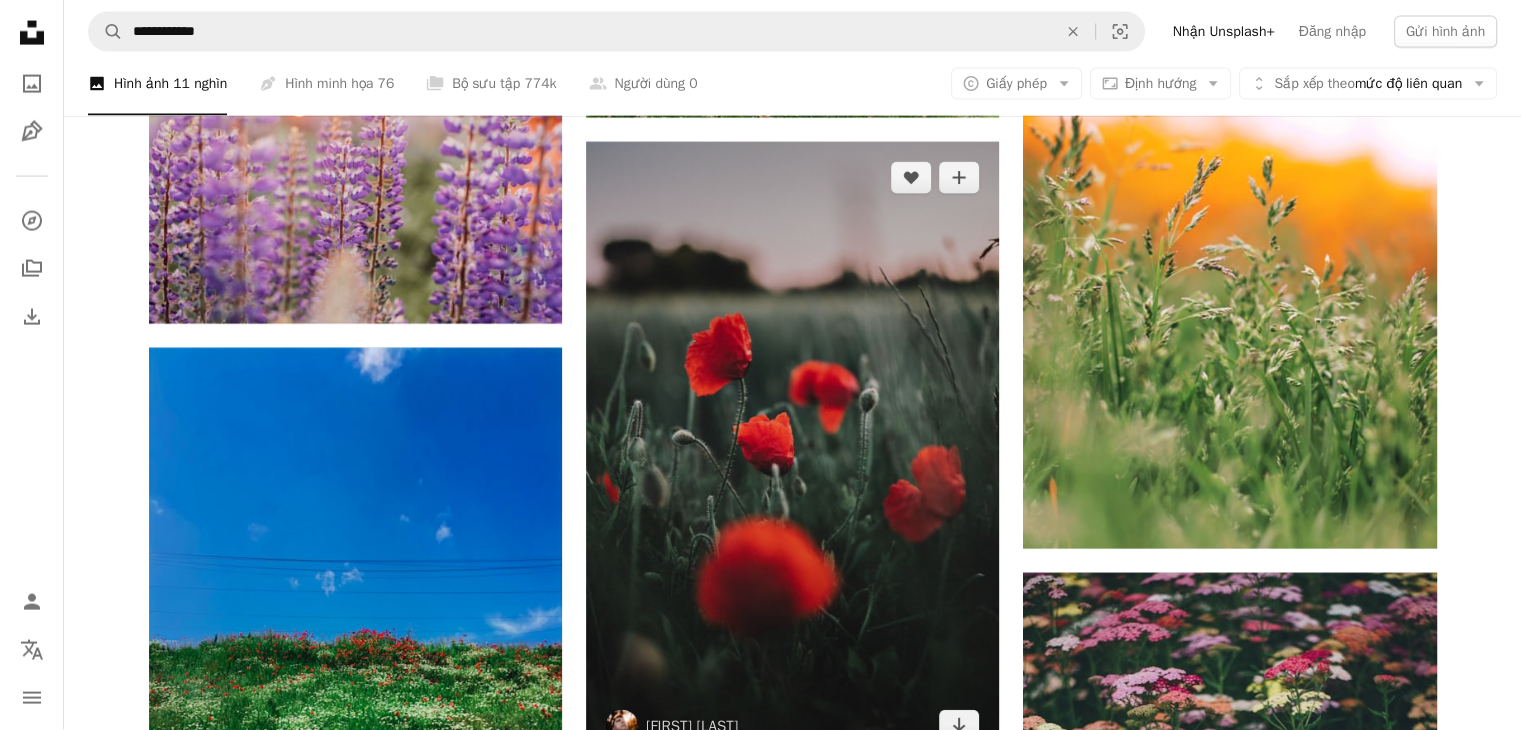 scroll, scrollTop: 12100, scrollLeft: 0, axis: vertical 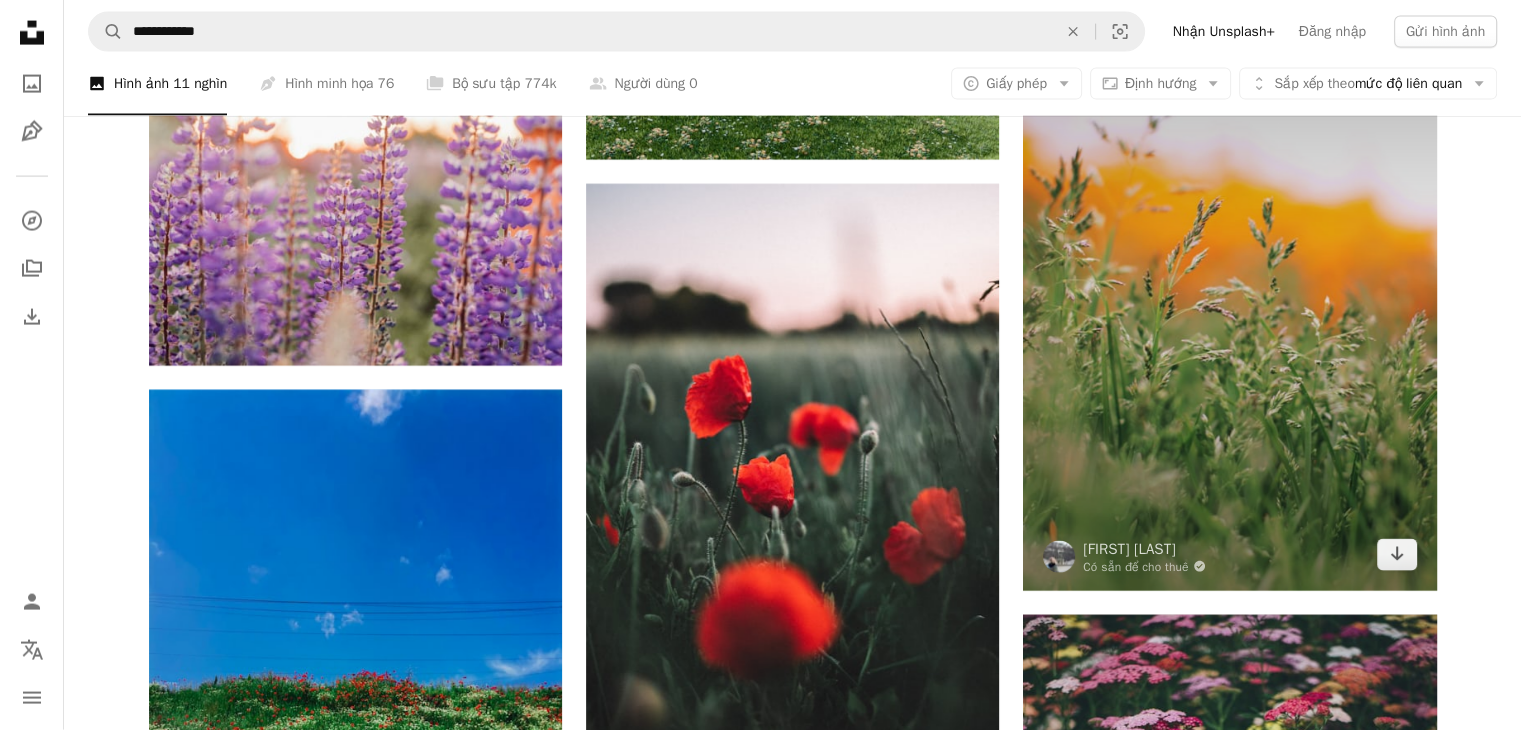 click at bounding box center [1229, 281] 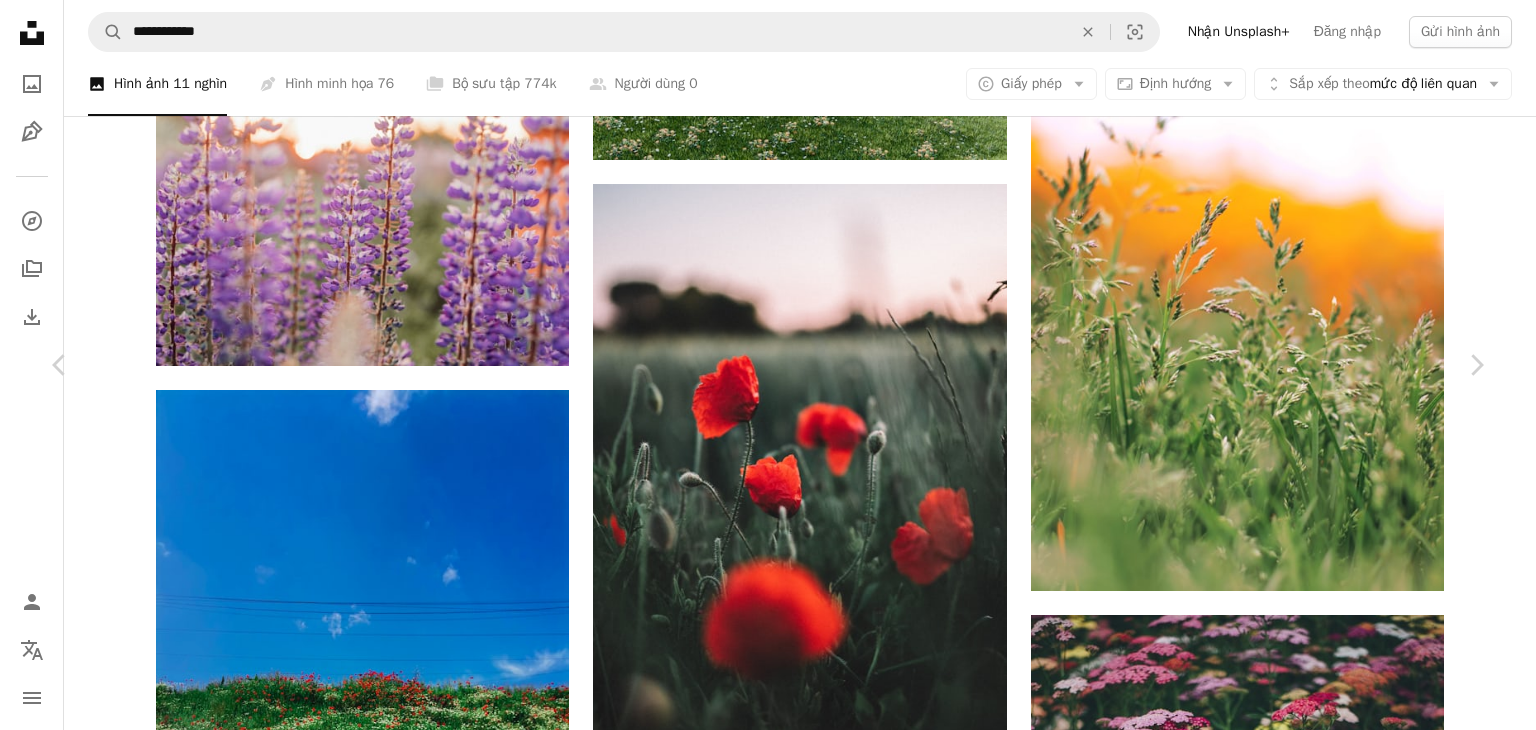 click on "An X shape" at bounding box center (20, 20) 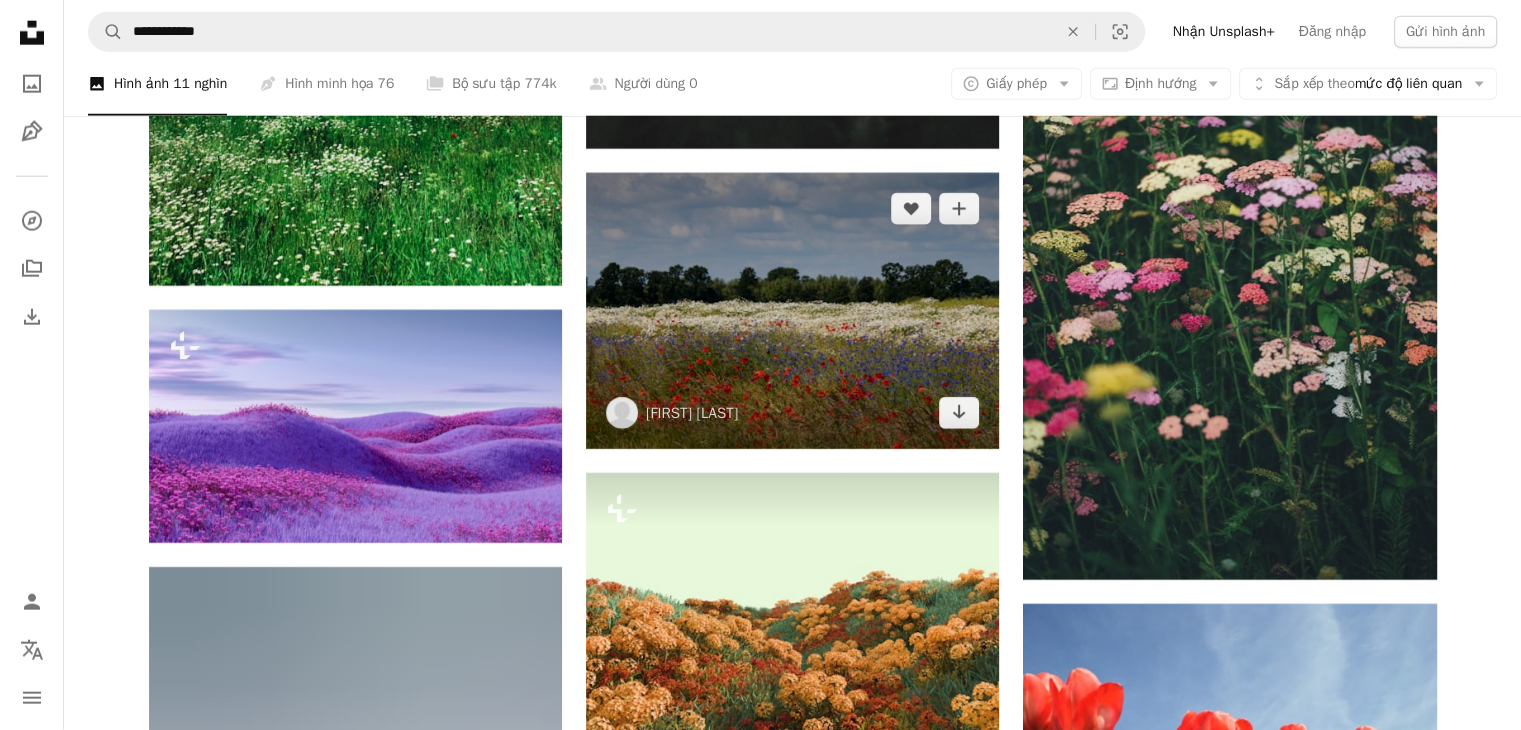 scroll, scrollTop: 12800, scrollLeft: 0, axis: vertical 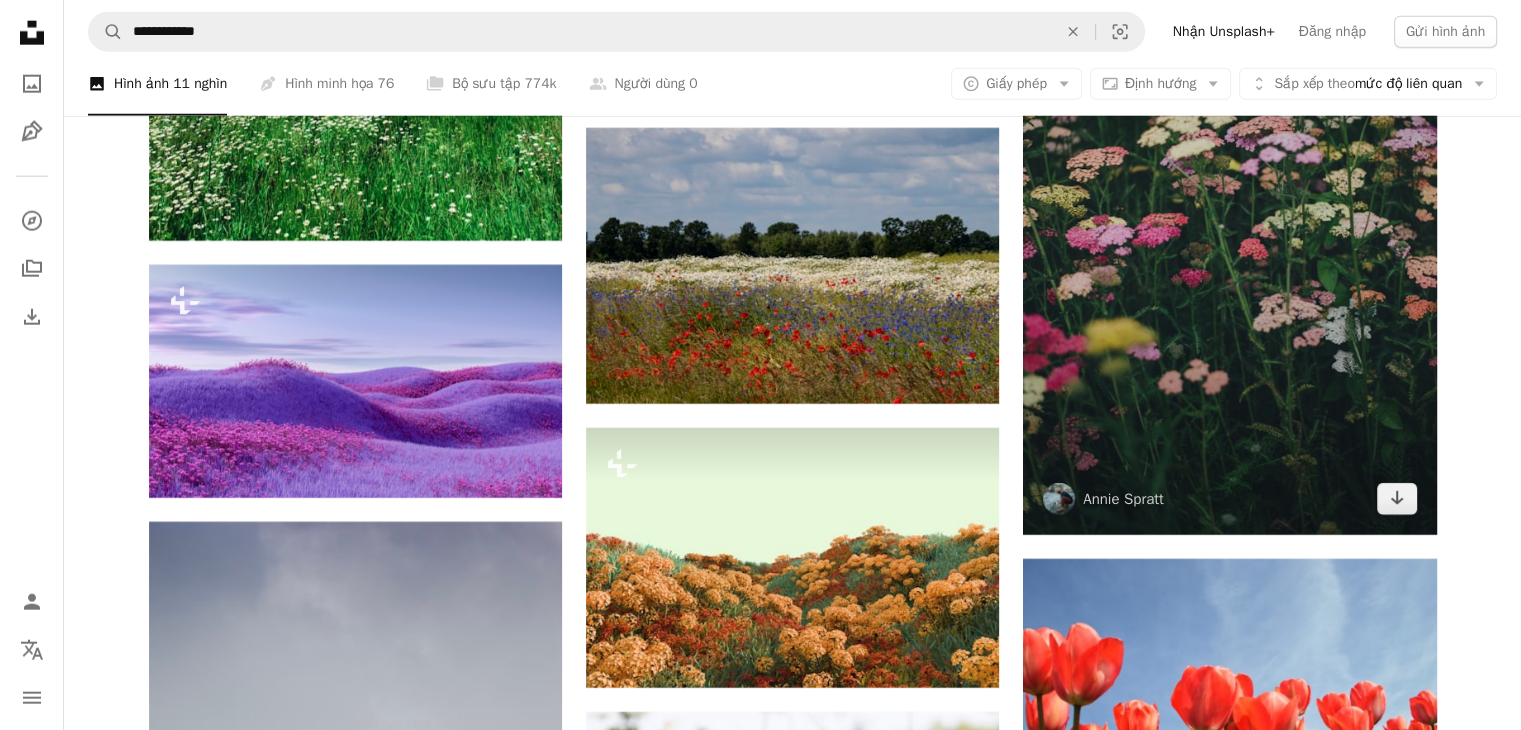 click at bounding box center [1229, 225] 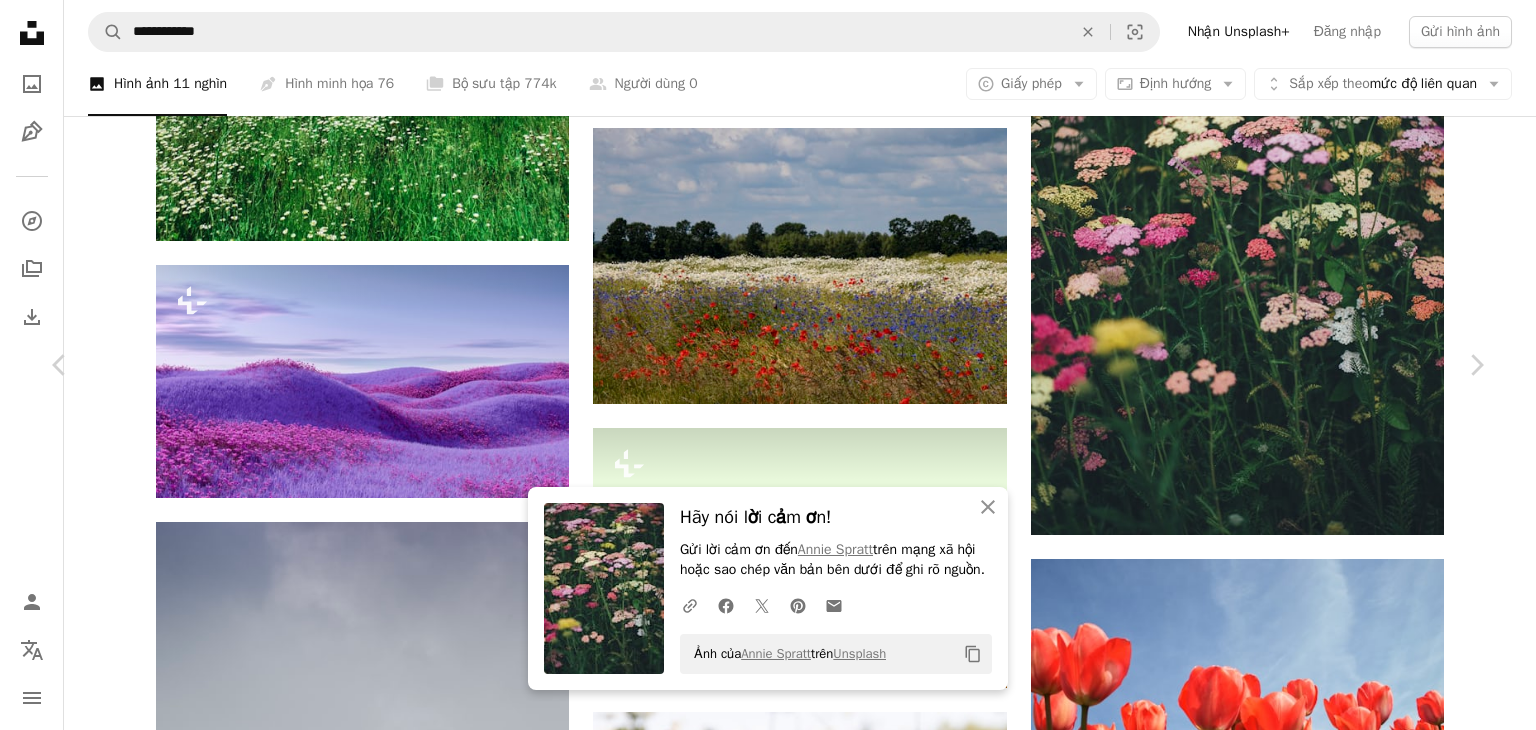 drag, startPoint x: 8, startPoint y: 26, endPoint x: 108, endPoint y: 104, distance: 126.82271 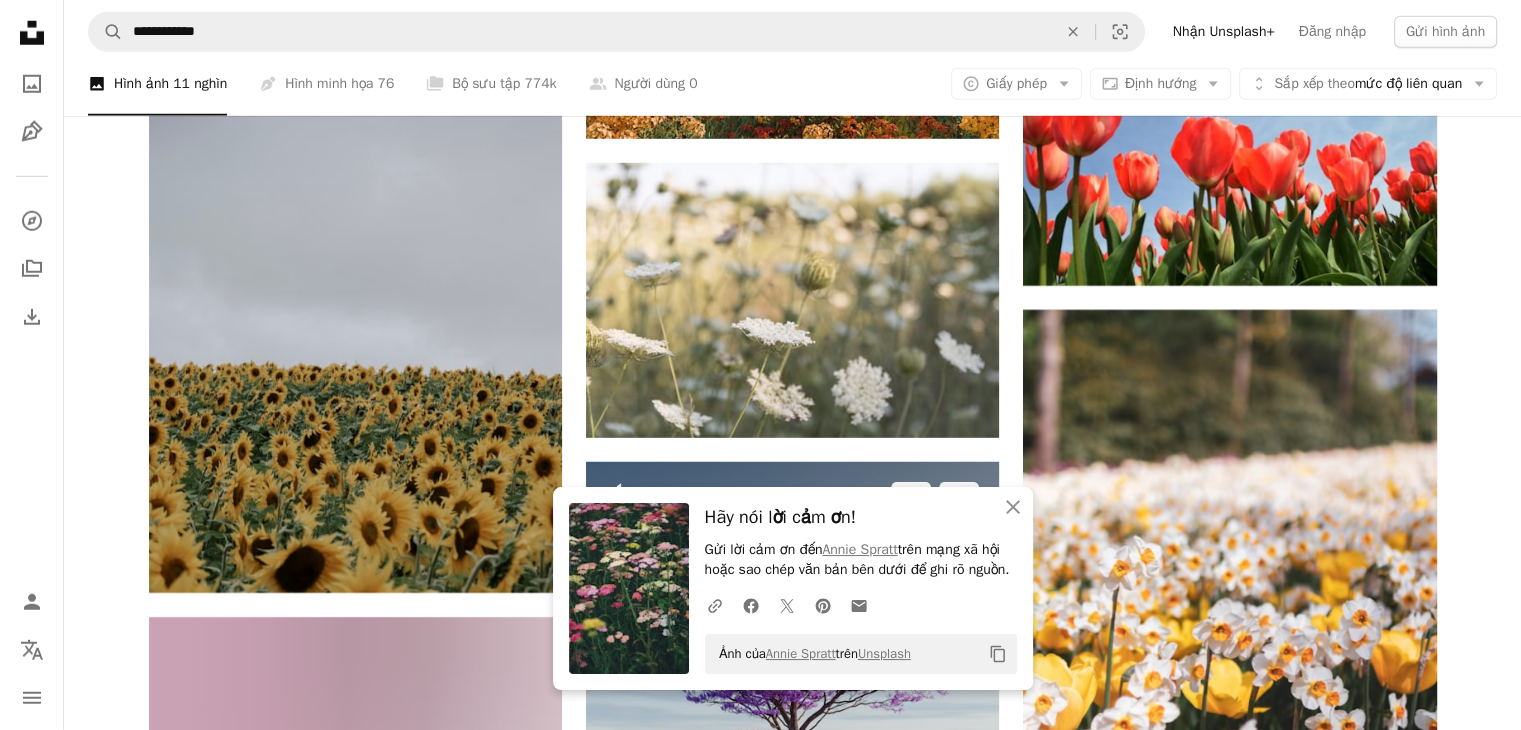 scroll, scrollTop: 13400, scrollLeft: 0, axis: vertical 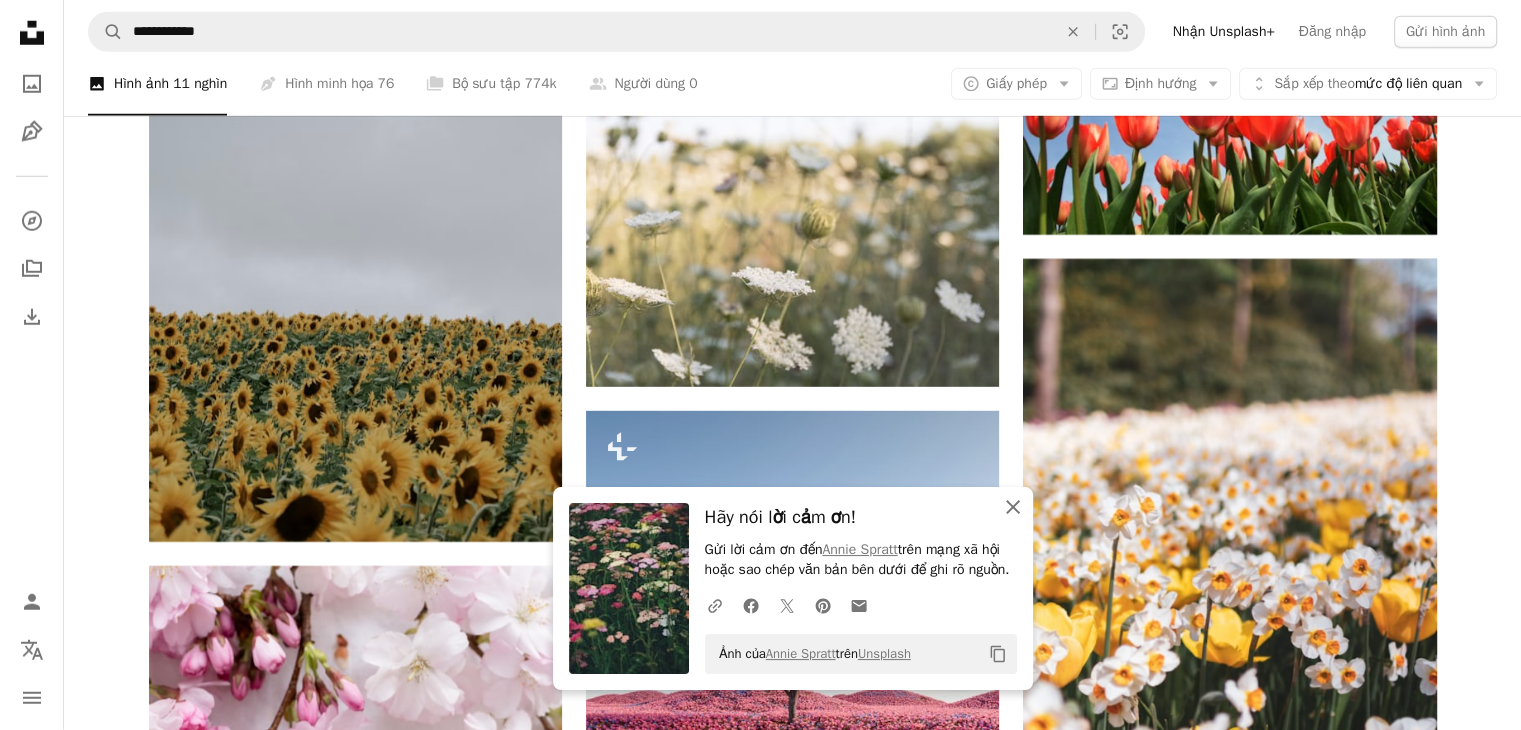 click 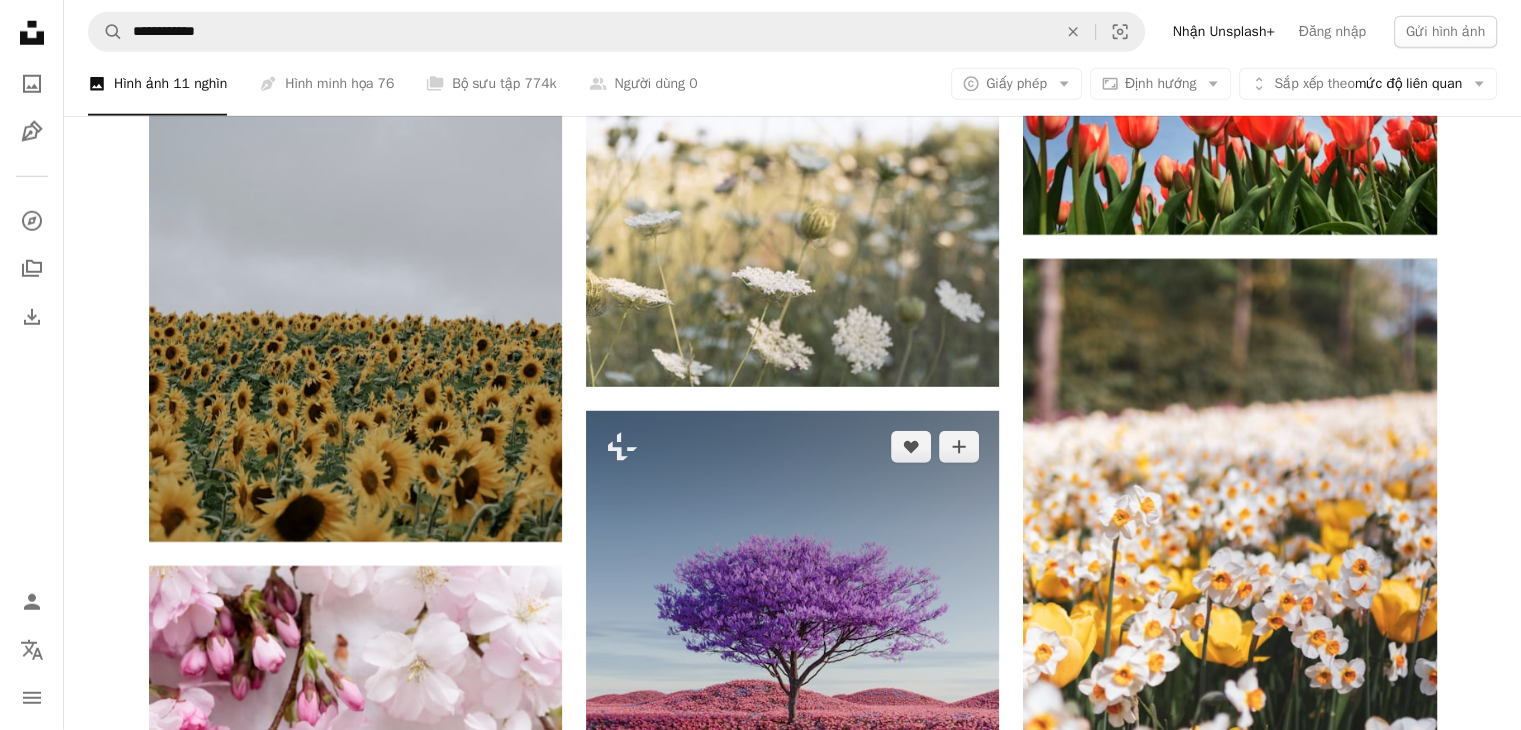 scroll, scrollTop: 13700, scrollLeft: 0, axis: vertical 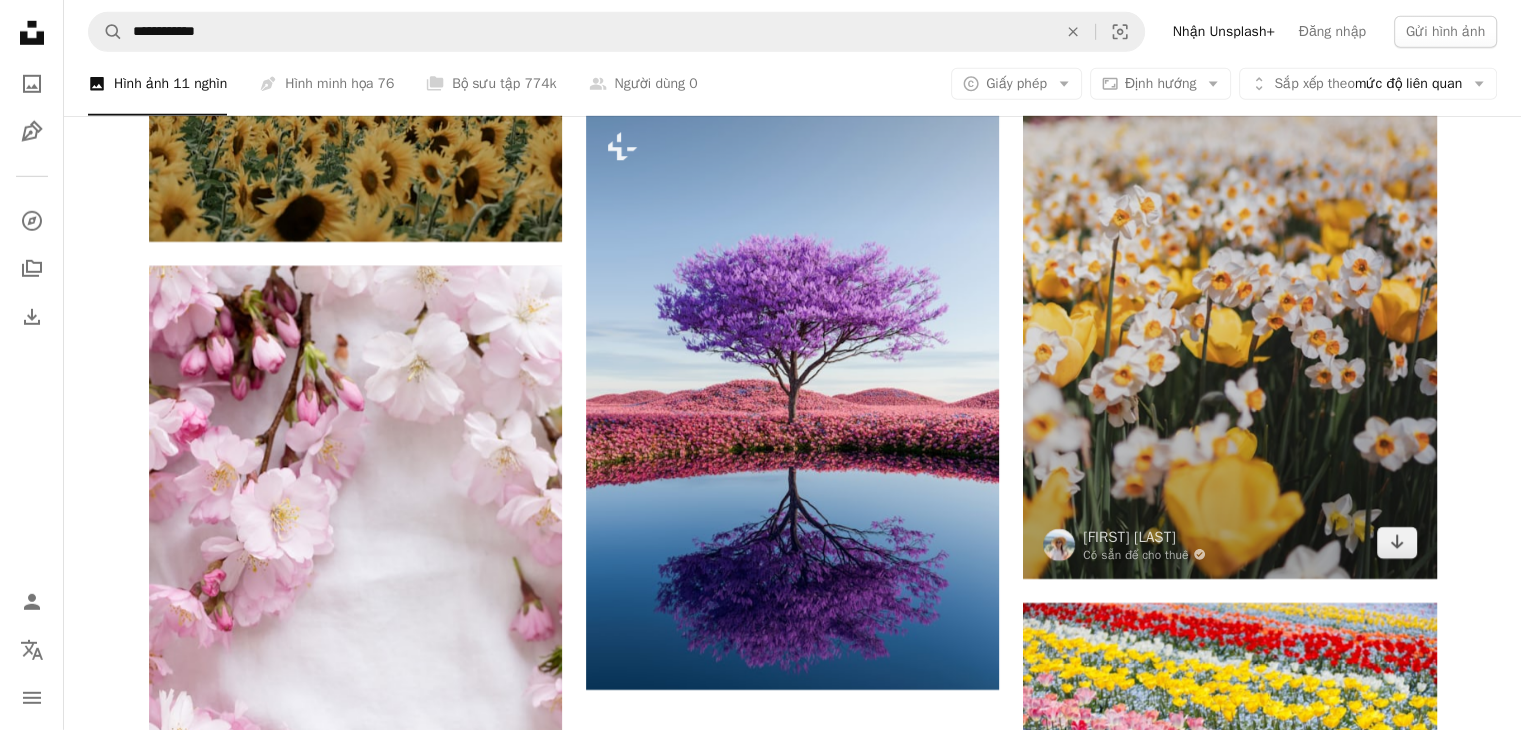 click at bounding box center [1229, 269] 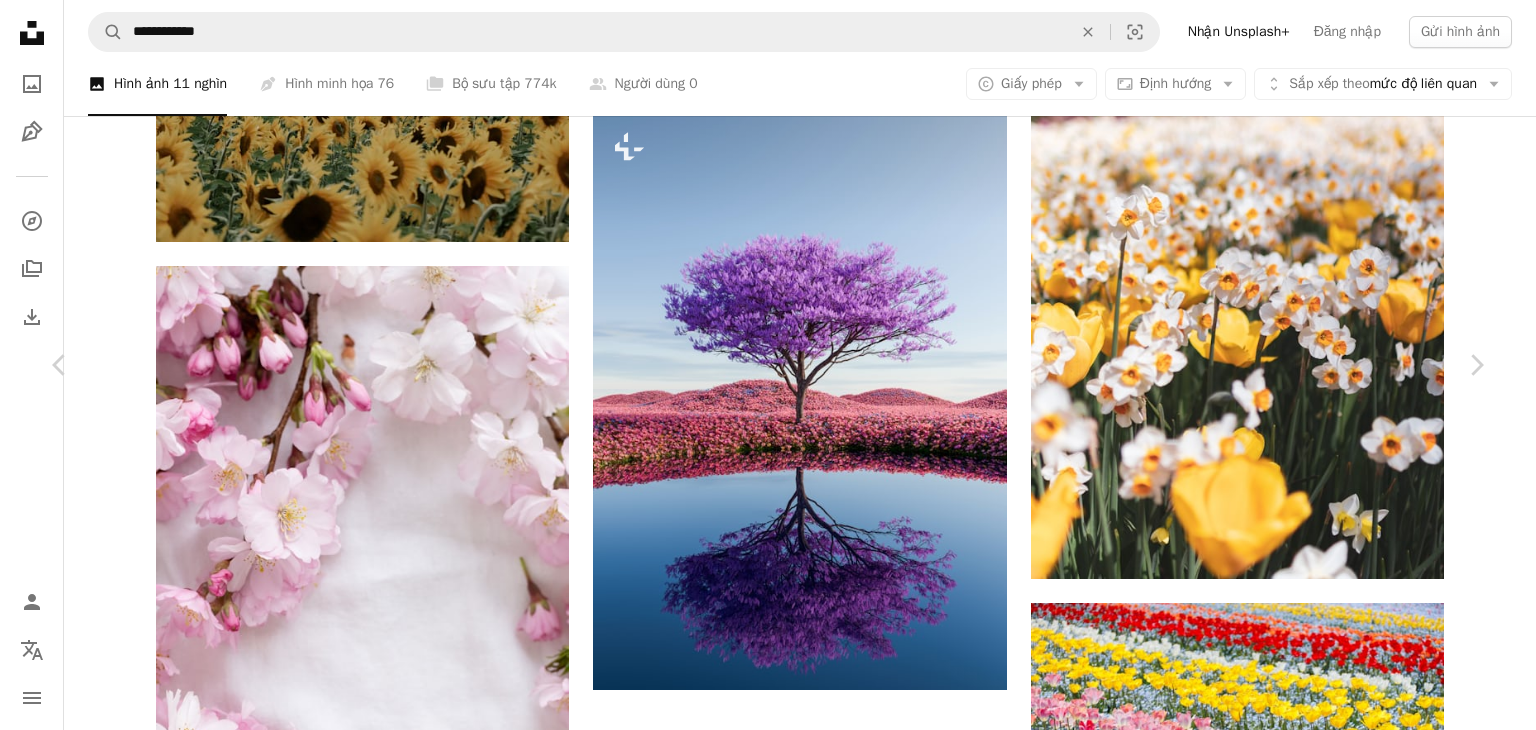 click on "Download free" at bounding box center (1287, 3324) 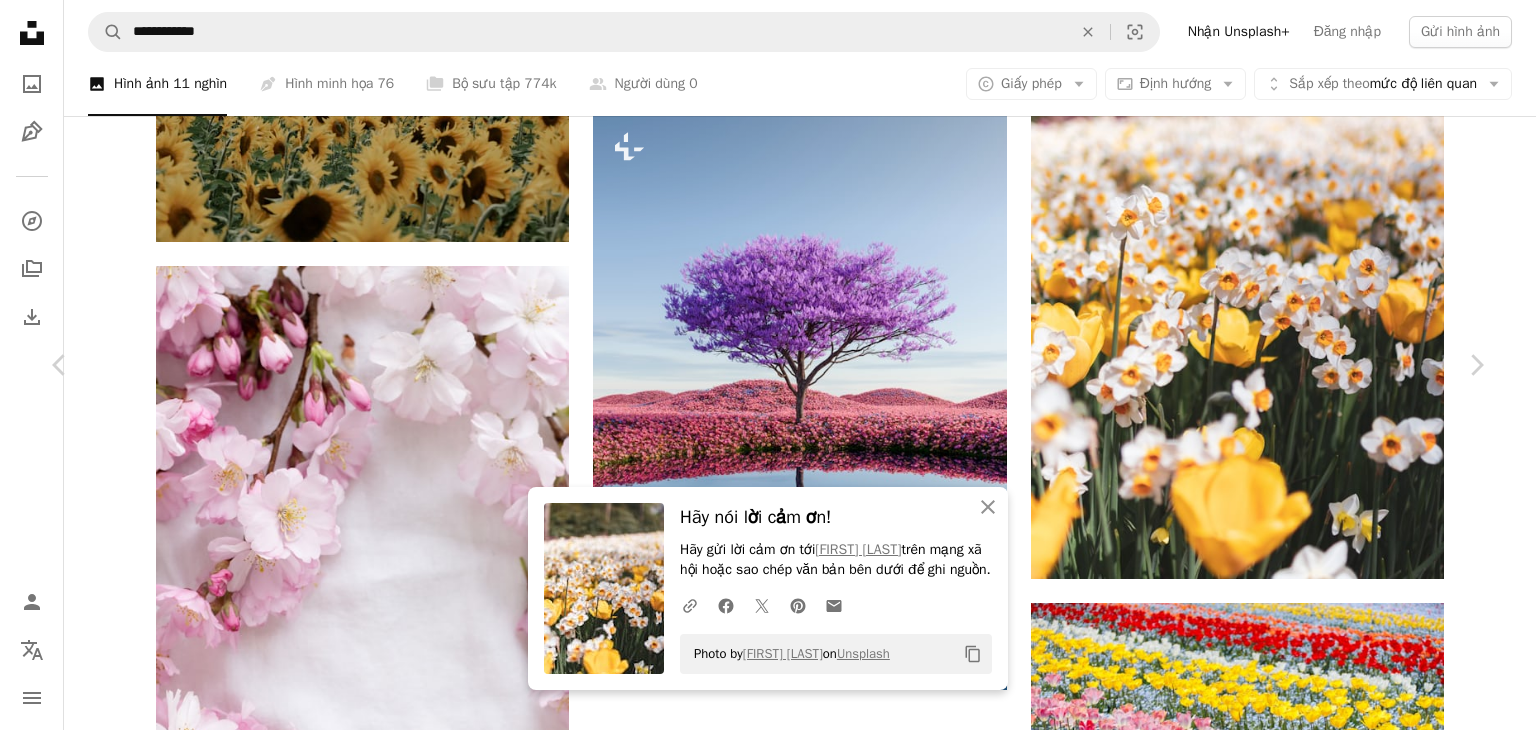 click on "An X shape" at bounding box center (20, 20) 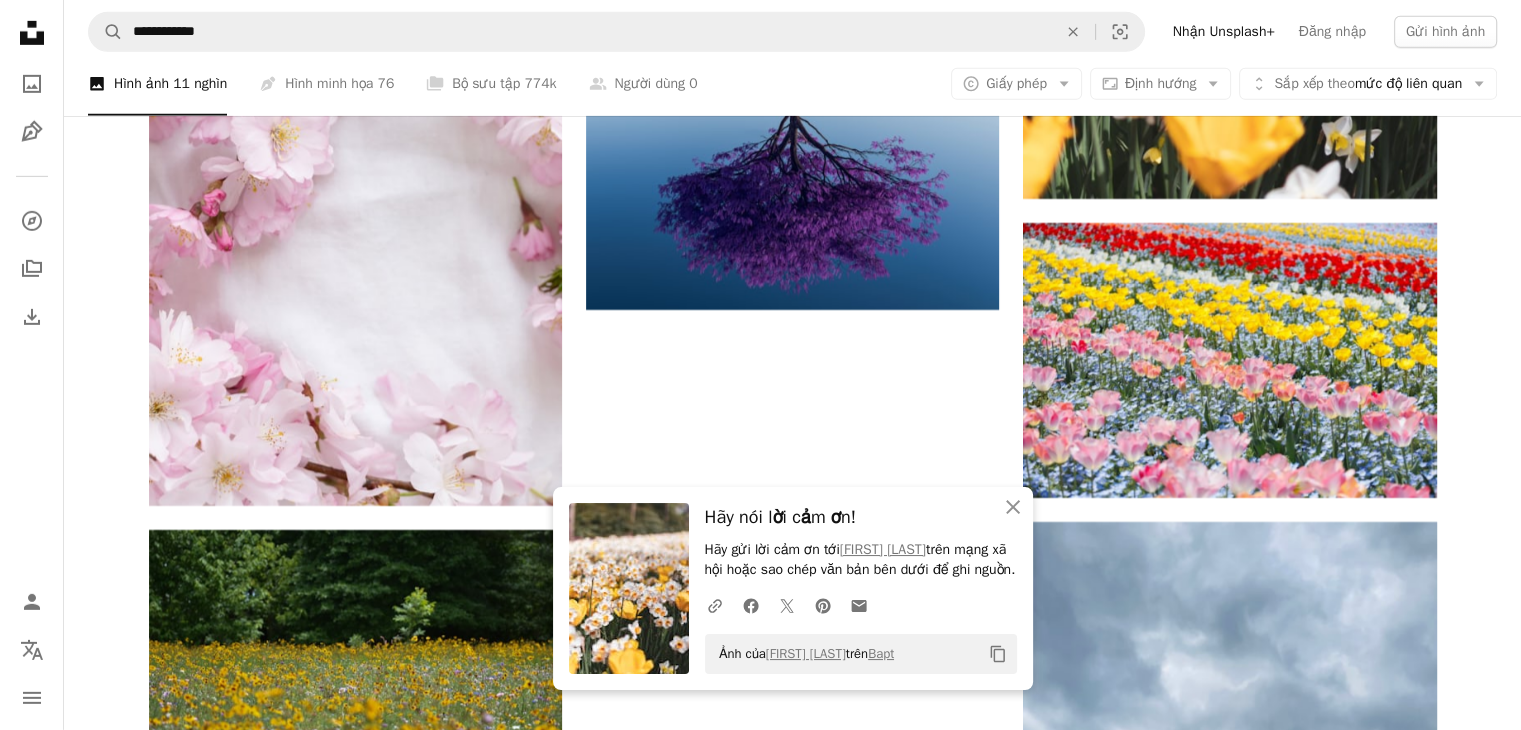 scroll, scrollTop: 14100, scrollLeft: 0, axis: vertical 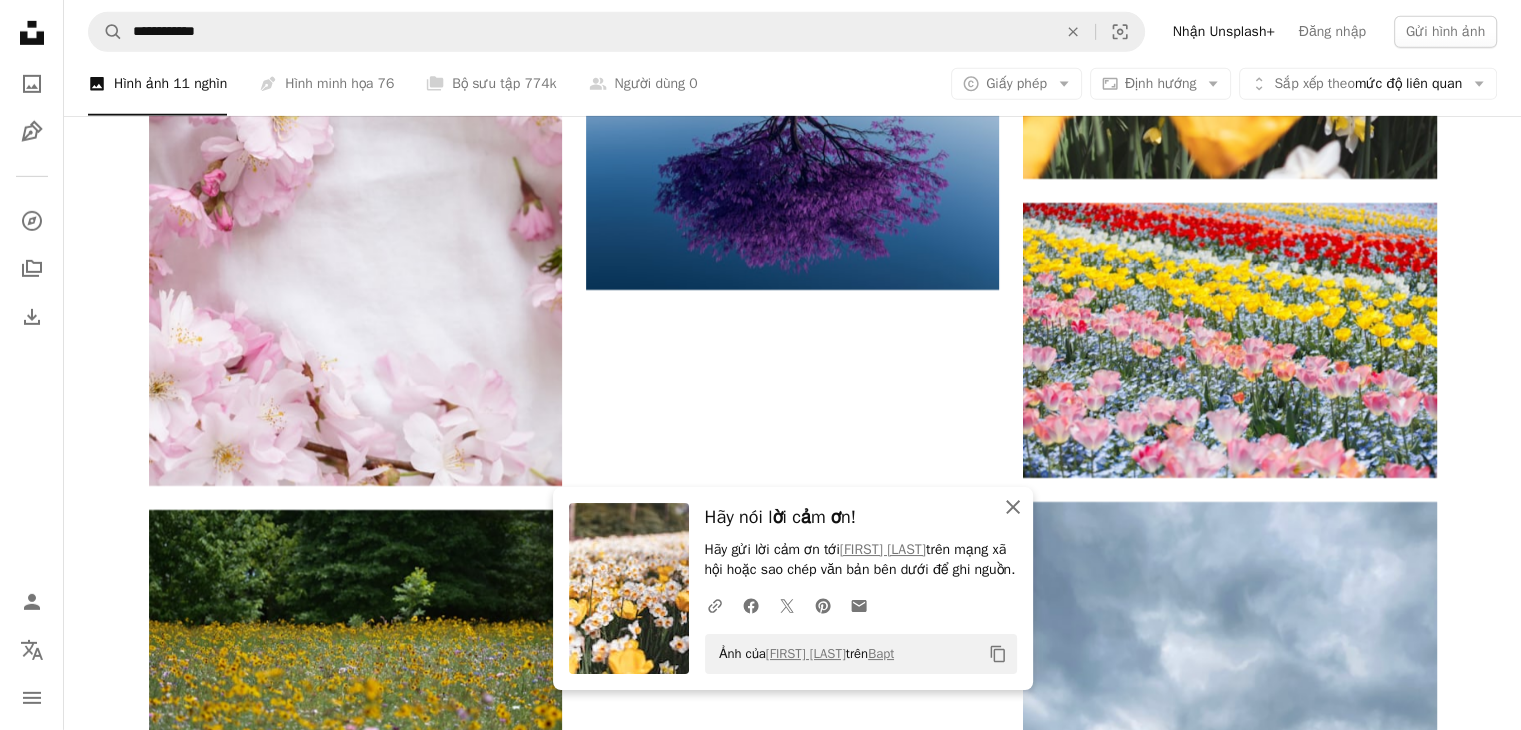 click 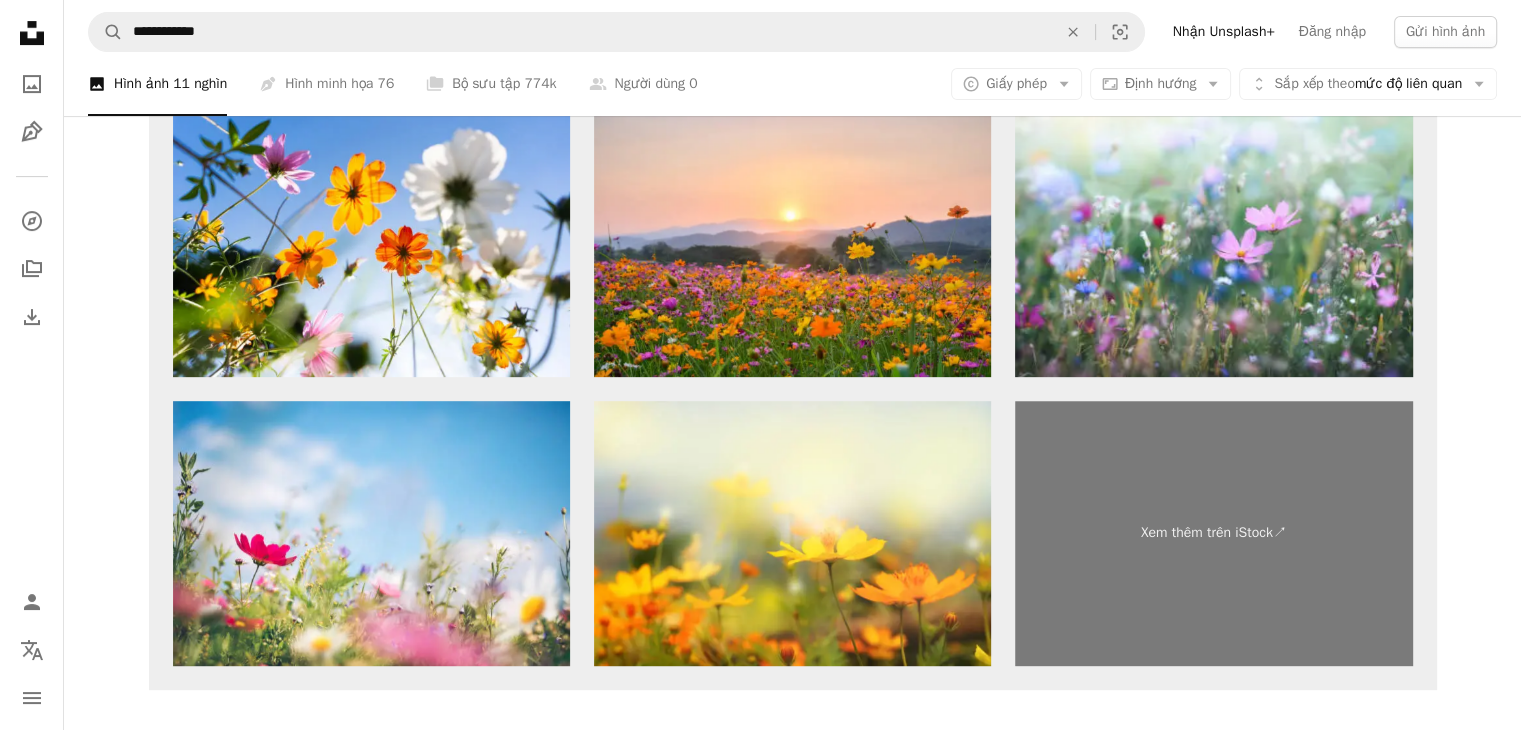 scroll, scrollTop: 15900, scrollLeft: 0, axis: vertical 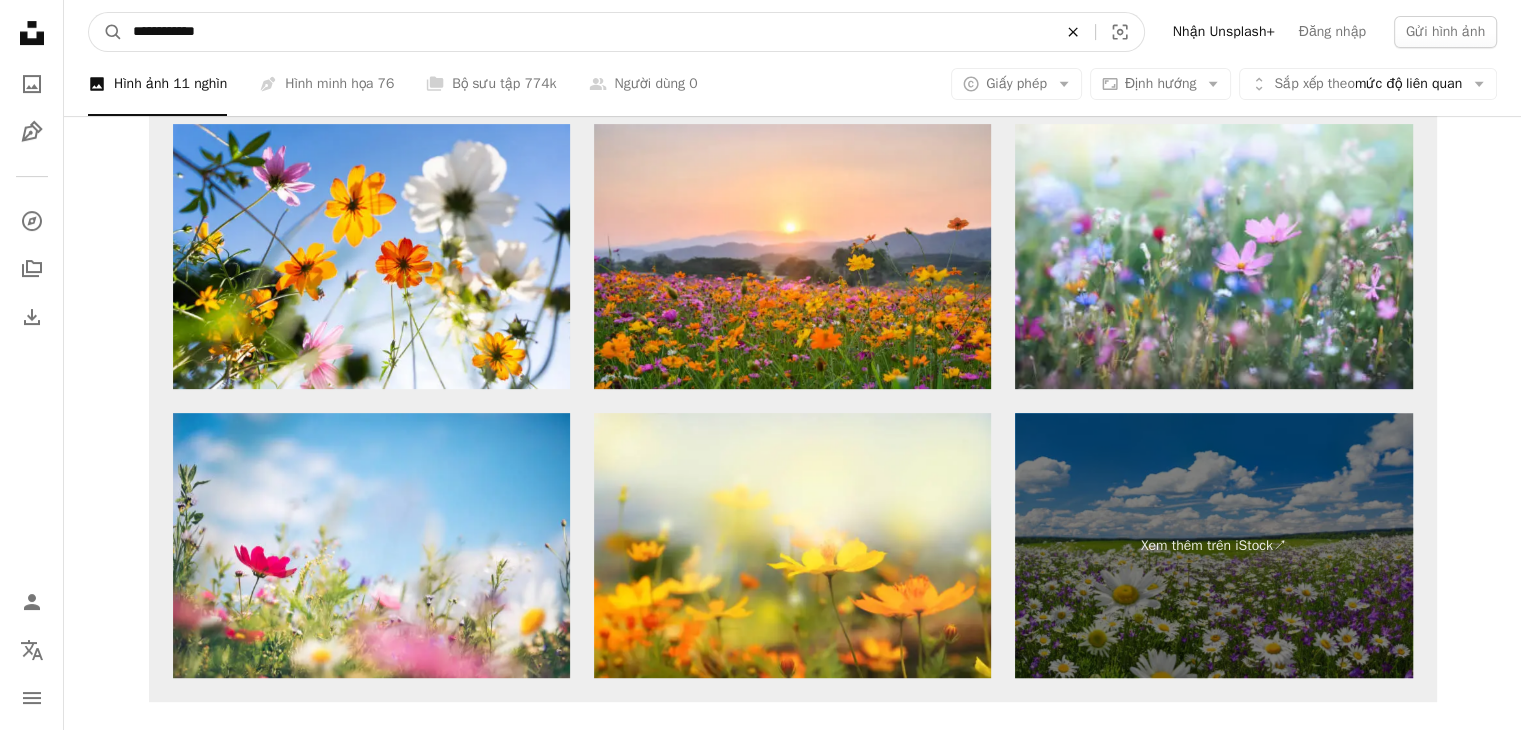 click on "An X shape" 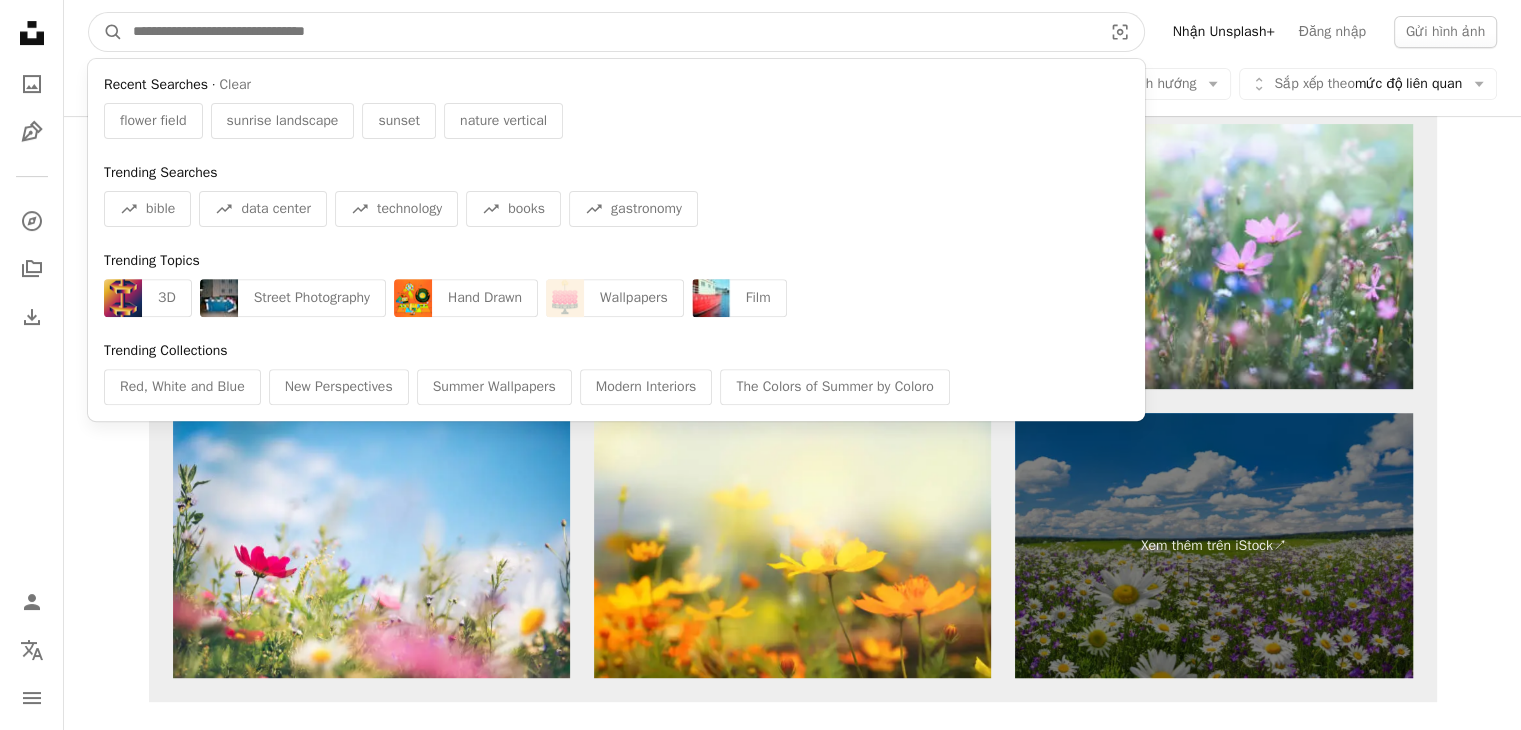 drag, startPoint x: 912, startPoint y: 35, endPoint x: 924, endPoint y: 37, distance: 12.165525 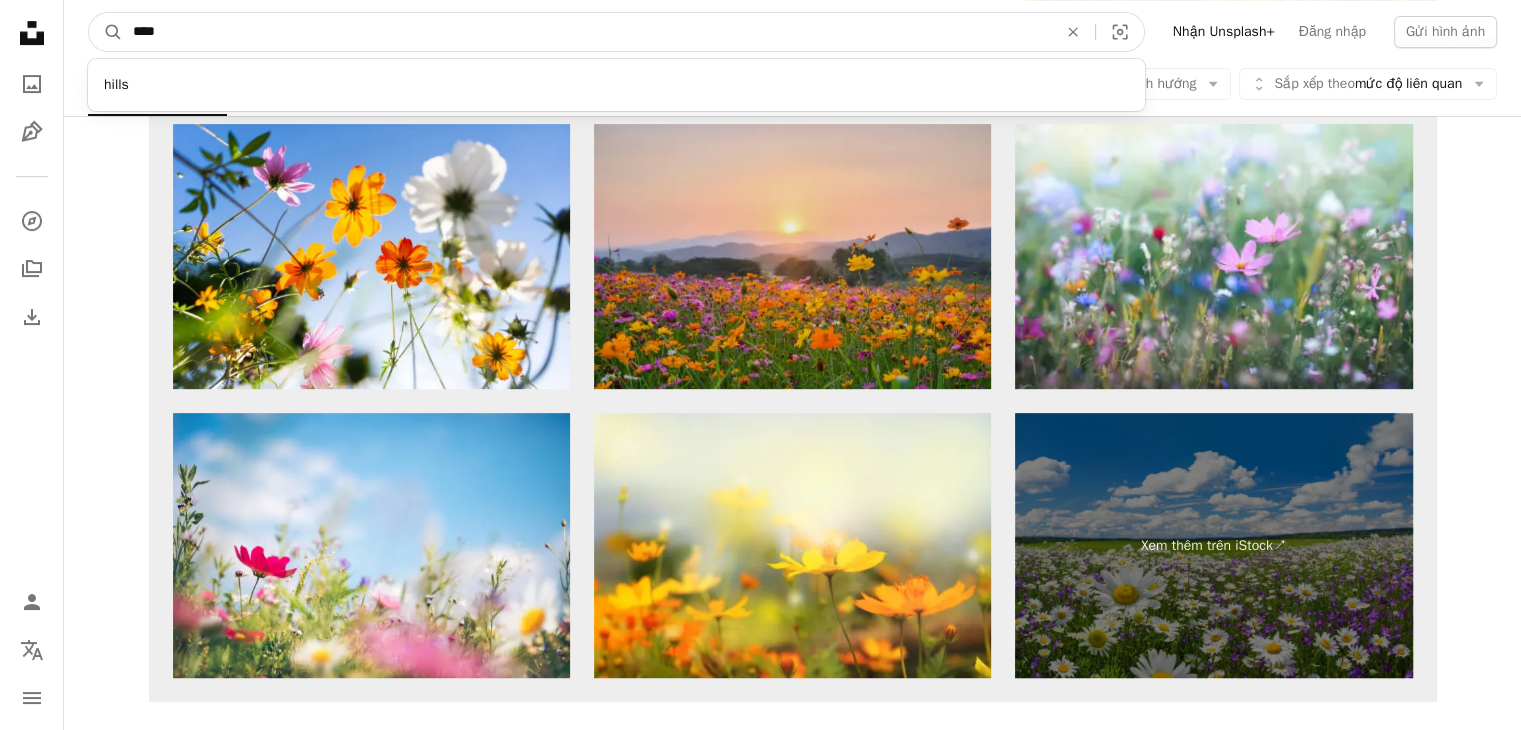 type on "****" 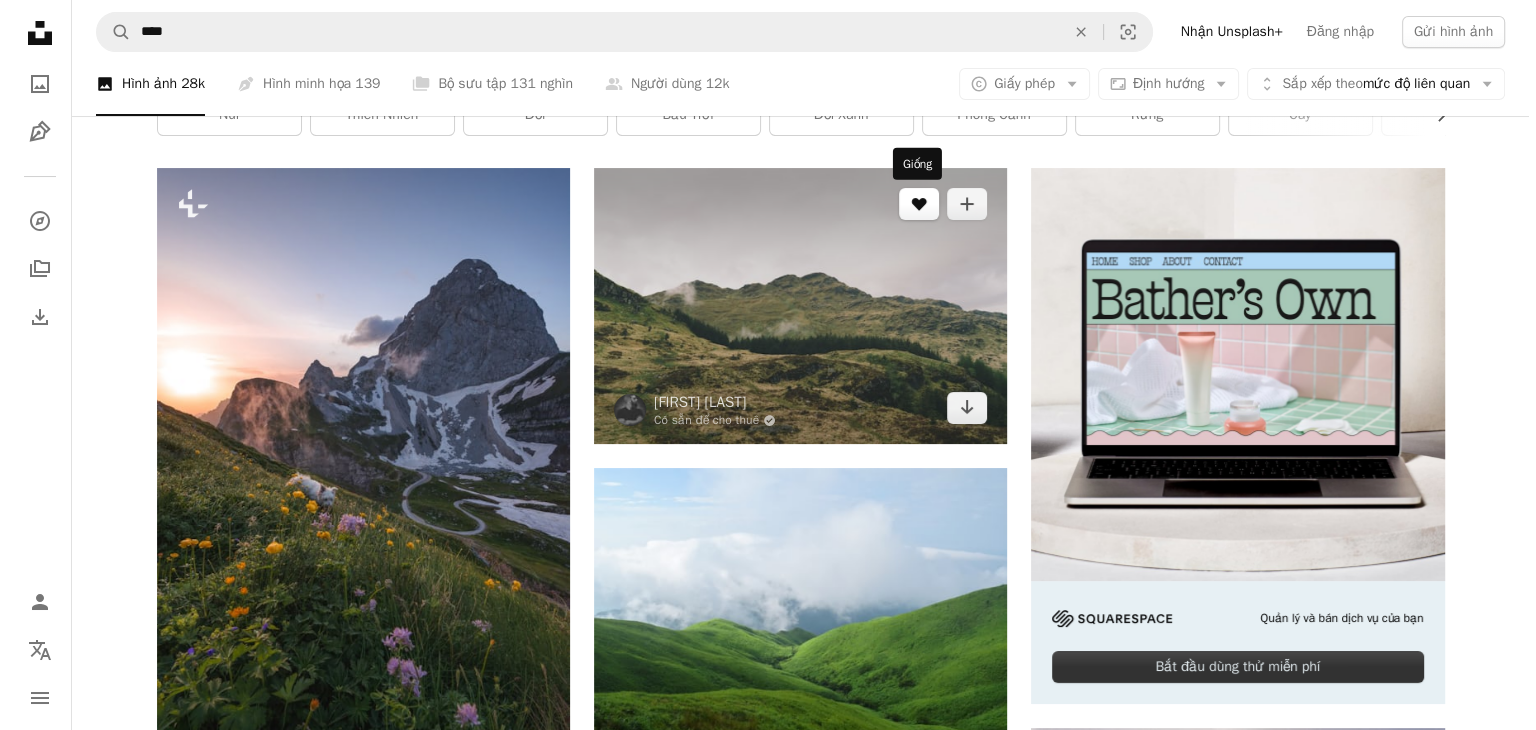 scroll, scrollTop: 200, scrollLeft: 0, axis: vertical 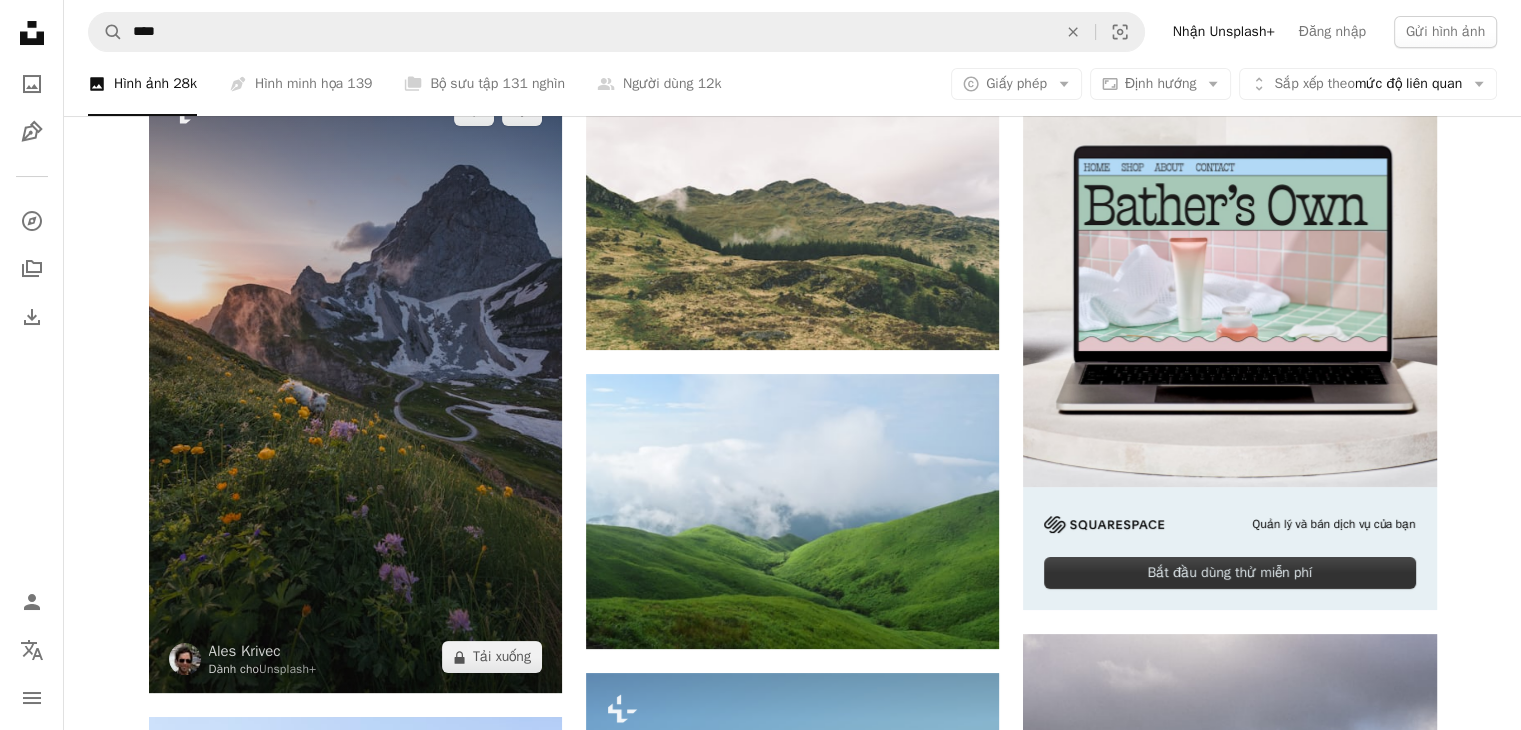 click at bounding box center (355, 383) 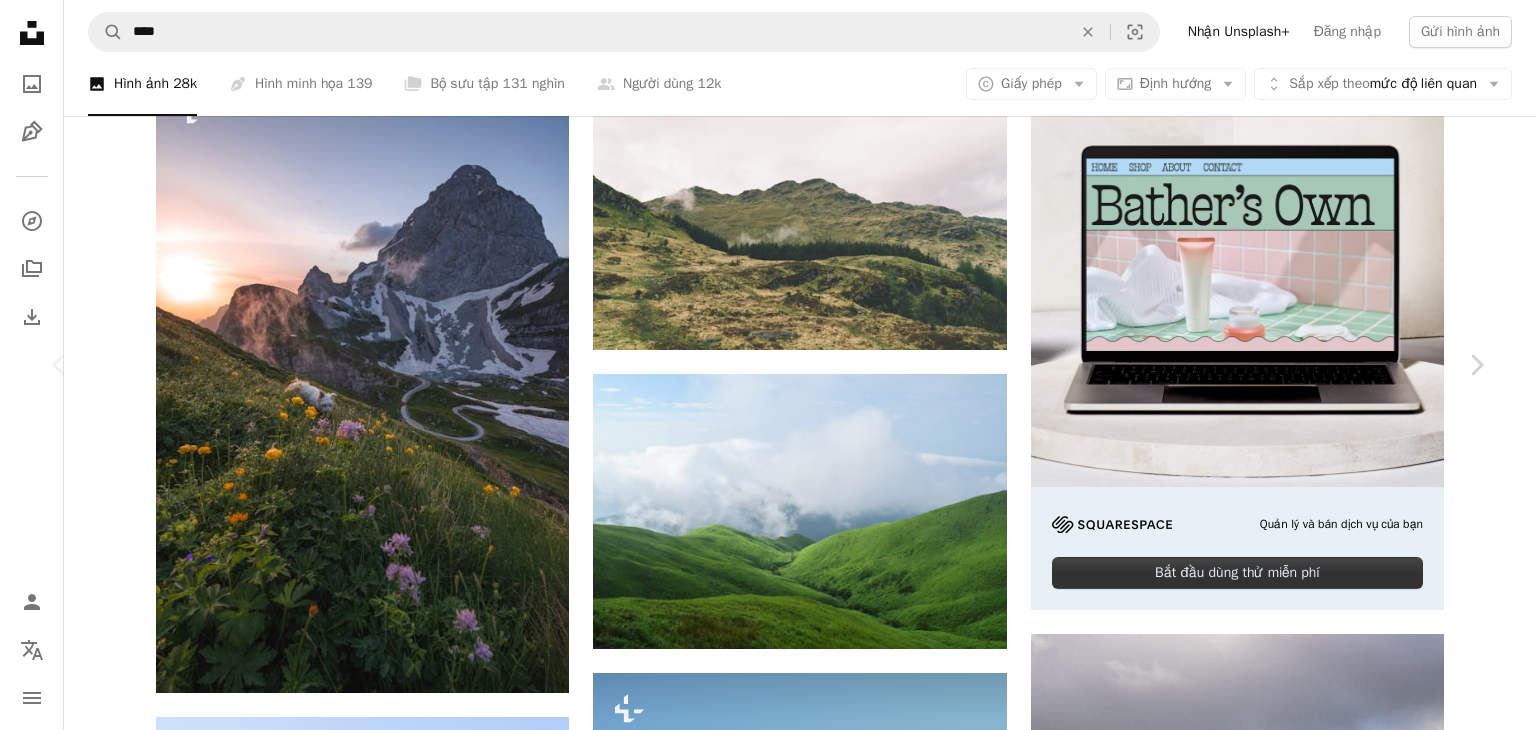 click at bounding box center (761, 4903) 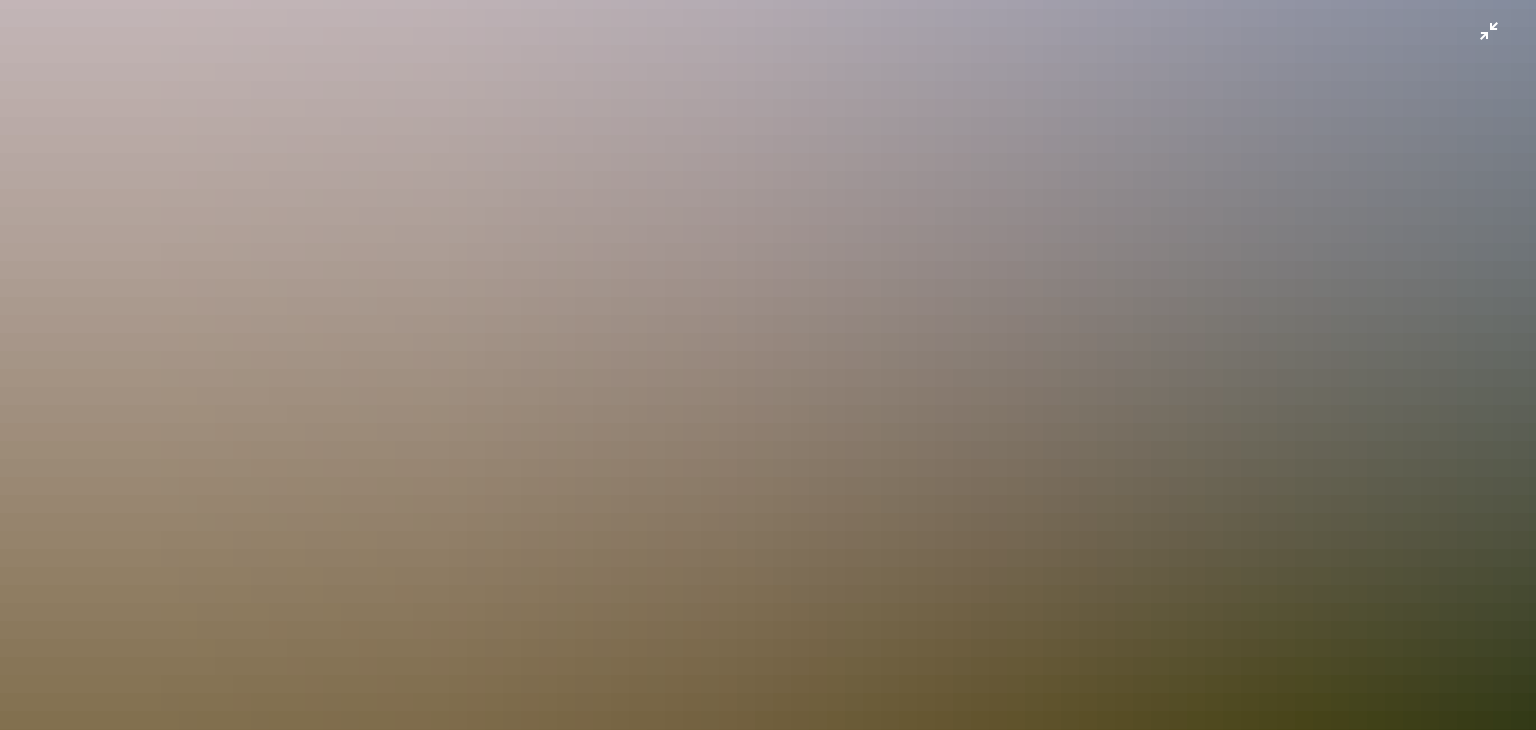 scroll, scrollTop: 807, scrollLeft: 0, axis: vertical 